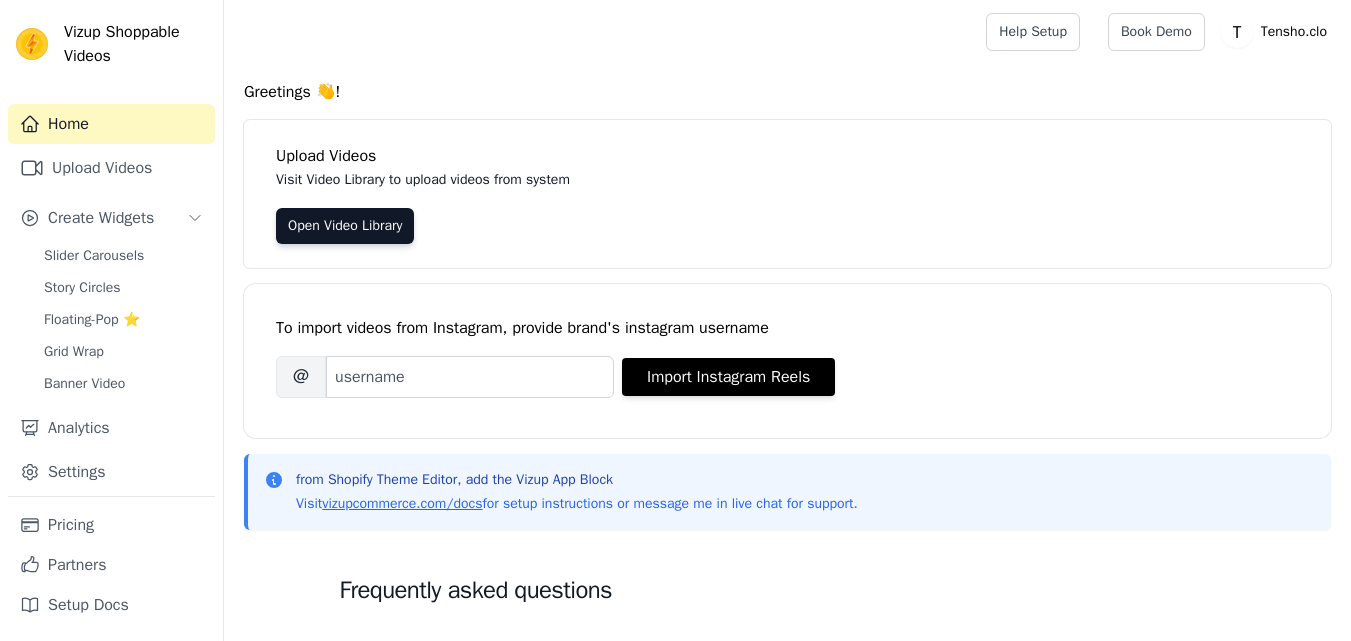 scroll, scrollTop: 0, scrollLeft: 0, axis: both 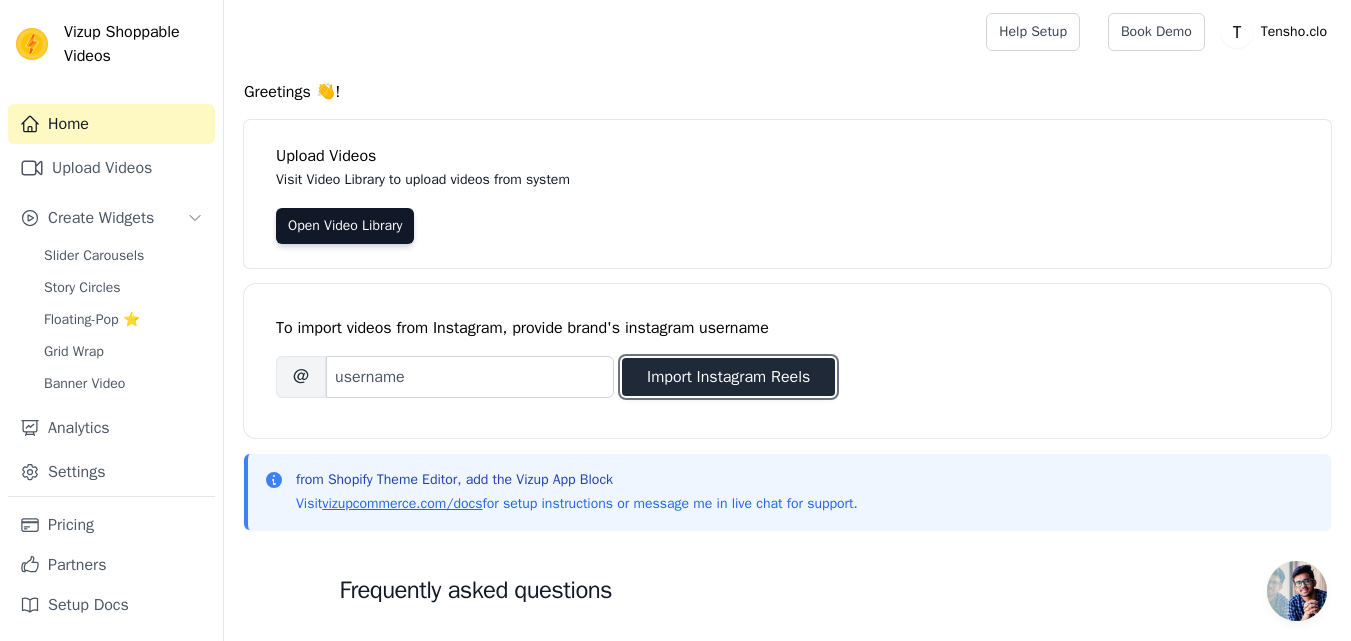click on "Import Instagram Reels" at bounding box center [728, 377] 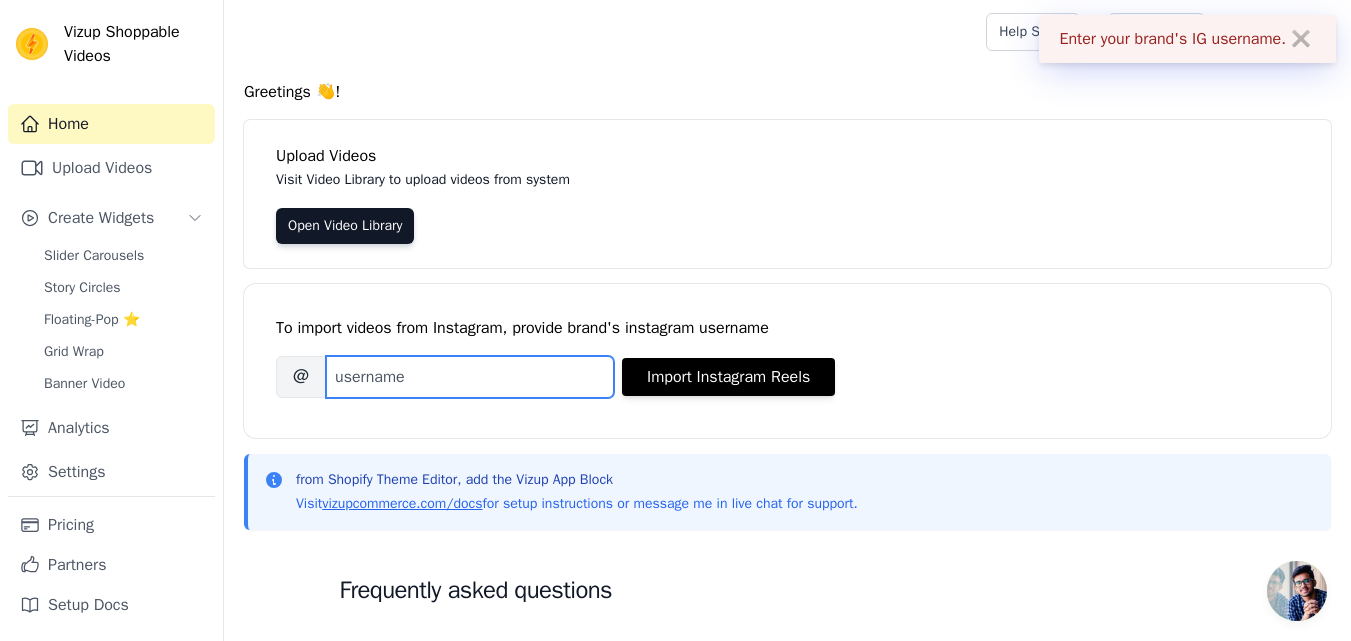 click on "Brand's Instagram Username" at bounding box center (470, 377) 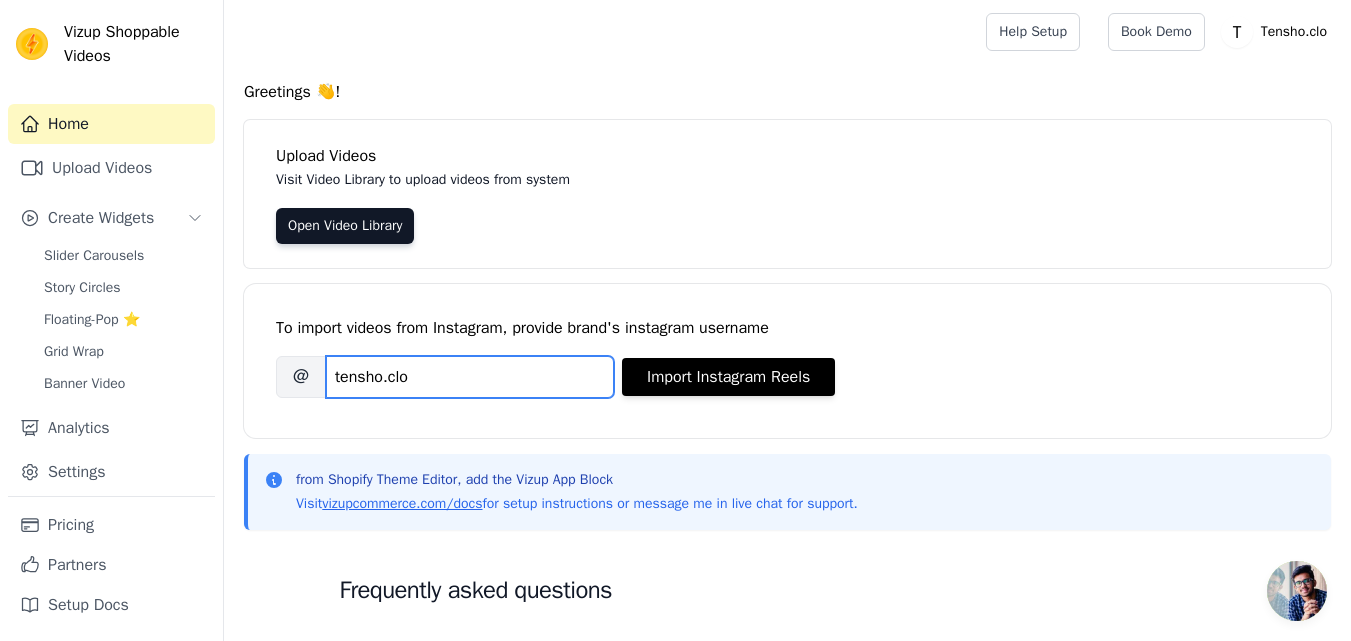 type on "tensho.clo" 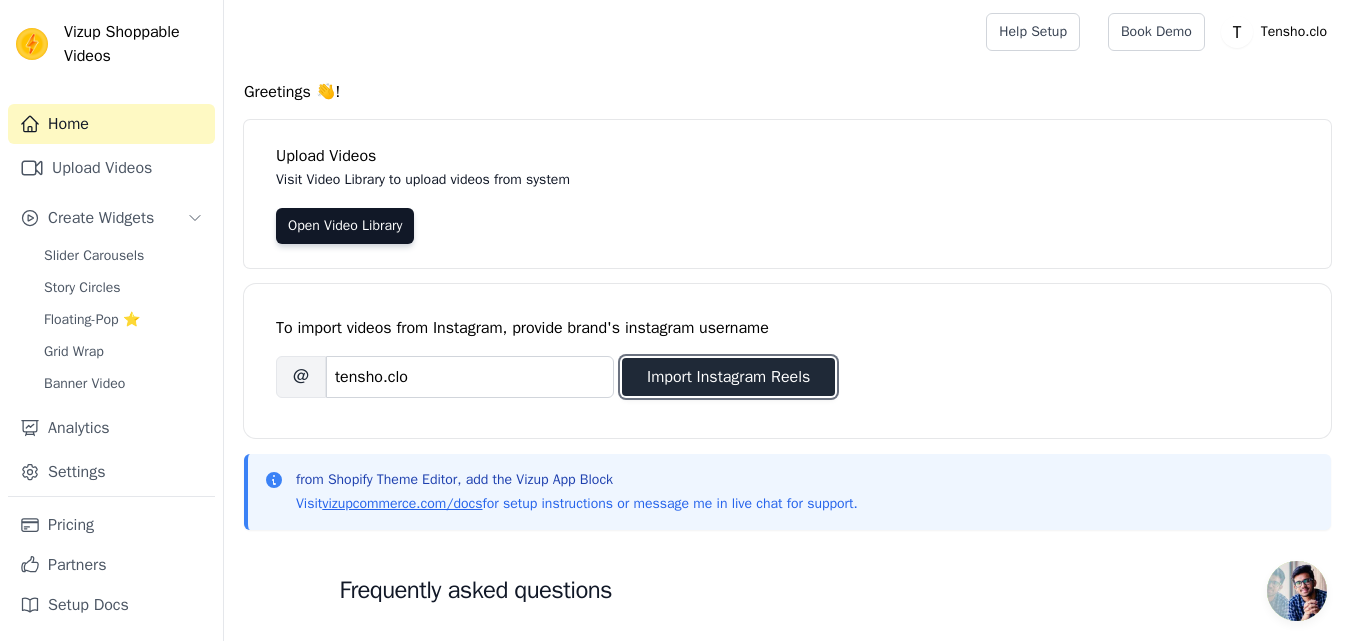 click on "Import Instagram Reels" at bounding box center (728, 377) 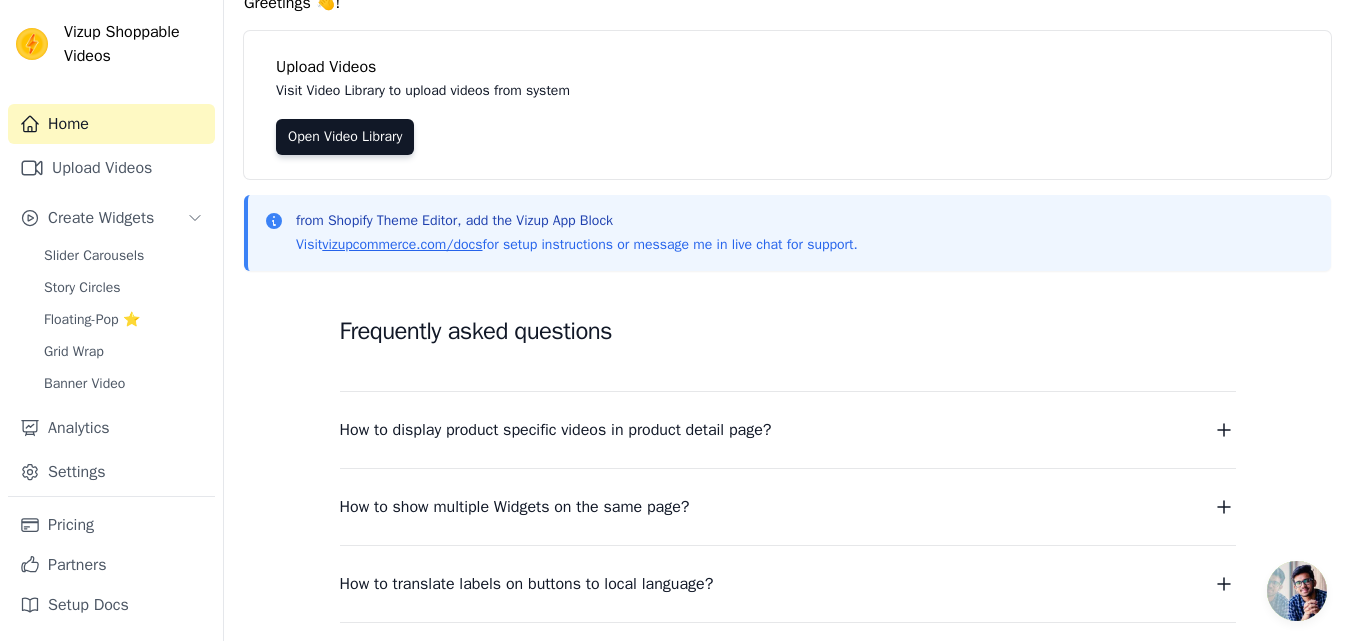 scroll, scrollTop: 179, scrollLeft: 0, axis: vertical 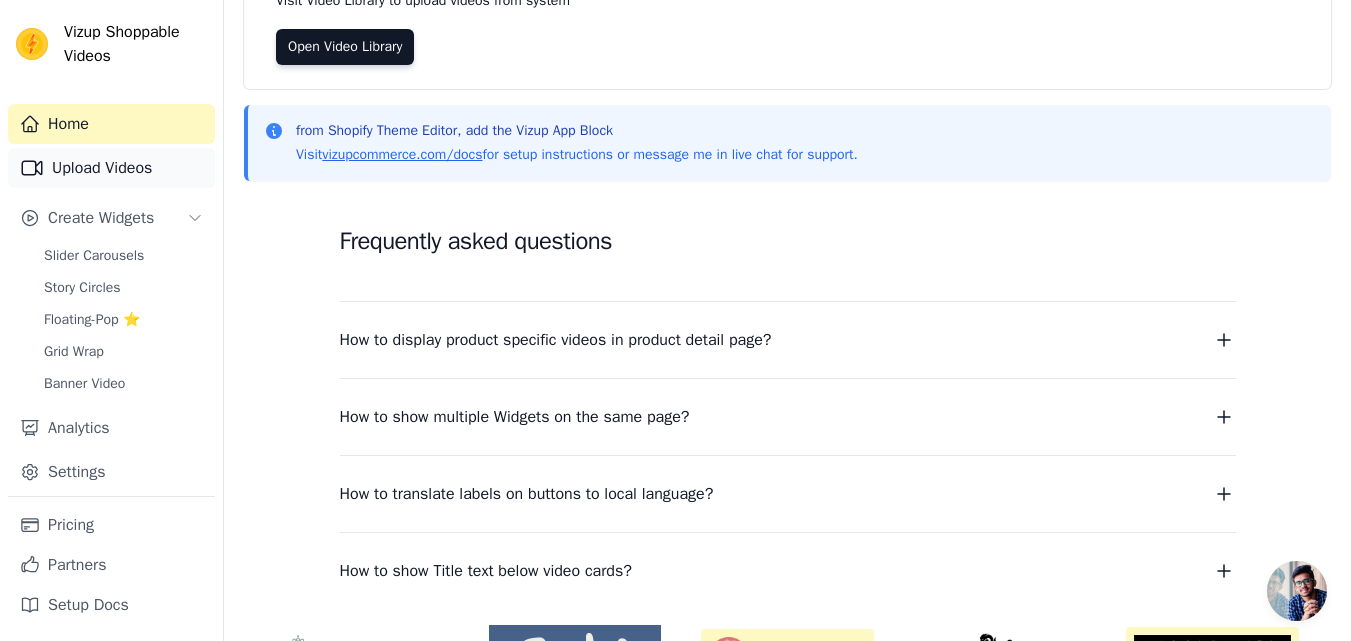 click on "Upload Videos" at bounding box center [111, 168] 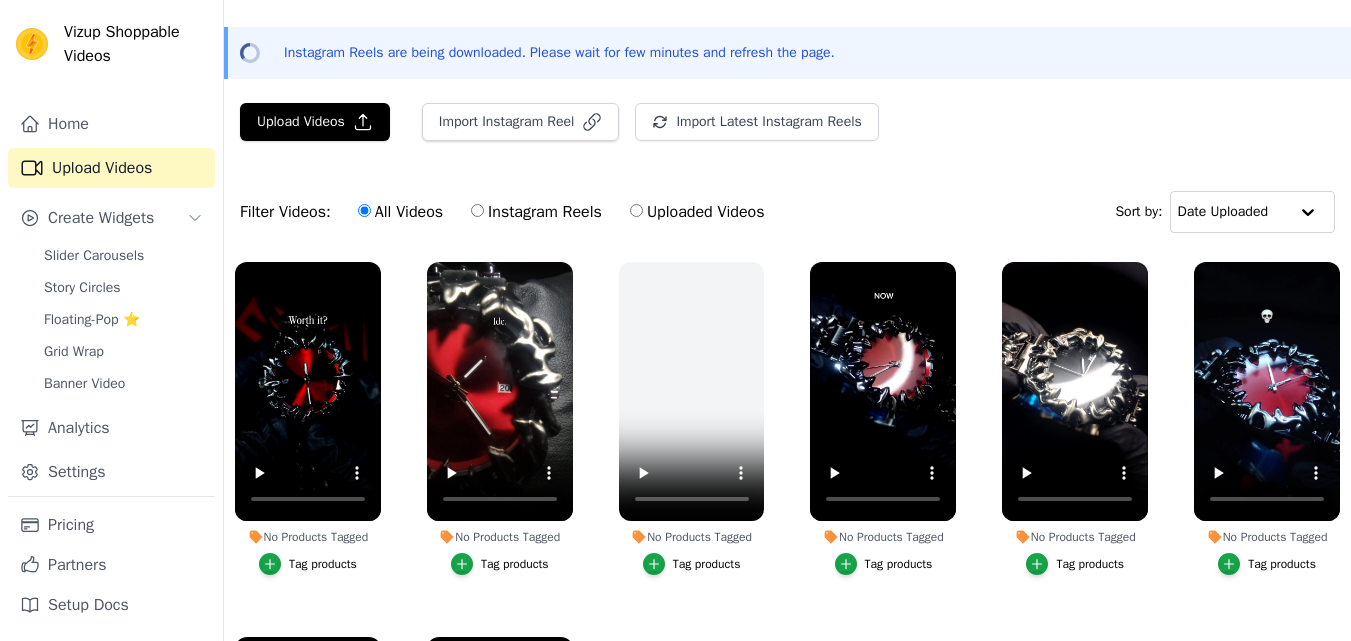 scroll, scrollTop: 54, scrollLeft: 0, axis: vertical 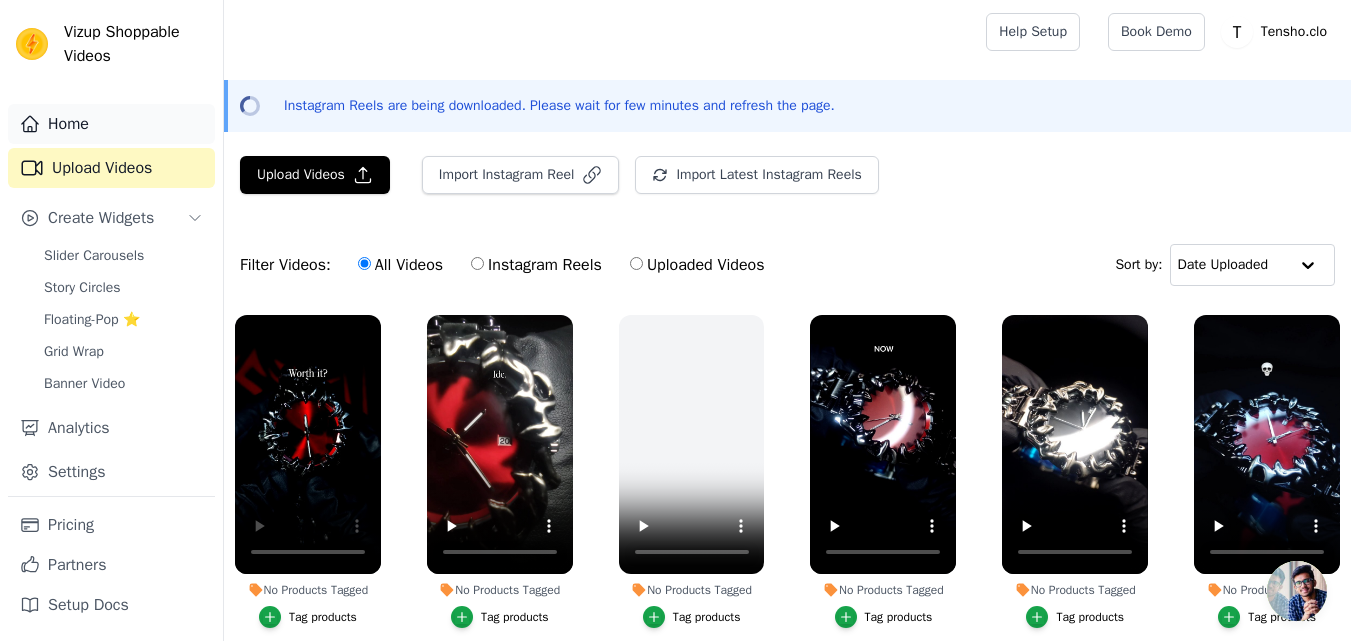 click on "Home" at bounding box center [111, 124] 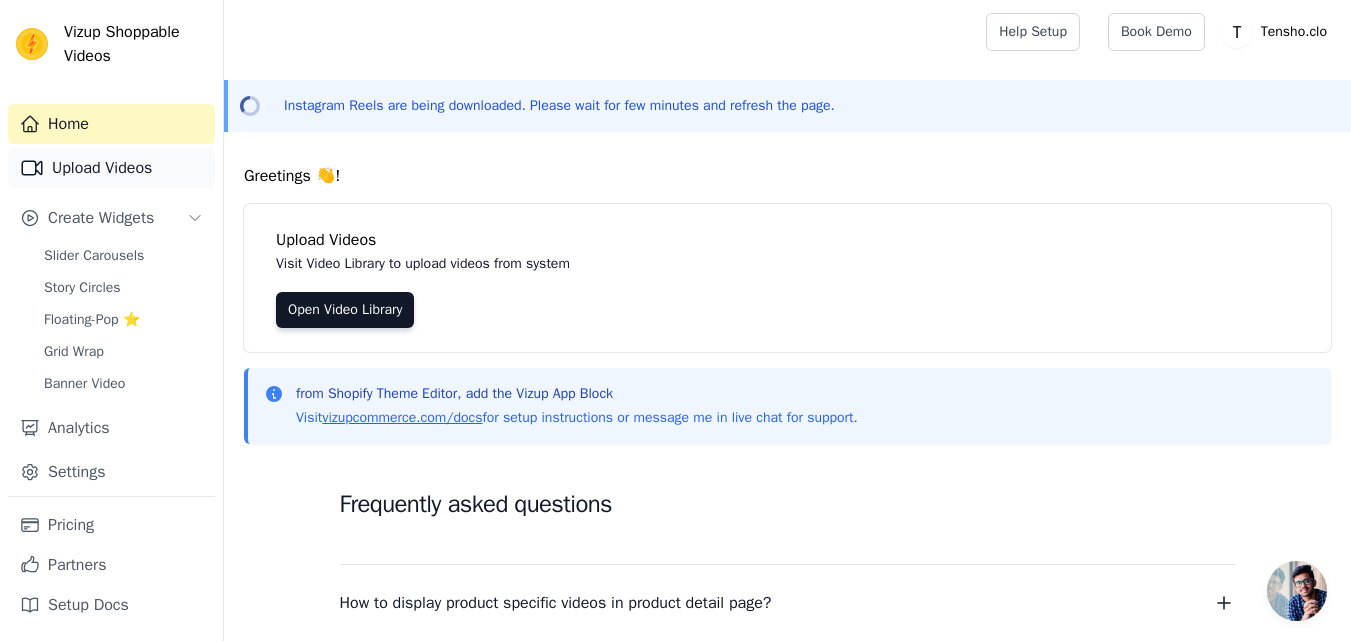 click on "Upload Videos" at bounding box center (111, 168) 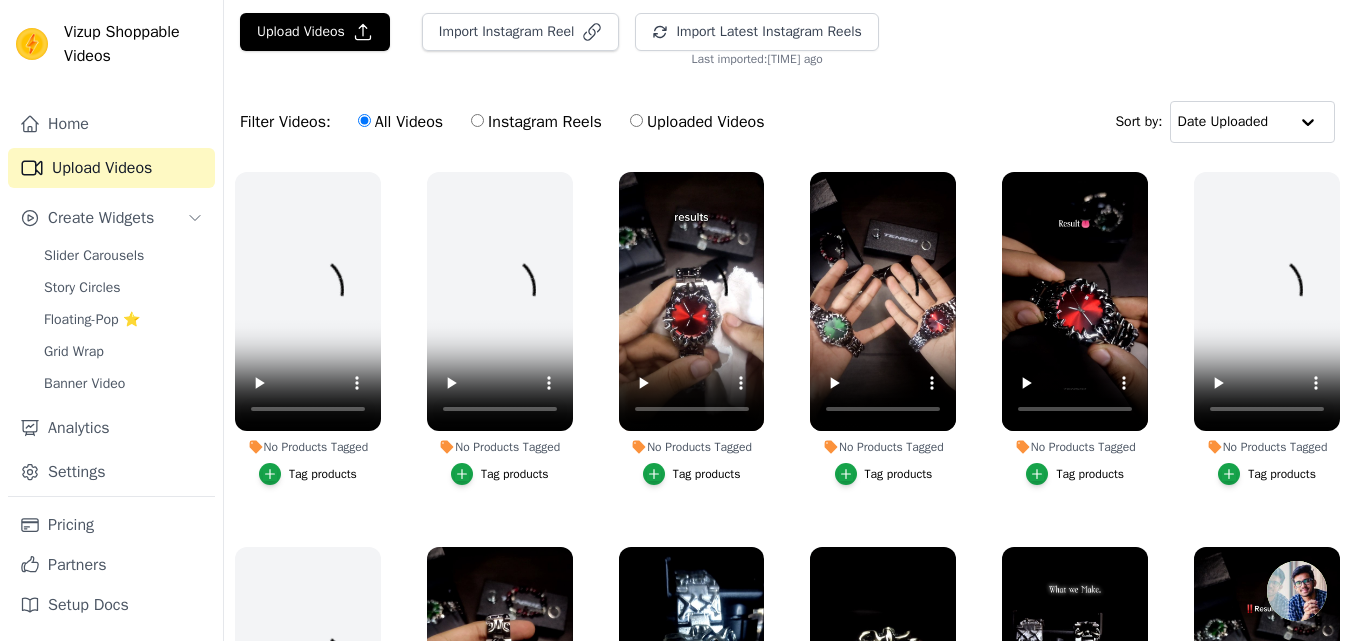 scroll, scrollTop: 288, scrollLeft: 0, axis: vertical 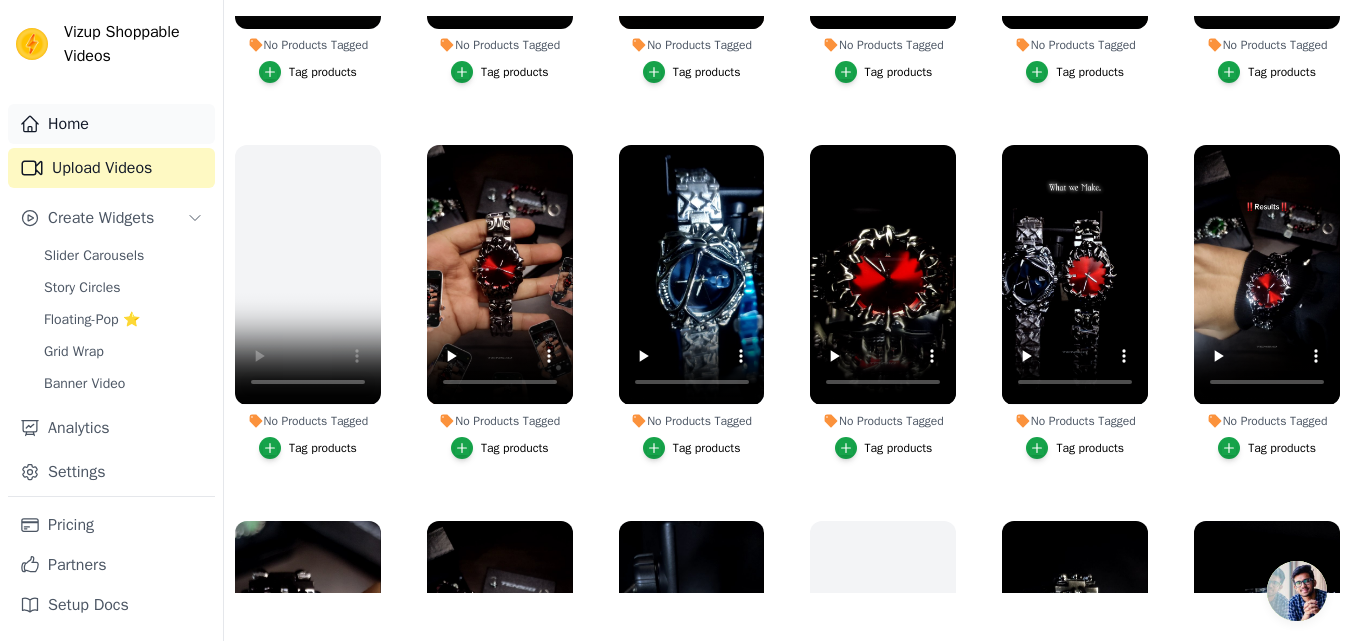 click on "Home" at bounding box center [111, 124] 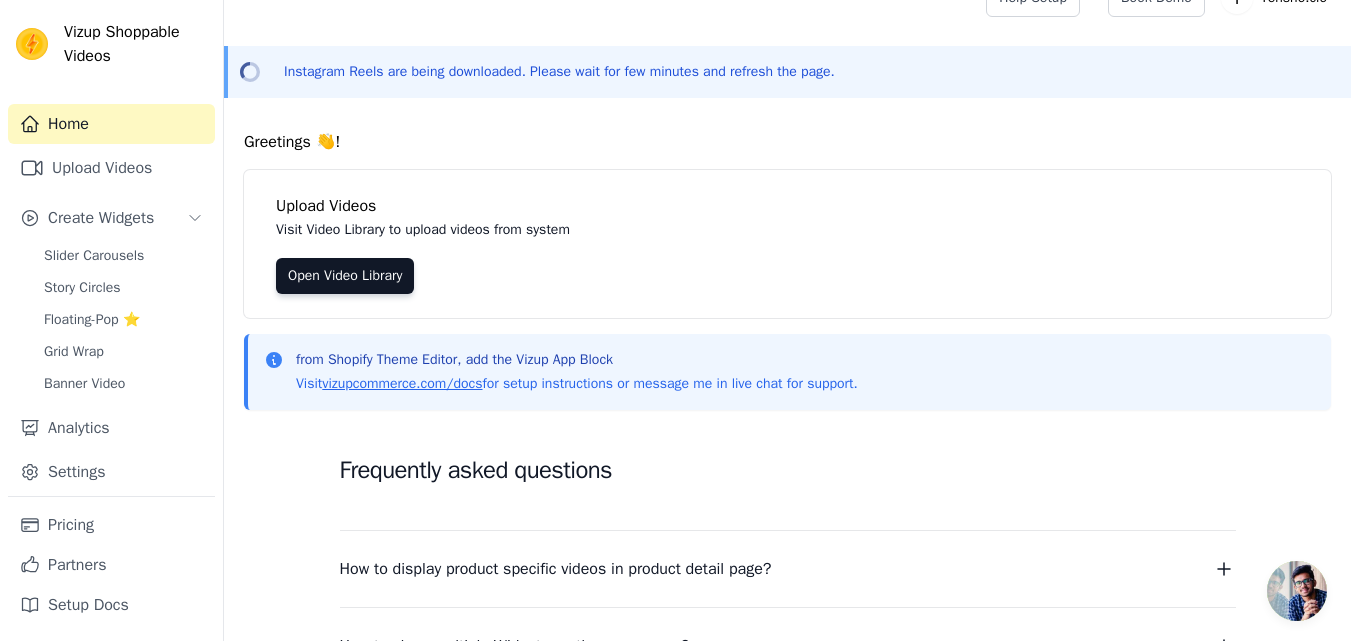 scroll, scrollTop: 0, scrollLeft: 0, axis: both 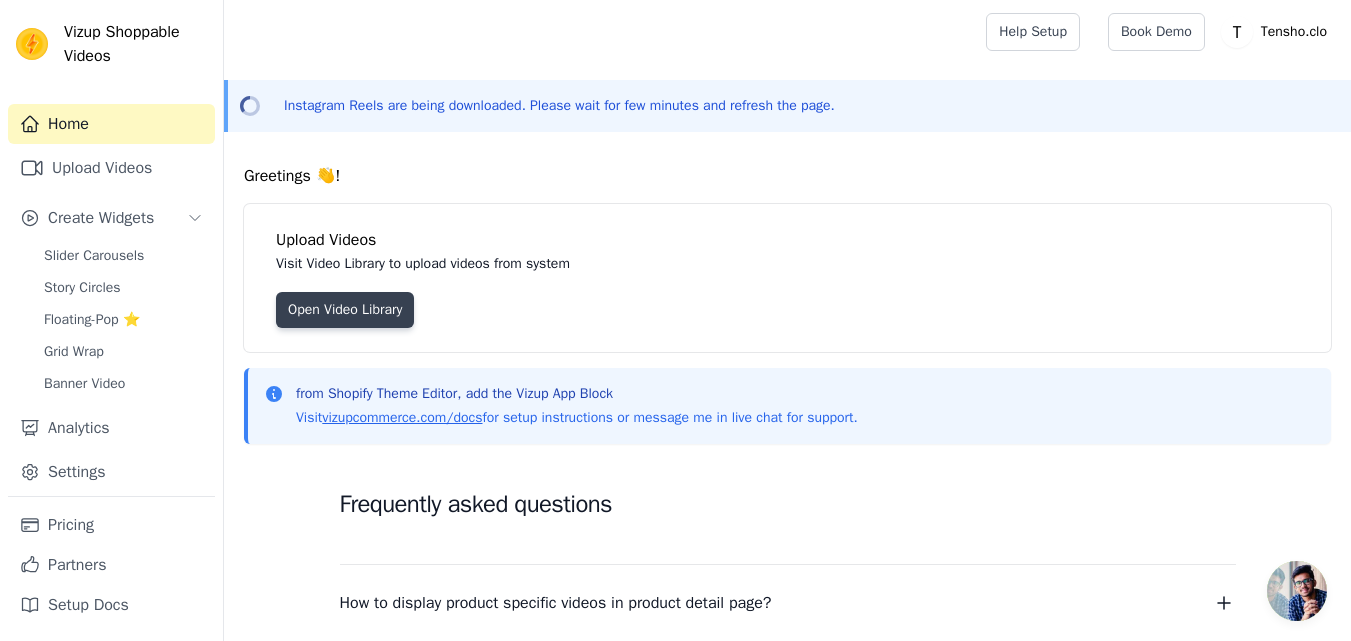click on "Open Video Library" at bounding box center (345, 310) 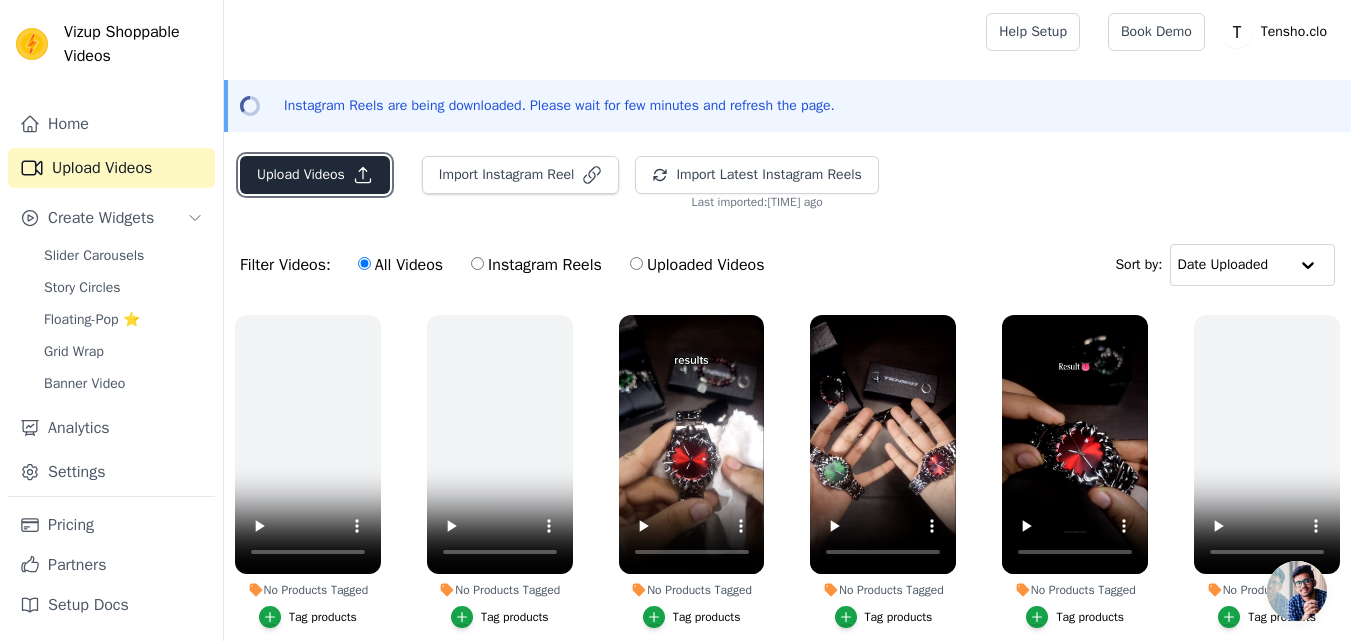 click on "Upload Videos" at bounding box center [315, 175] 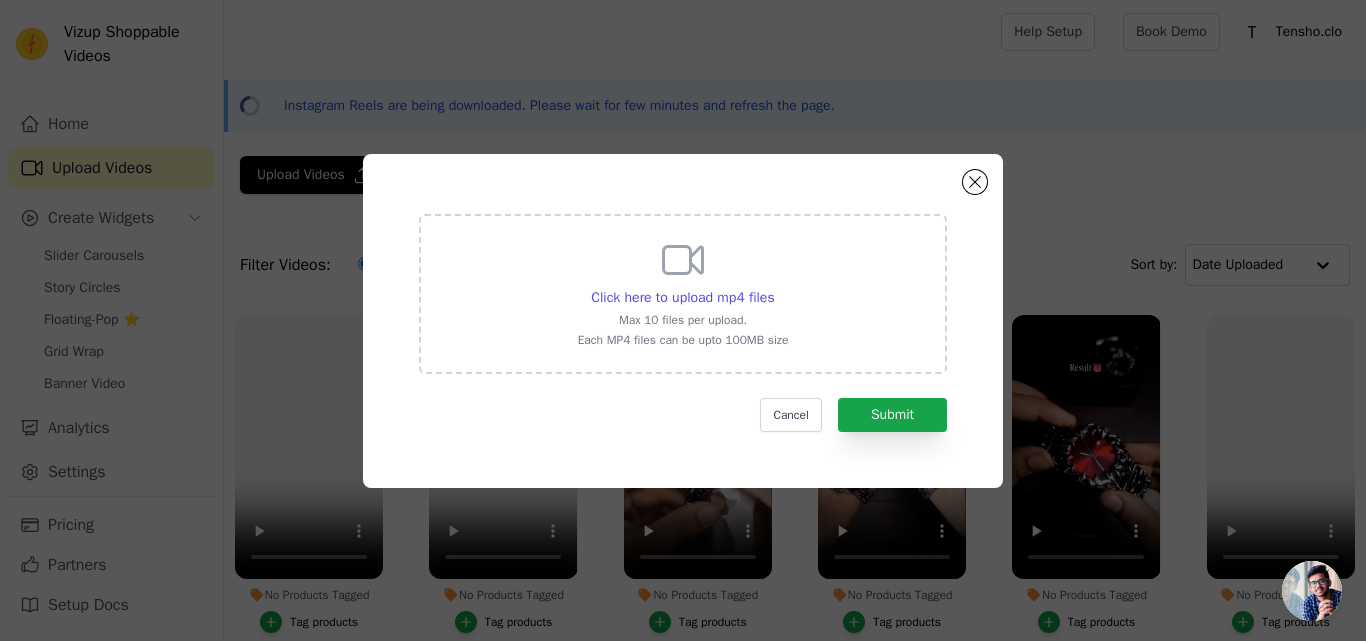 click on "Max 10 files per upload." at bounding box center (683, 320) 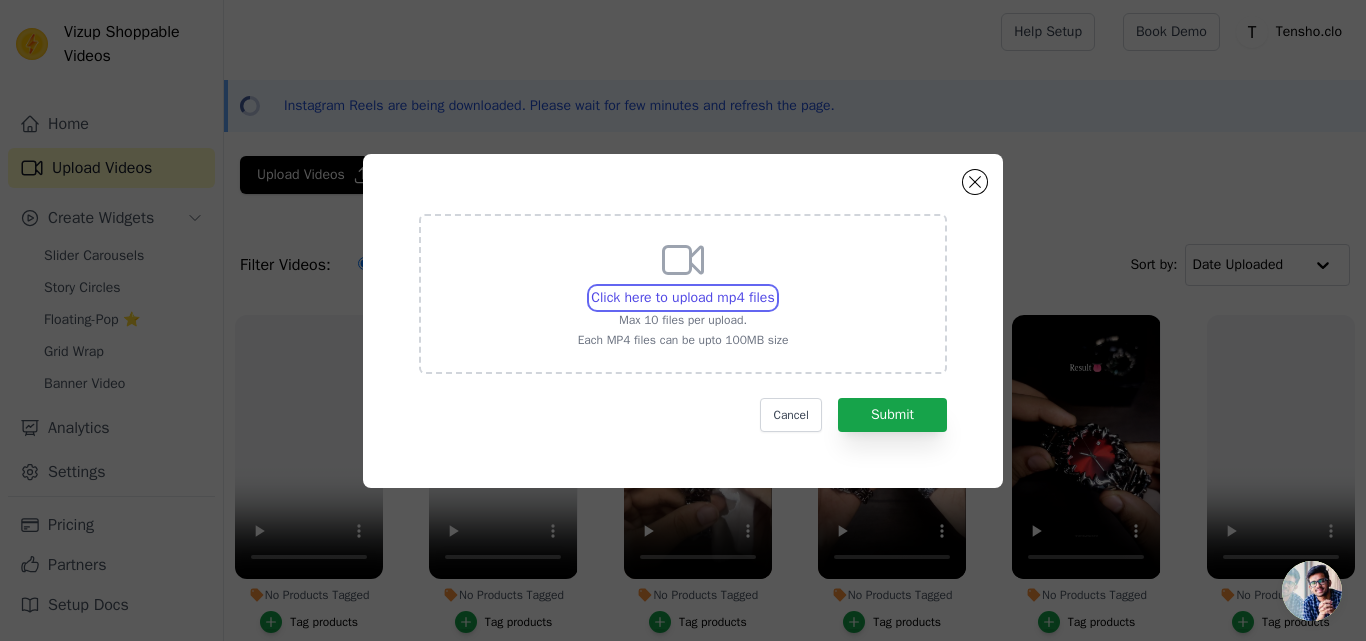 click on "Click here to upload mp4 files     Max 10 files per upload.   Each MP4 files can be upto 100MB size" at bounding box center (774, 287) 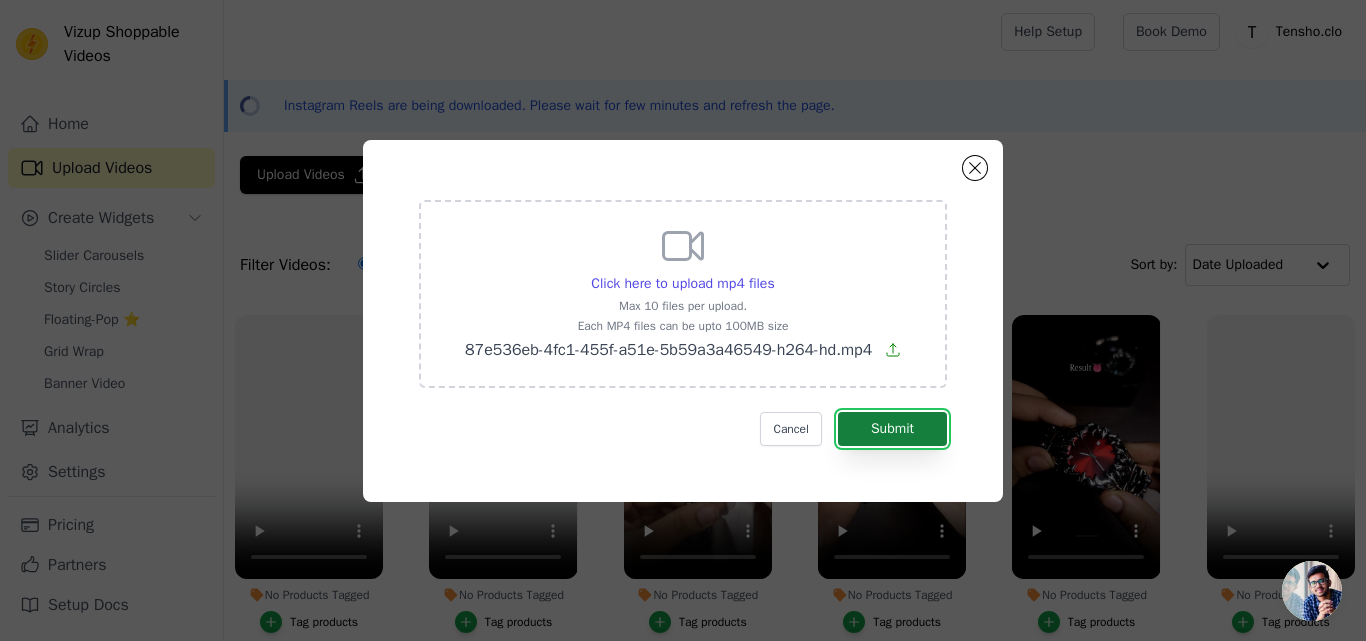 click on "Submit" at bounding box center [892, 429] 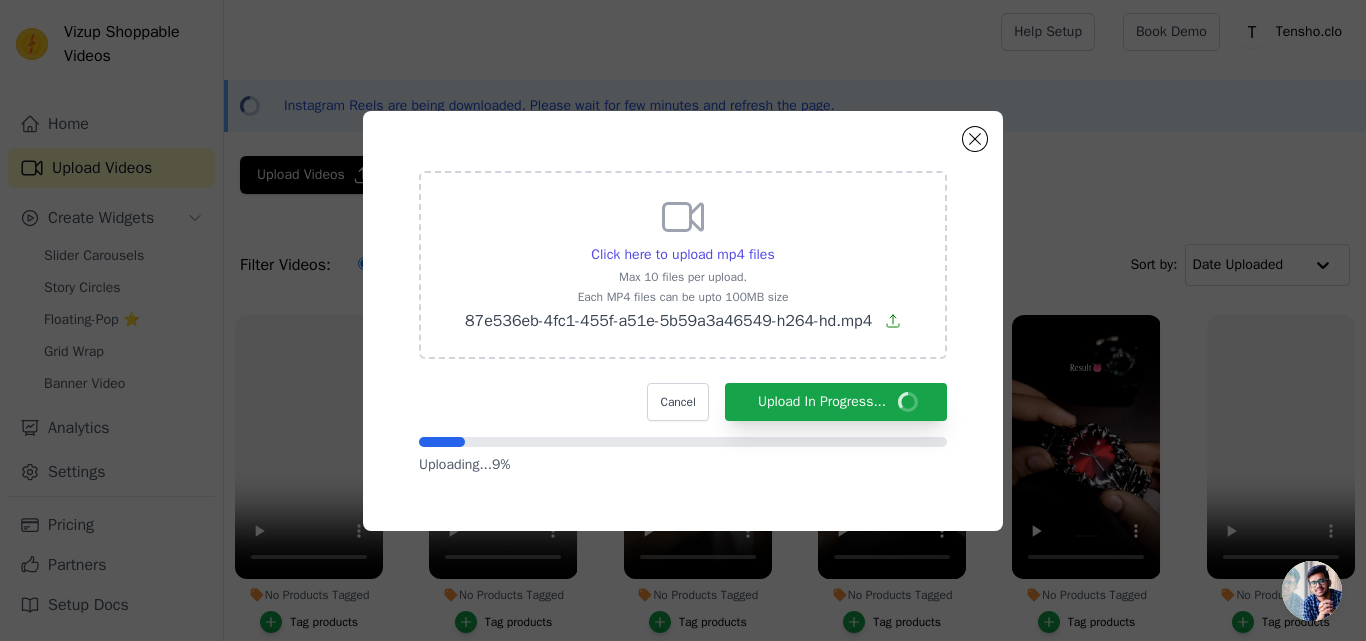 click on "Click here to upload mp4 files     Max 10 files per upload.   Each MP4 files can be upto 100MB size   87e536eb-4fc1-455f-a51e-5b59a3a46549-h264-hd.mp4       Cancel   Upload In Progress...       Uploading...  9 %" at bounding box center [683, 321] 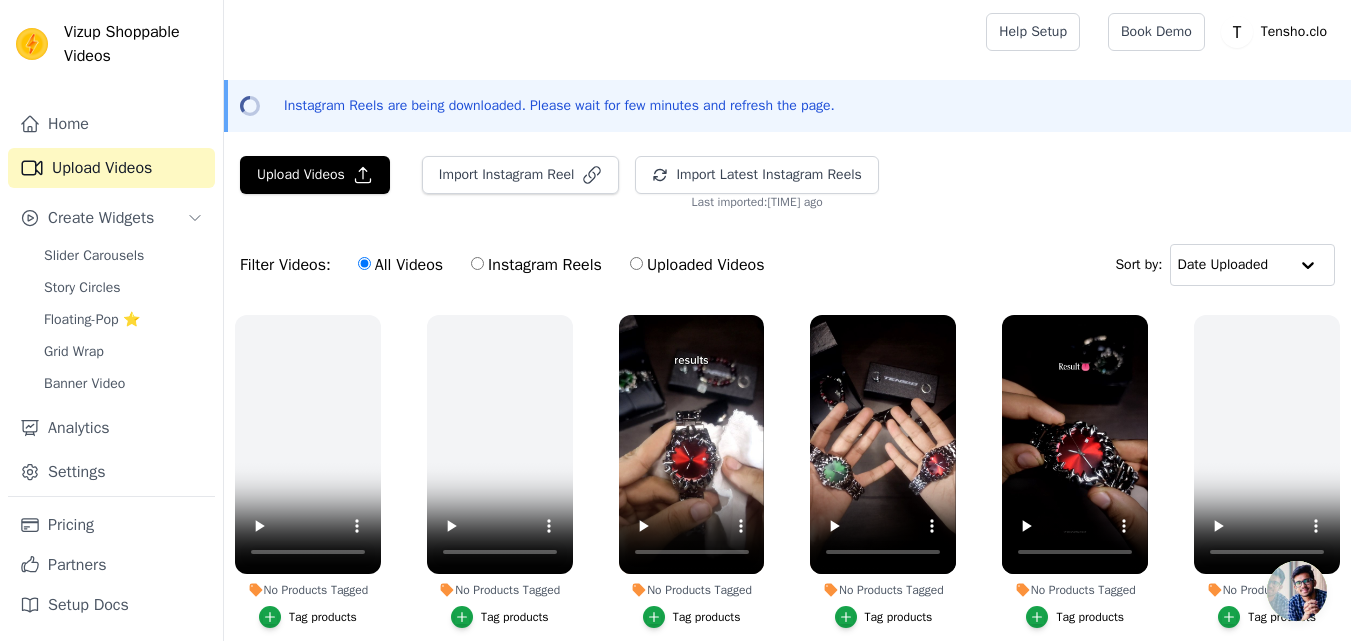 click on "Instagram Reels are being downloaded. Please wait for few minutes and refresh the page." at bounding box center [787, 106] 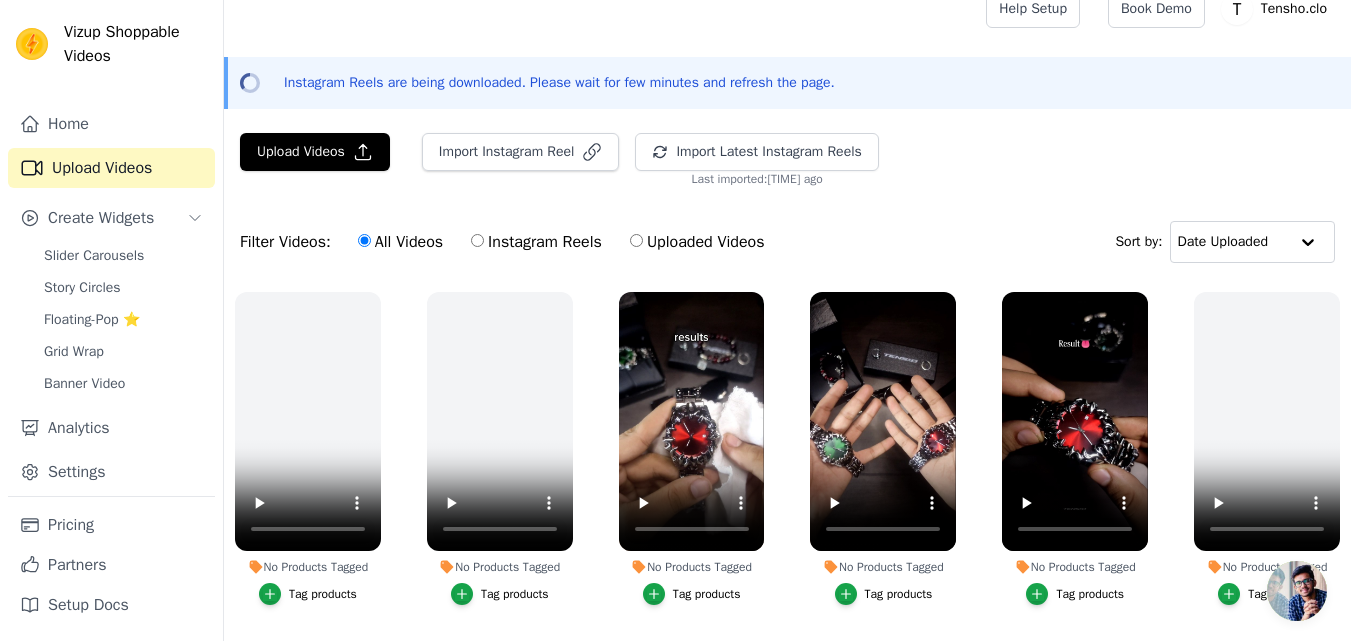 scroll, scrollTop: 16, scrollLeft: 0, axis: vertical 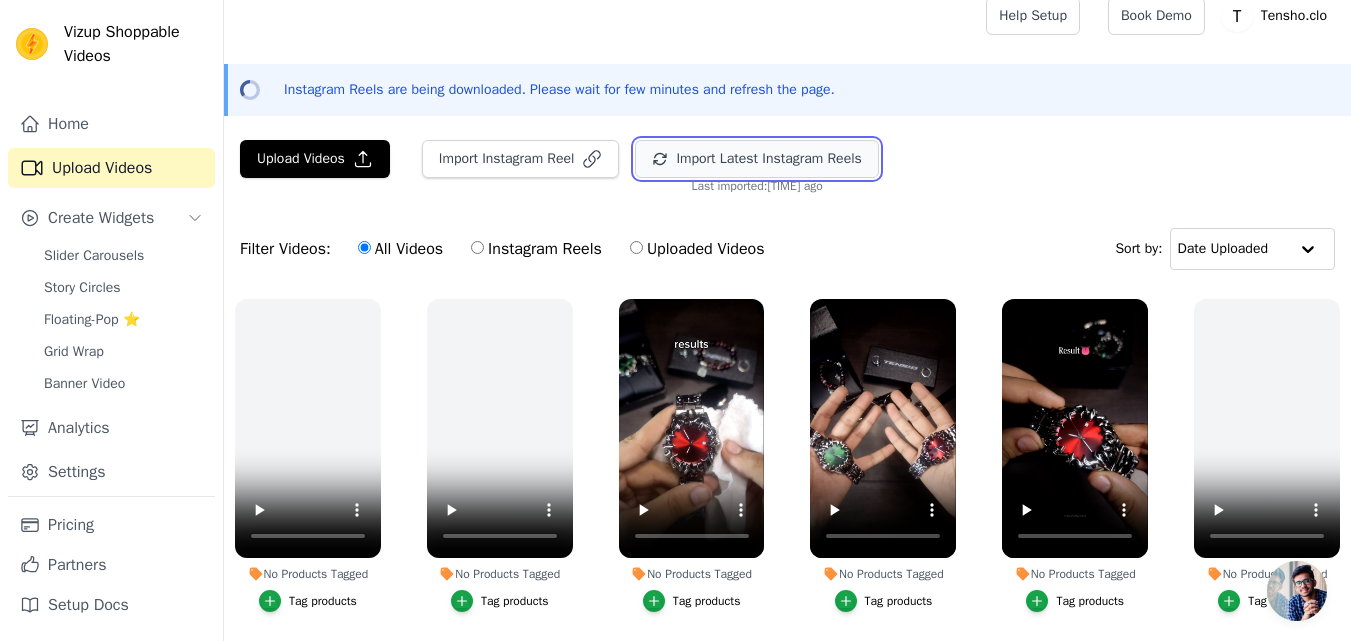 click 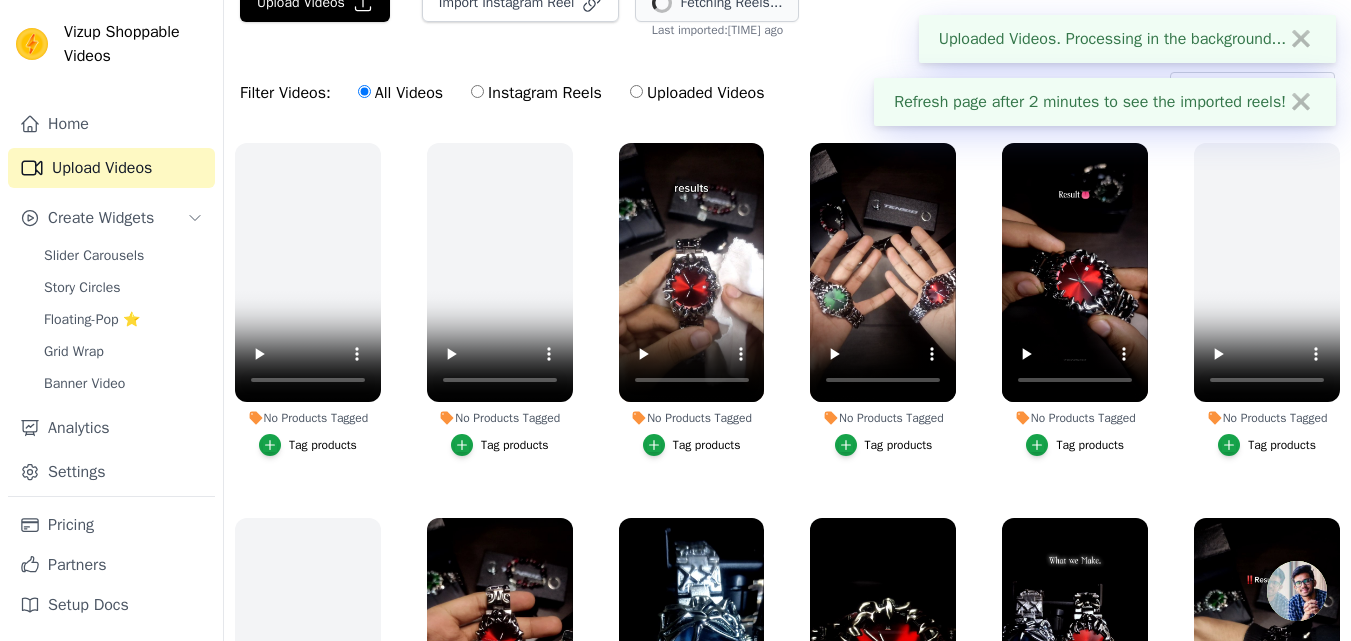 scroll, scrollTop: 132, scrollLeft: 0, axis: vertical 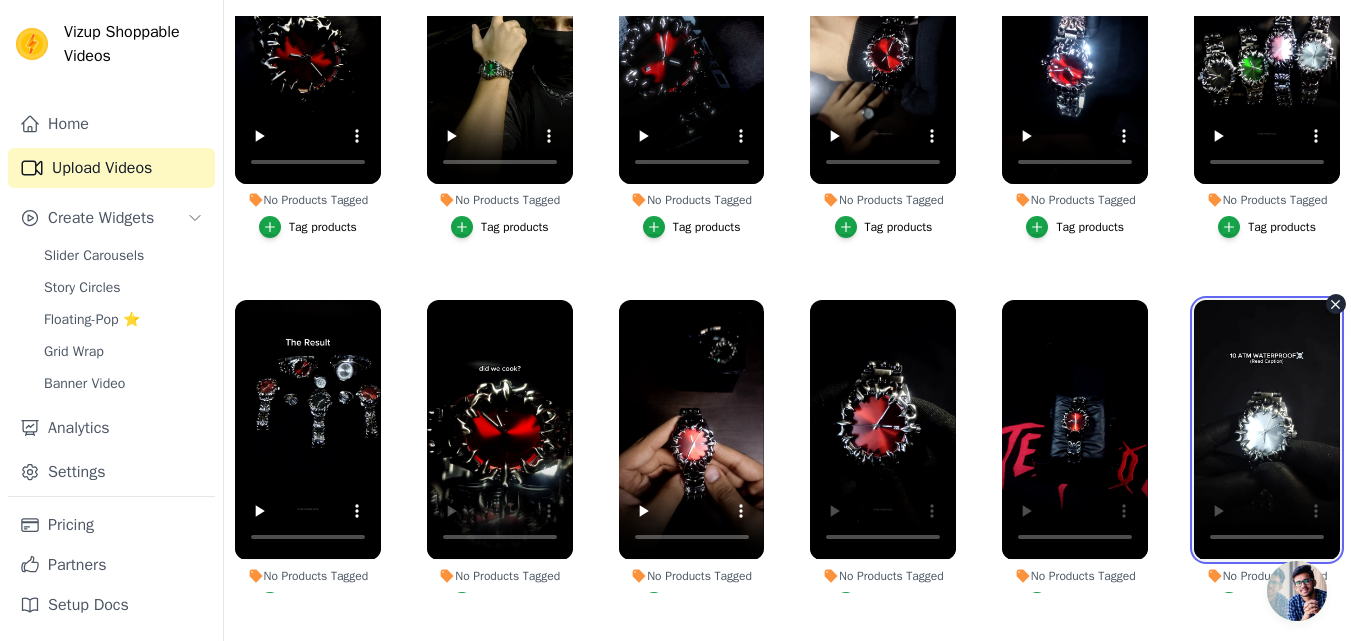 click at bounding box center (1267, 429) 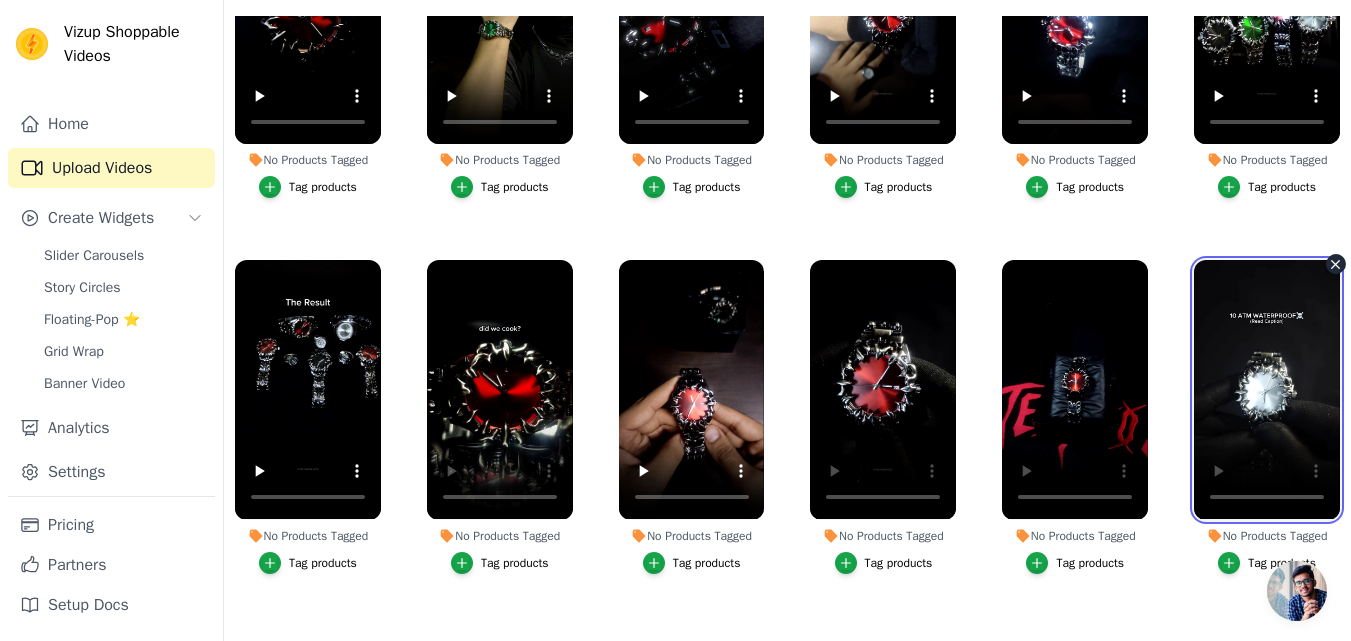 scroll, scrollTop: 1650, scrollLeft: 0, axis: vertical 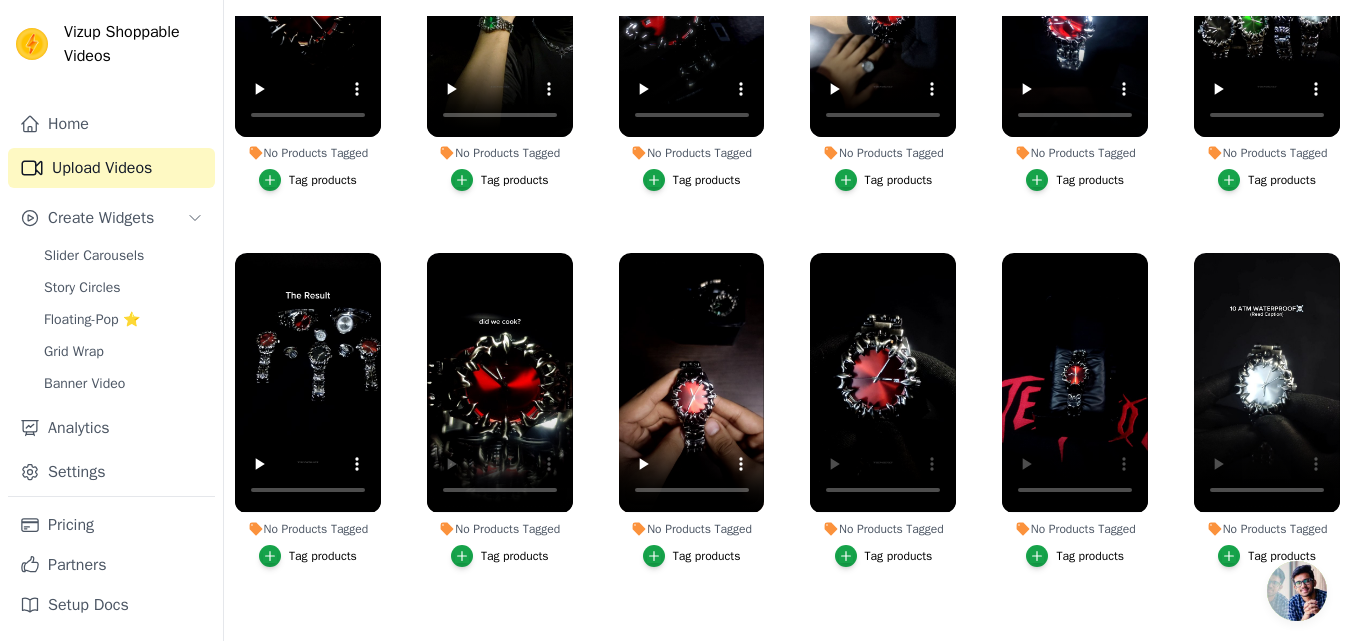 click on "No Products Tagged       Tag products" at bounding box center (1267, 413) 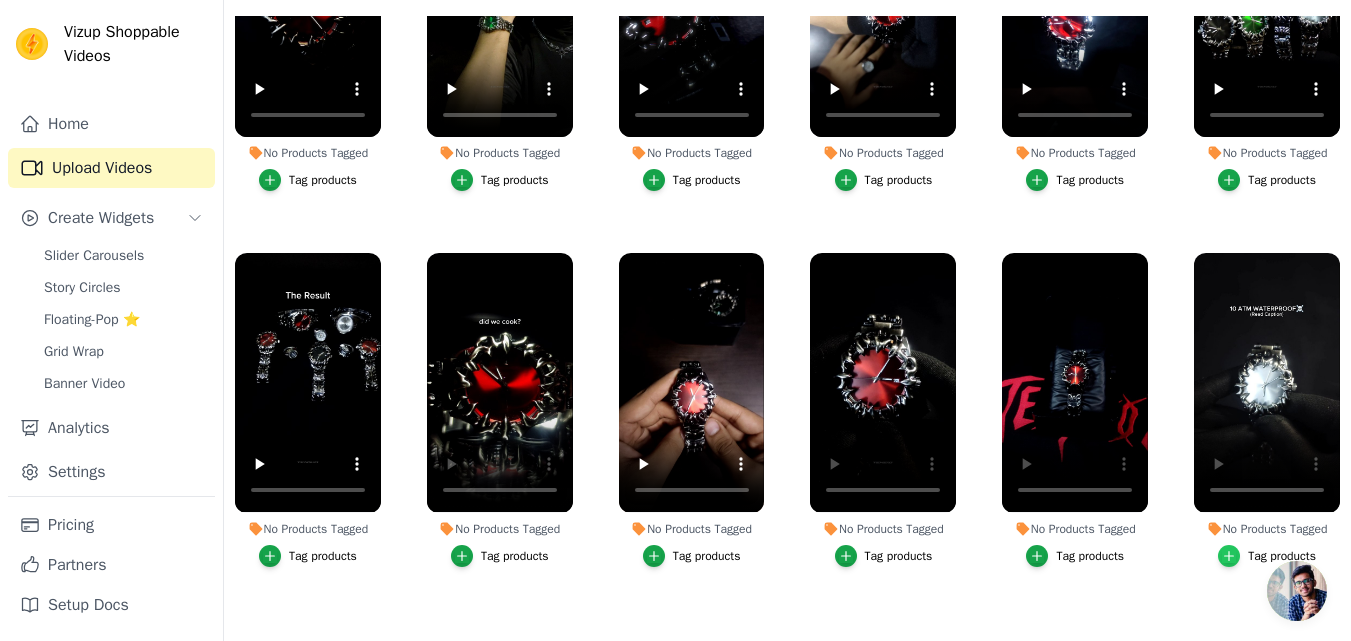 click 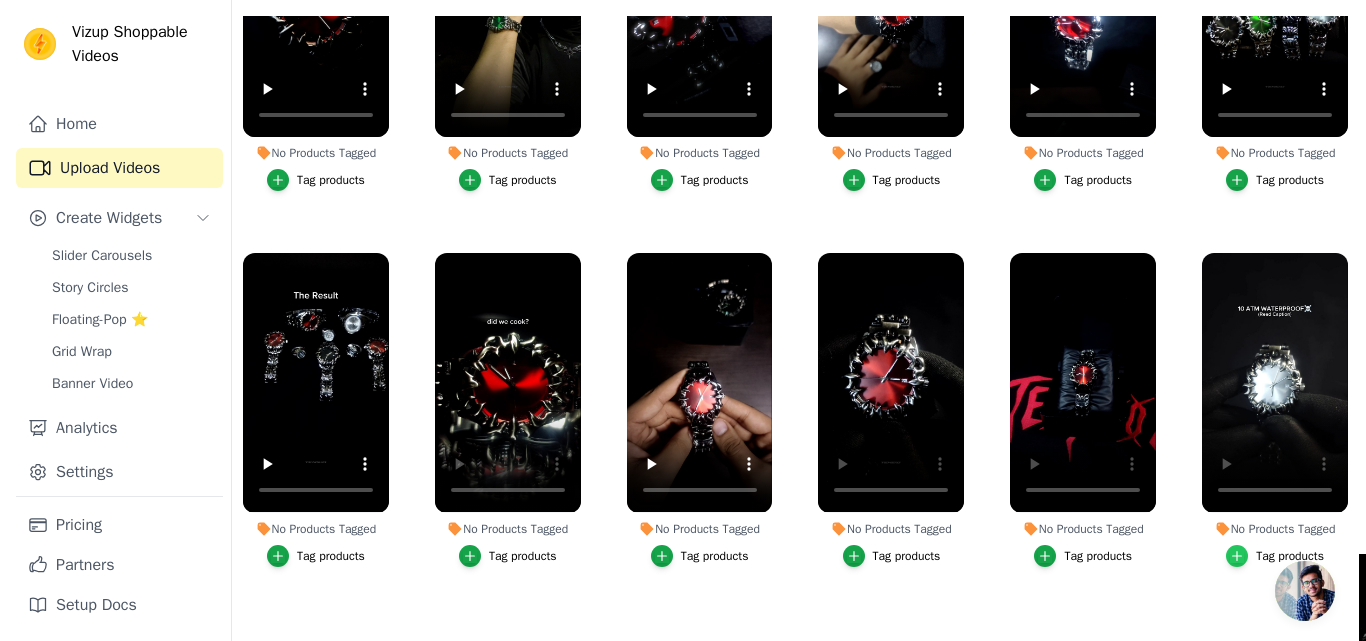 scroll, scrollTop: 0, scrollLeft: 0, axis: both 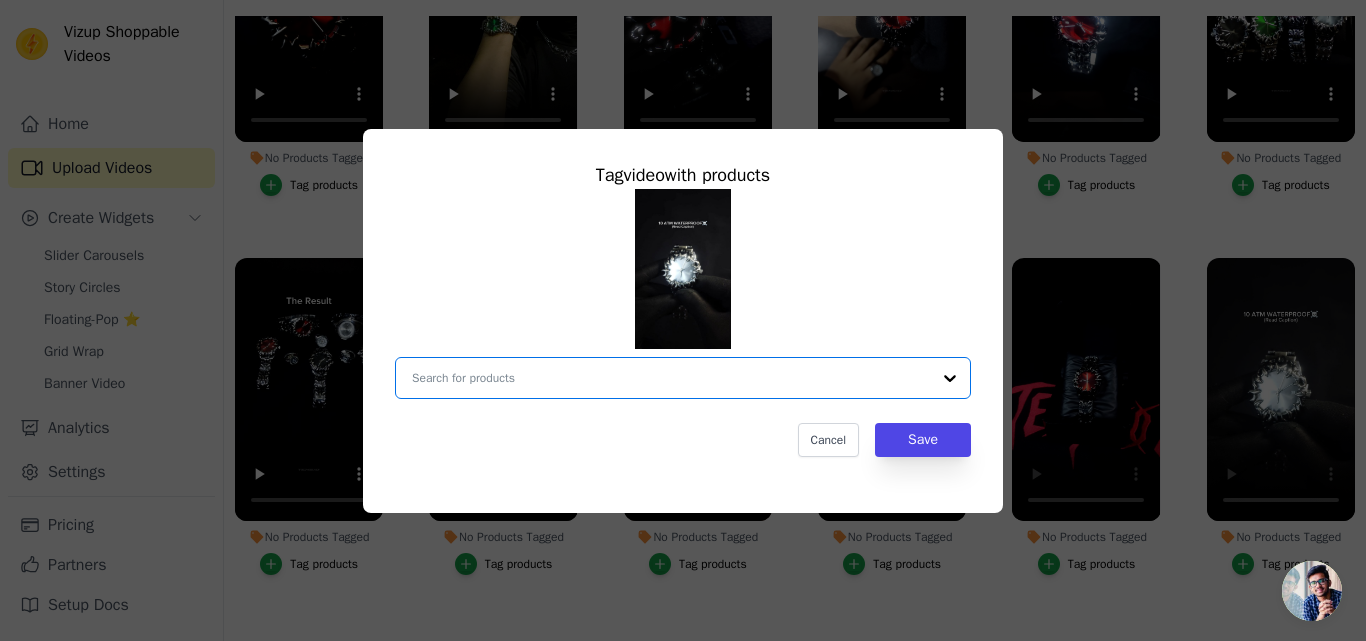click on "No Products Tagged     Tag  video  with products       Option undefined, selected.   Select is focused, type to refine list, press down to open the menu.                   Cancel   Save     Tag products" at bounding box center [671, 378] 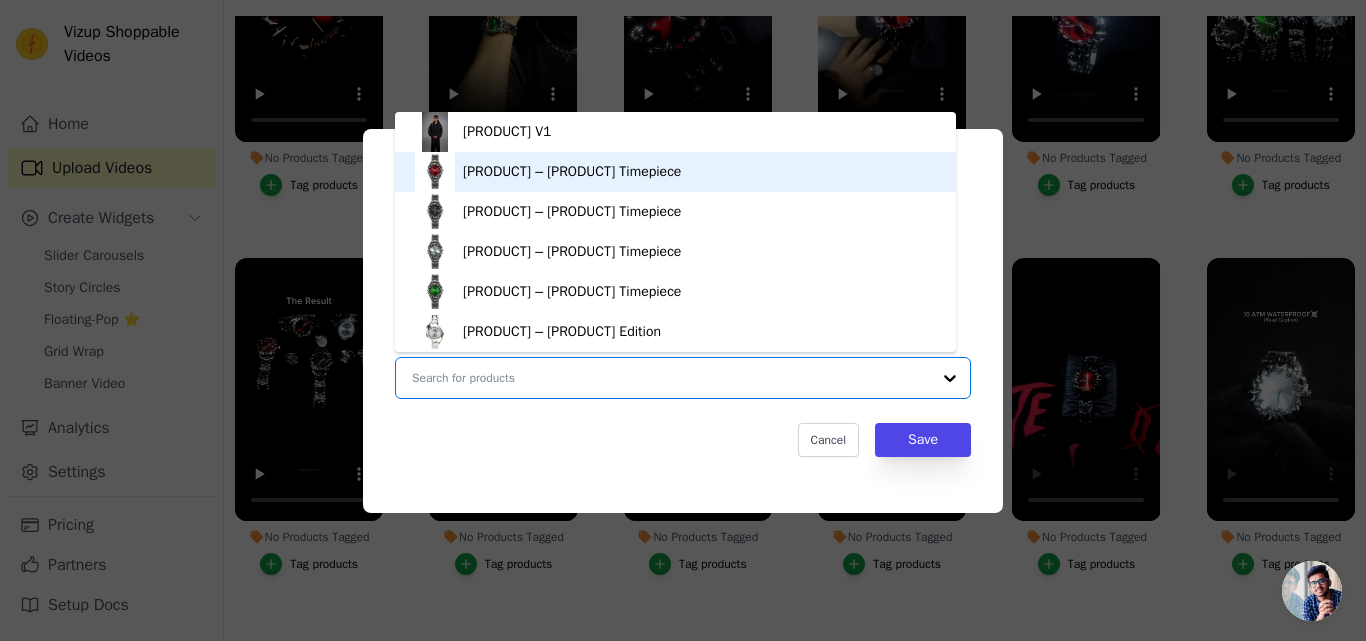 click on "[PRODUCT] – [PRODUCT] Timepiece" at bounding box center (572, 172) 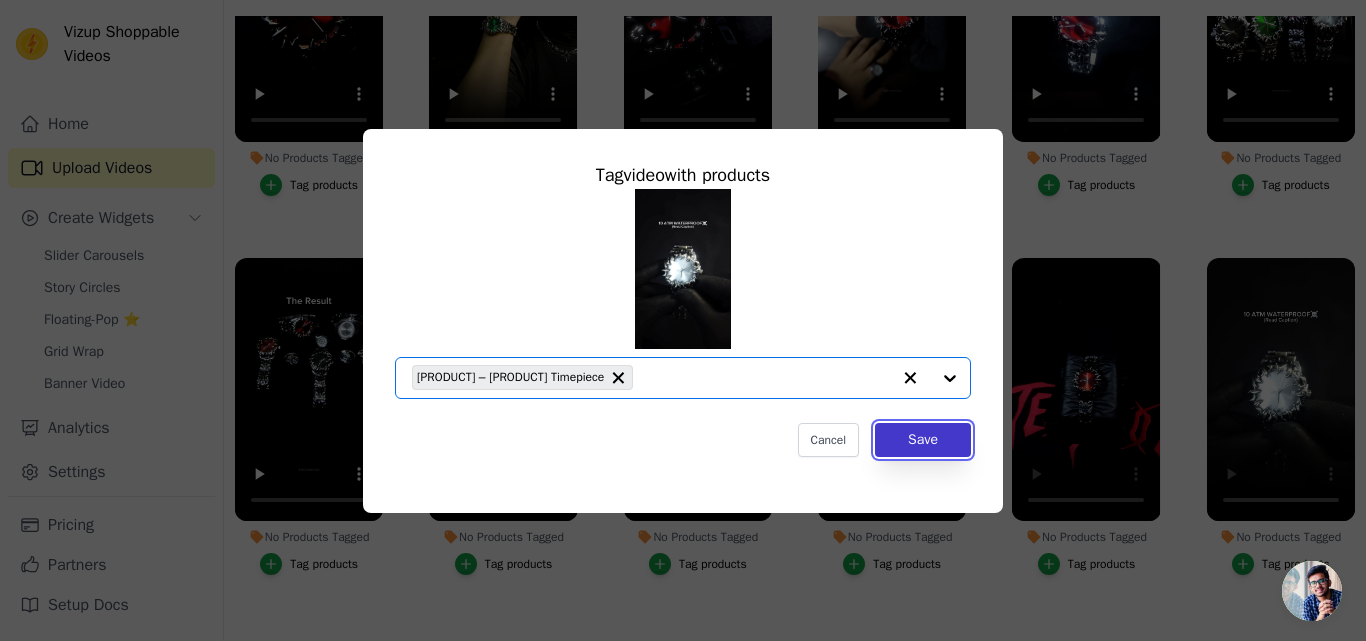 click on "Save" at bounding box center (923, 440) 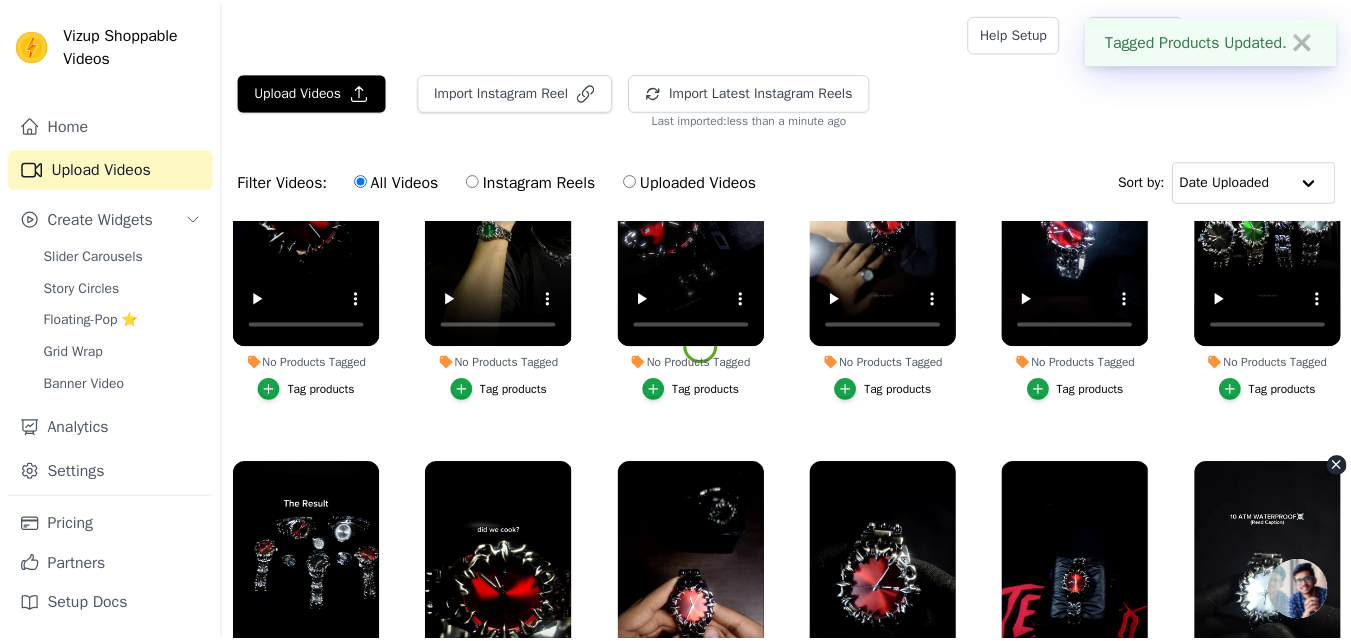 scroll, scrollTop: 204, scrollLeft: 0, axis: vertical 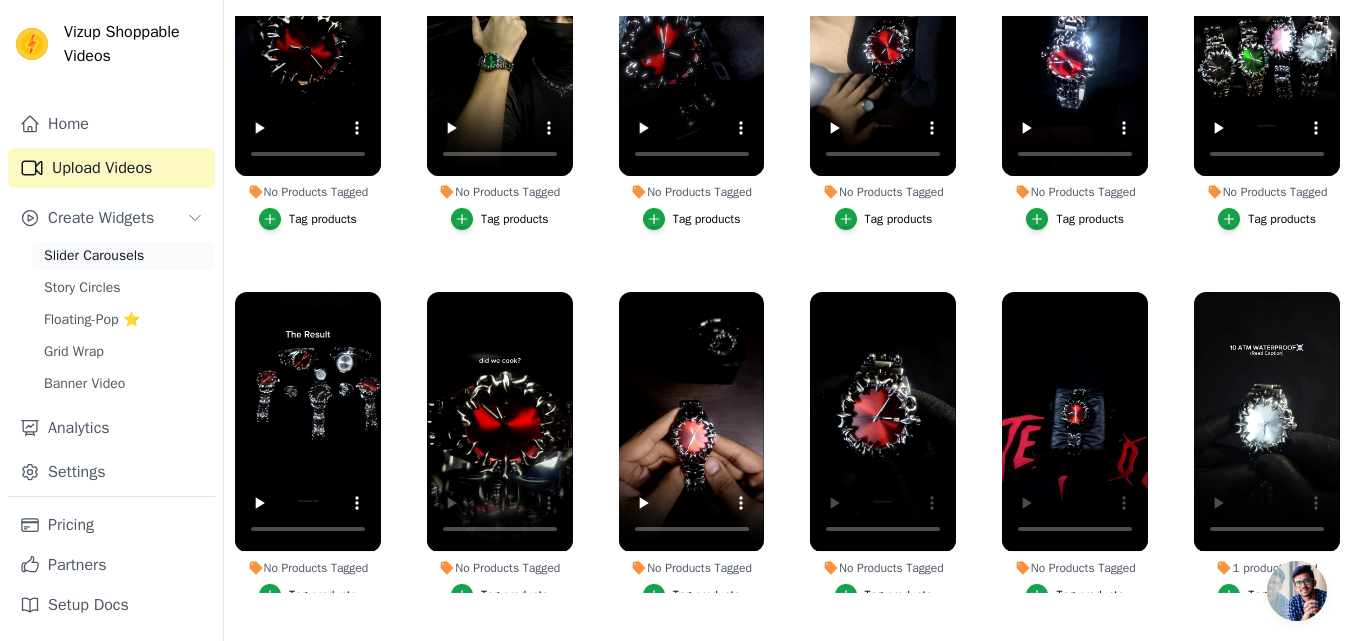 click on "Slider Carousels" at bounding box center [94, 256] 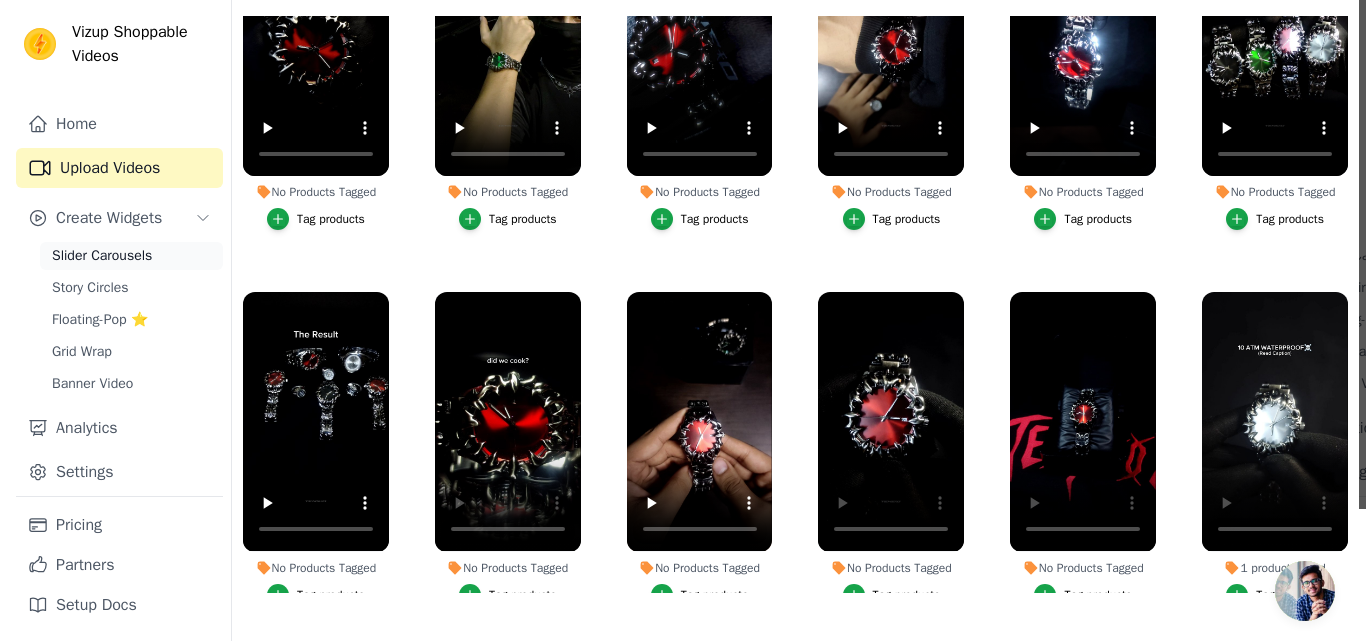 scroll, scrollTop: 0, scrollLeft: 0, axis: both 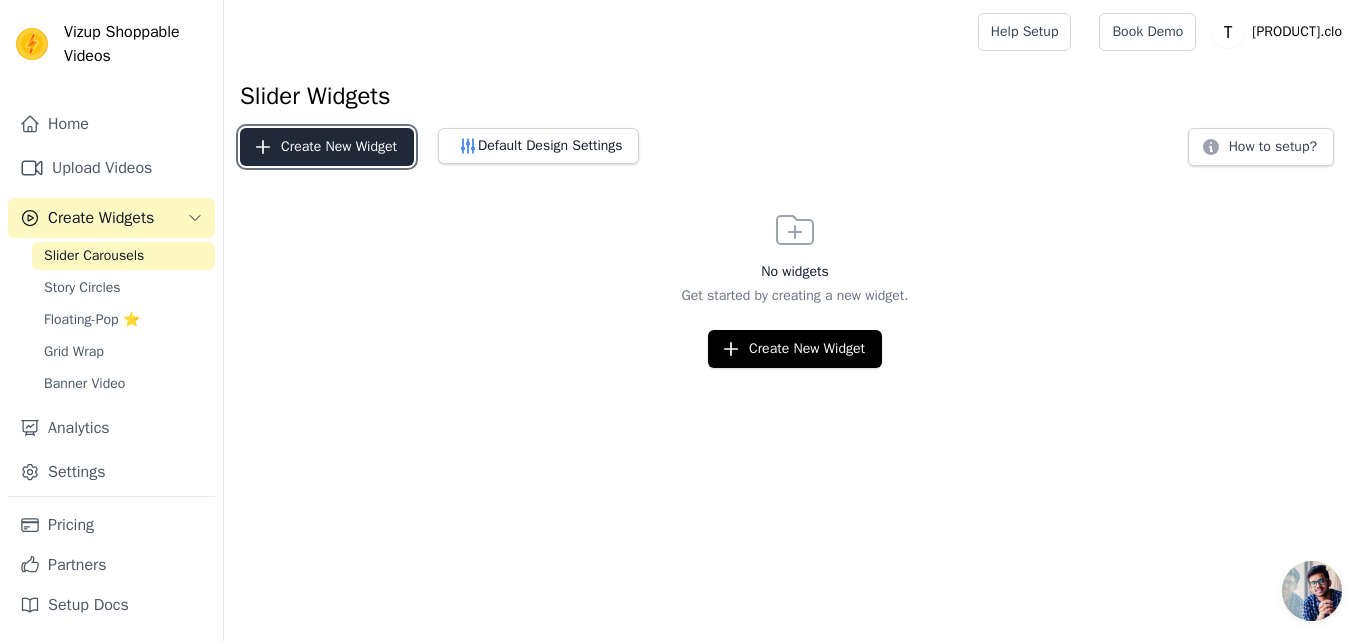 click on "Create New Widget" at bounding box center (327, 147) 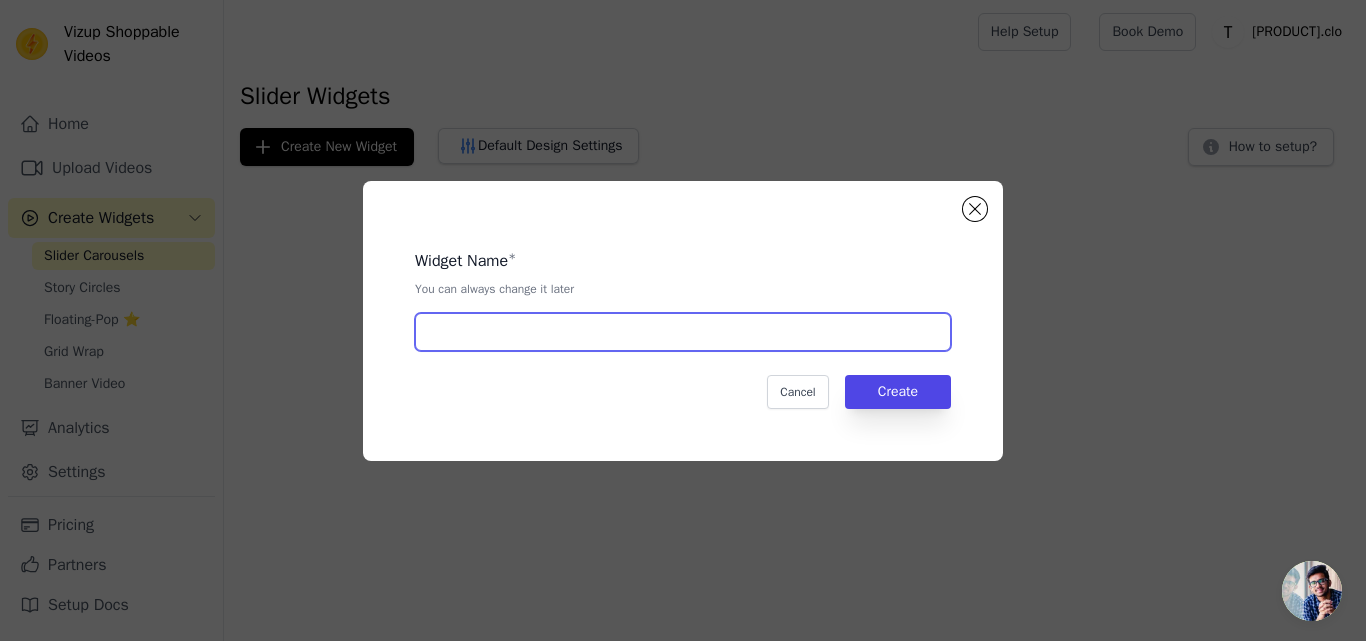 click at bounding box center [683, 332] 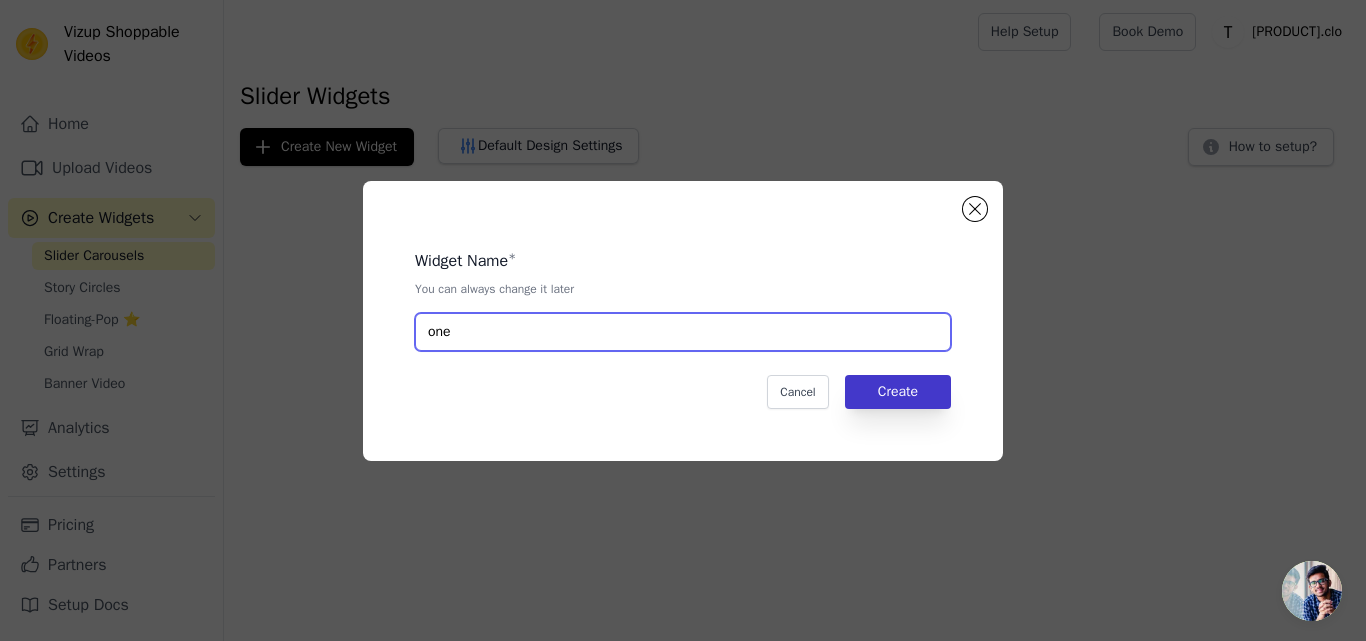 type on "one" 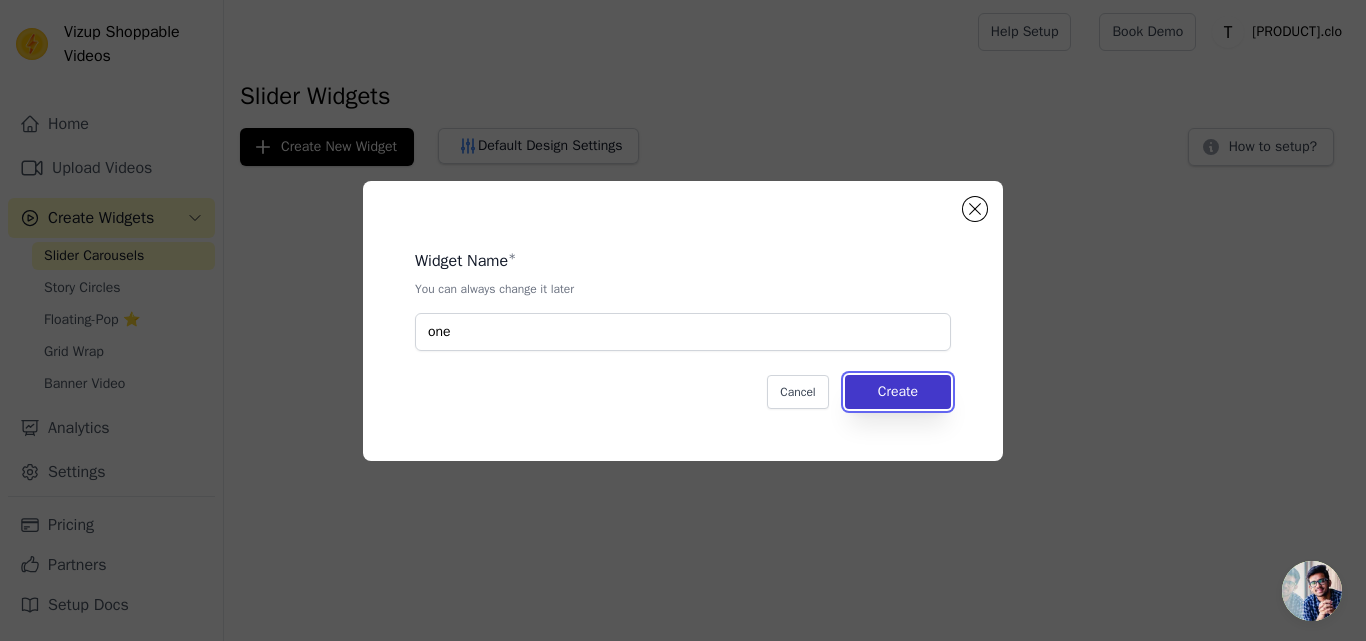 click on "Create" at bounding box center [898, 392] 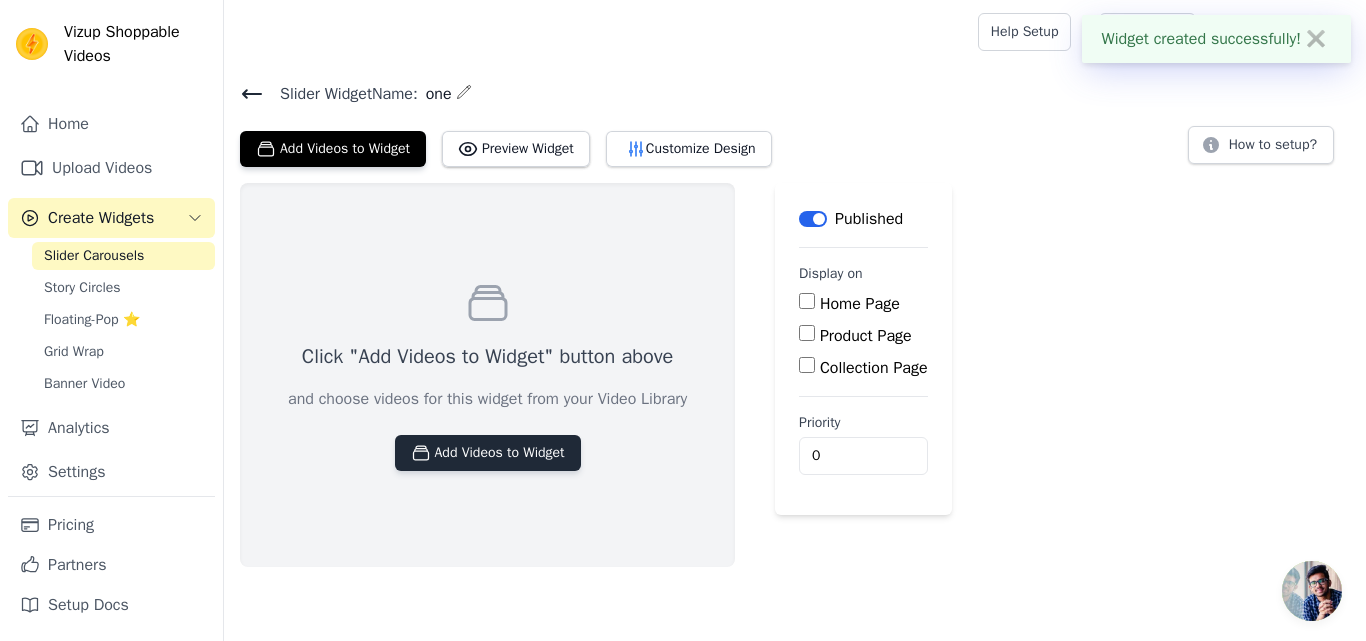 click on "Add Videos to Widget" at bounding box center (488, 453) 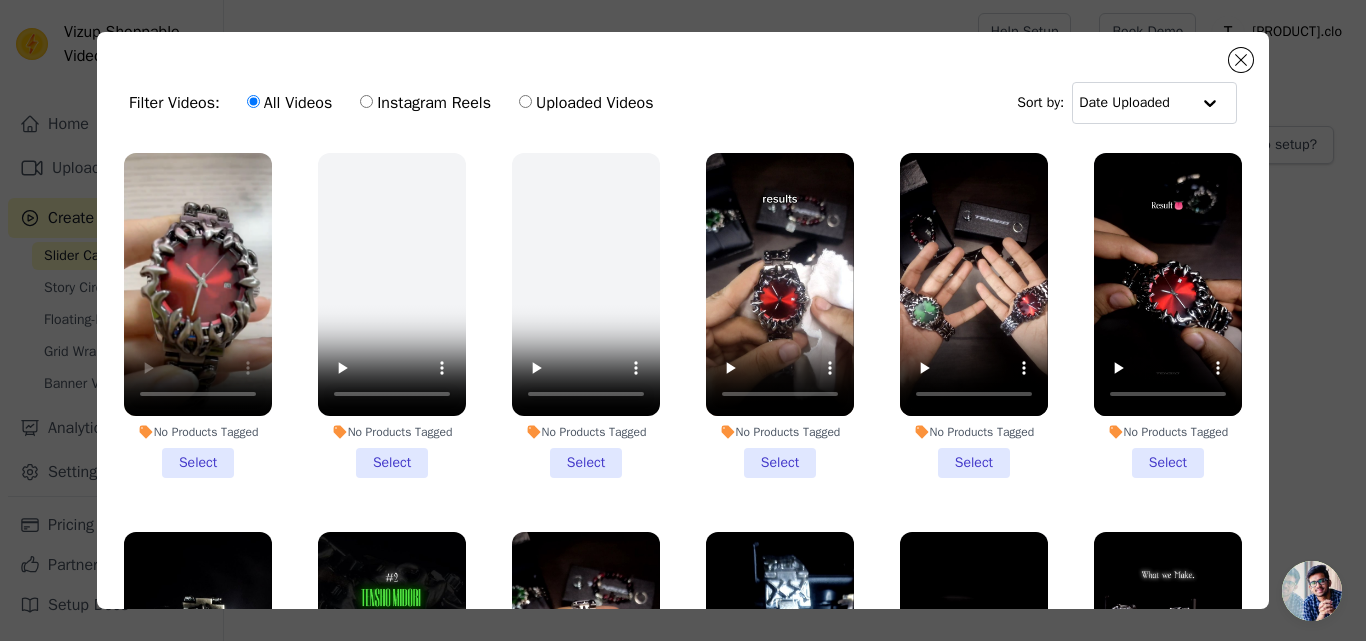 click on "No Products Tagged     Select" at bounding box center [198, 315] 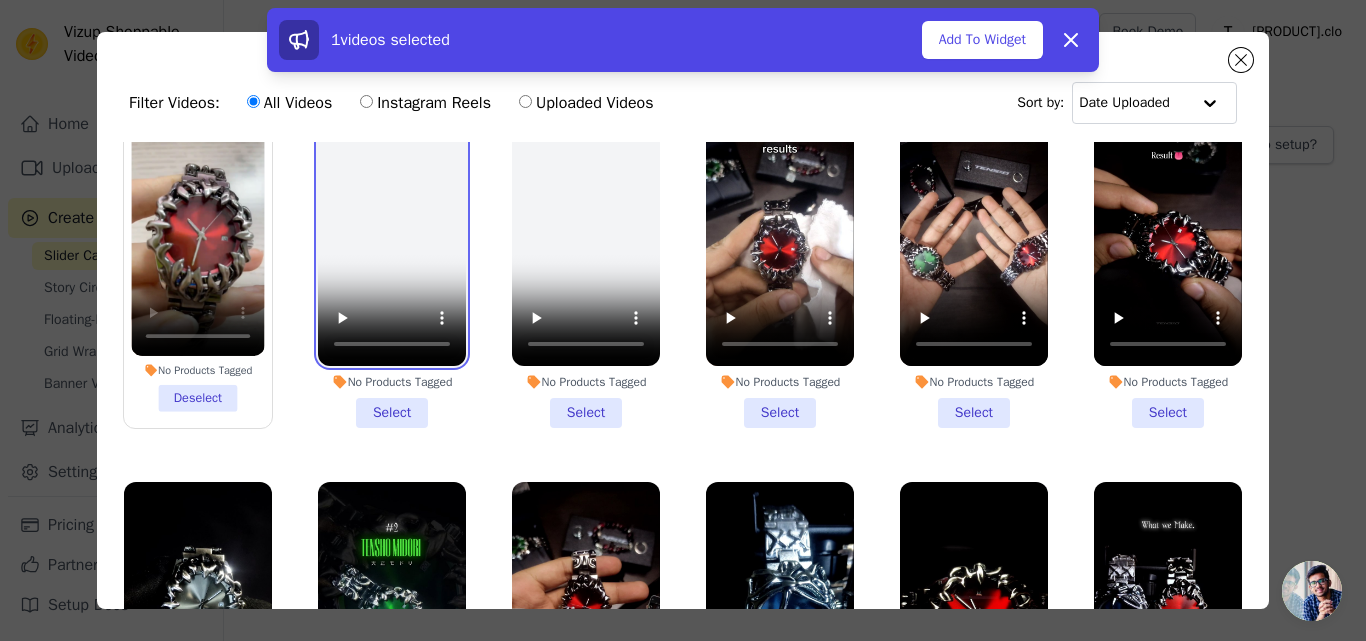 scroll, scrollTop: 54, scrollLeft: 0, axis: vertical 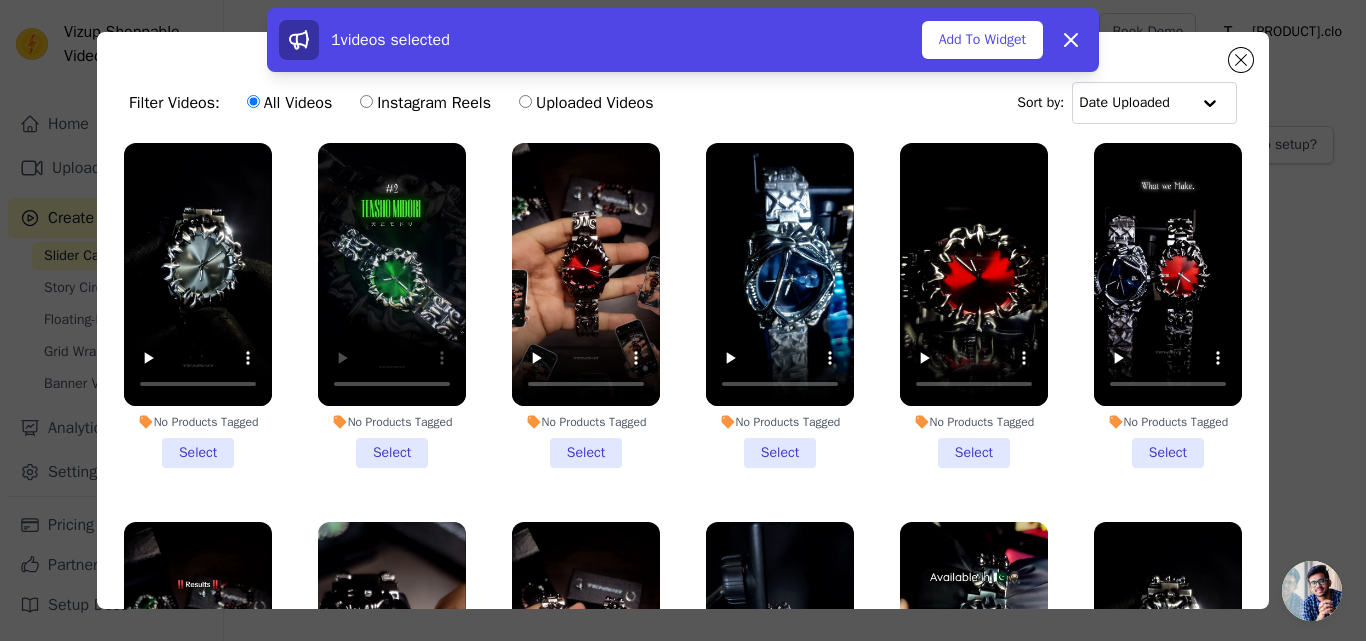 click on "No Products Tagged     Select" at bounding box center (392, 305) 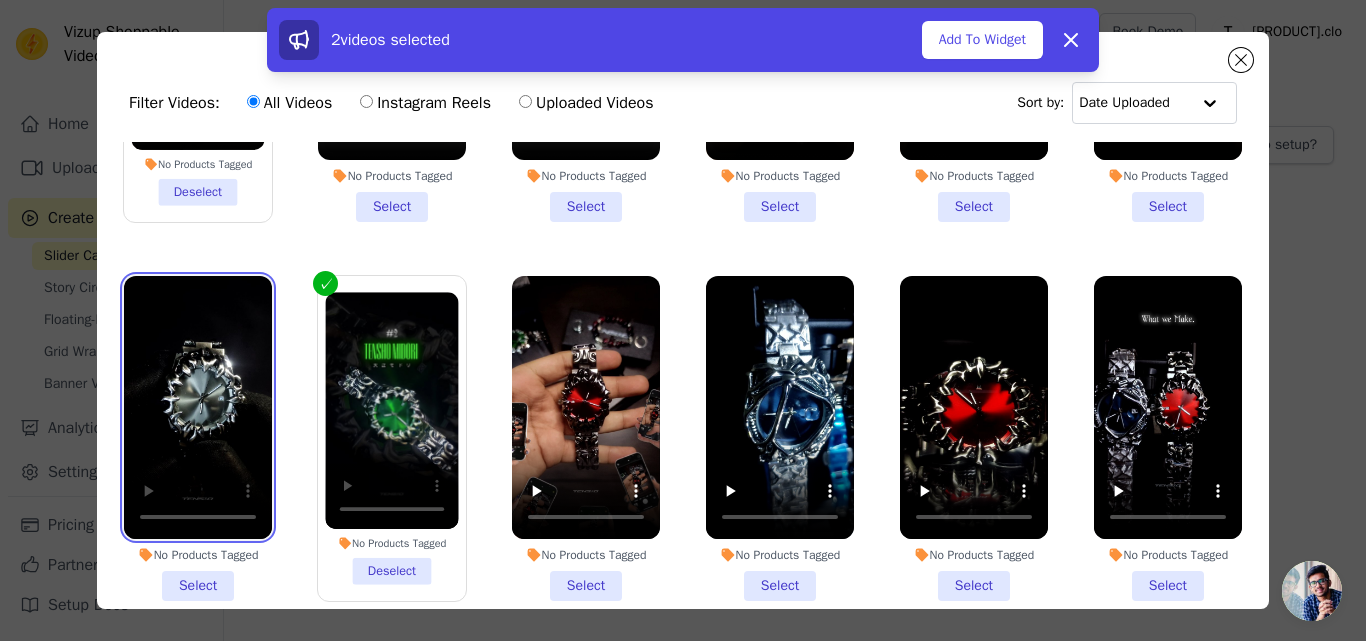 scroll, scrollTop: 272, scrollLeft: 0, axis: vertical 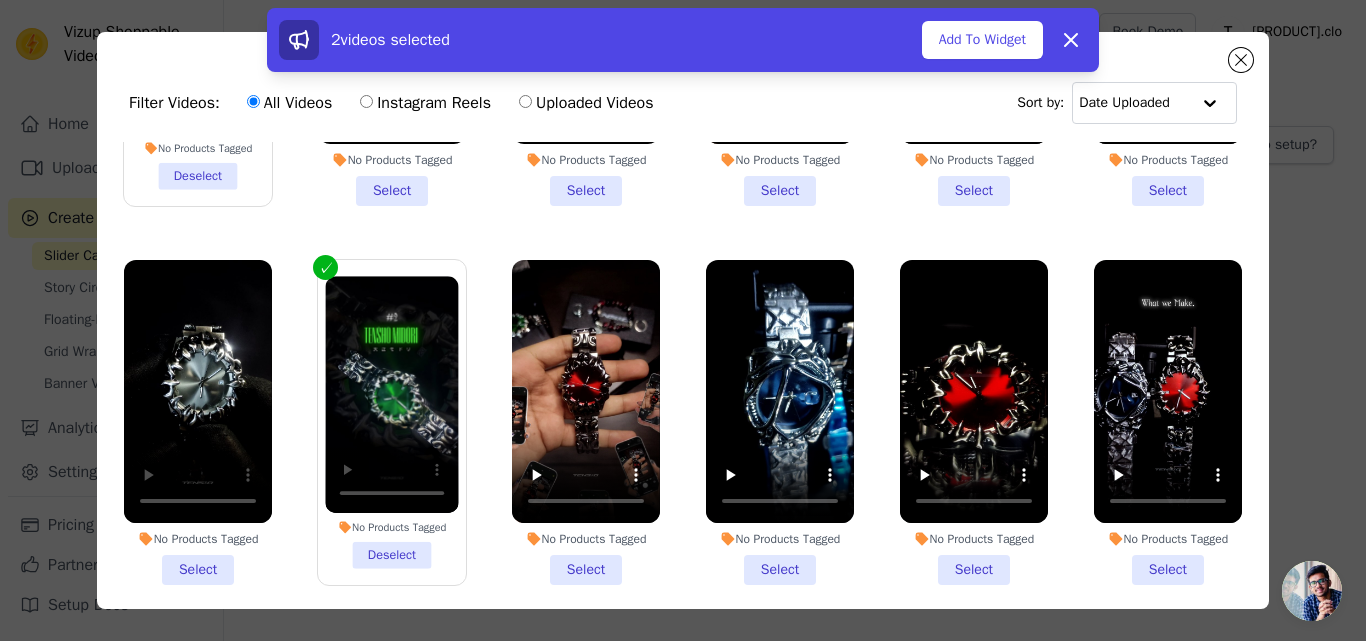 click on "No Products Tagged     Select" at bounding box center (198, 422) 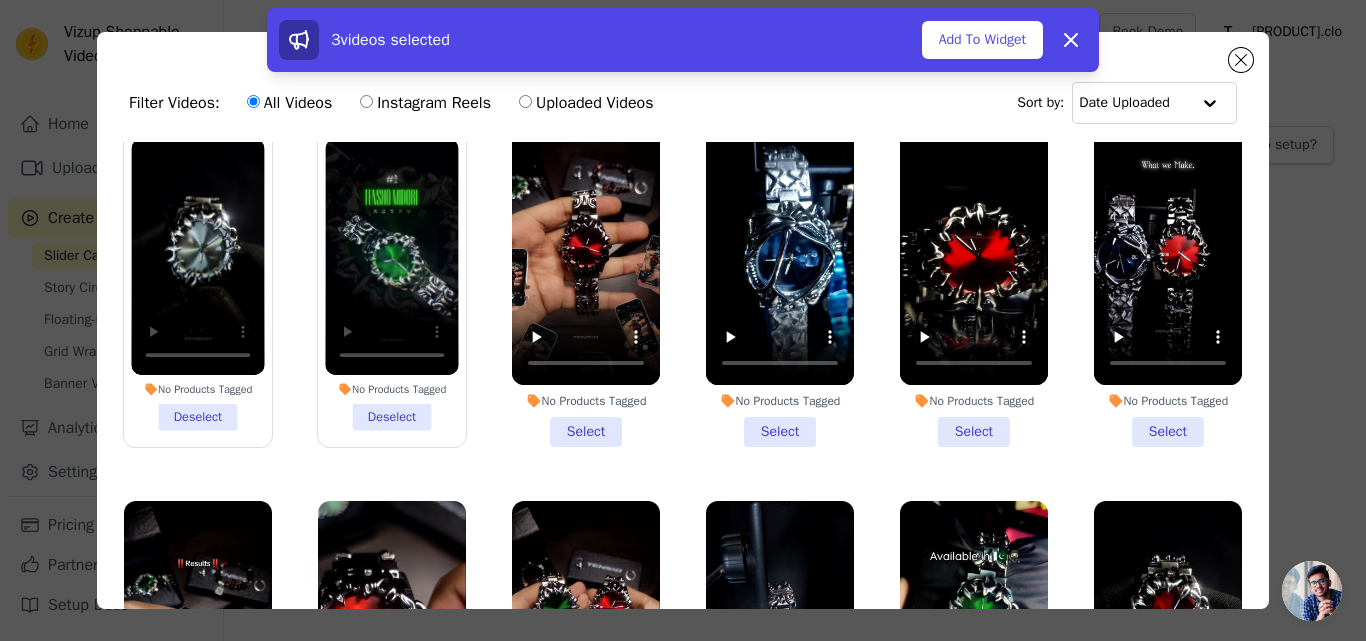 scroll, scrollTop: 436, scrollLeft: 0, axis: vertical 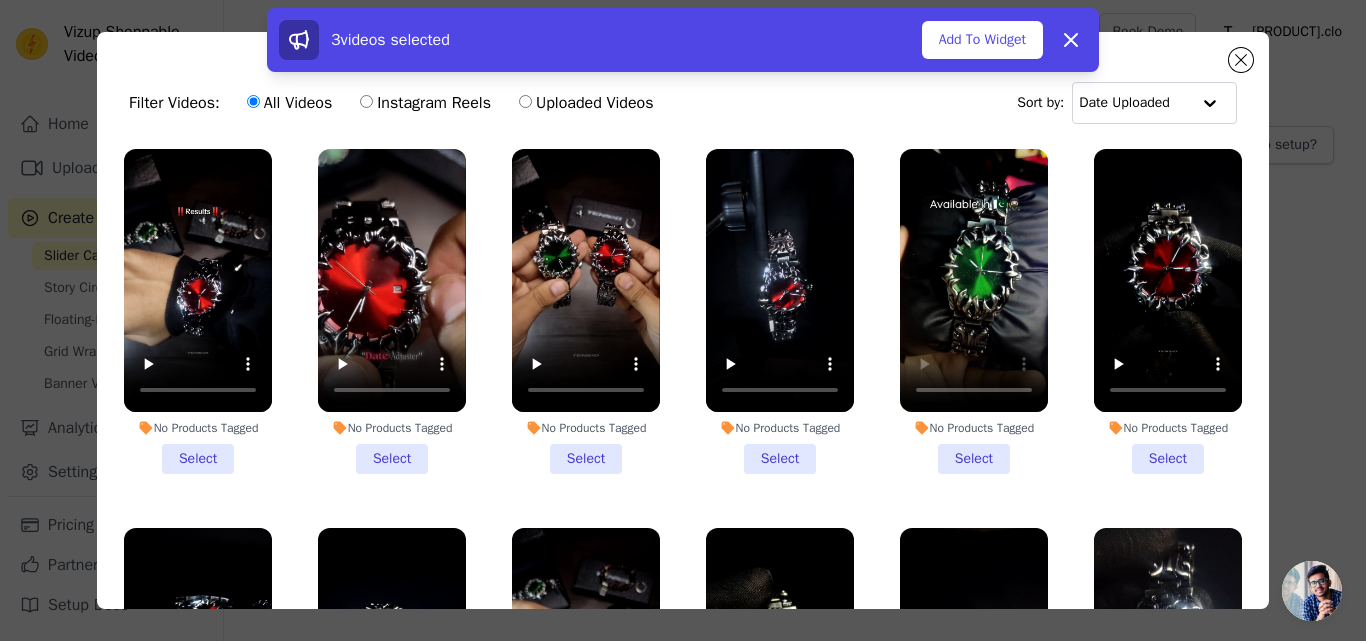 click on "No Products Tagged     Select" at bounding box center [974, 311] 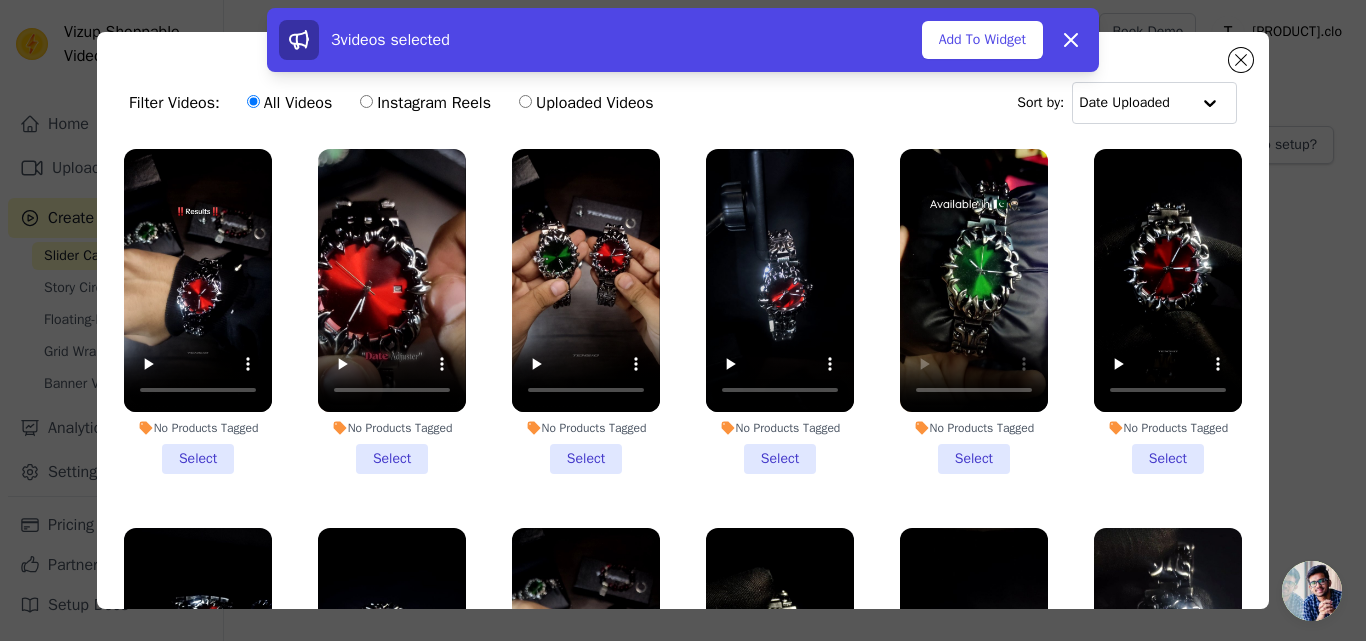 click on "No Products Tagged     Select" at bounding box center [0, 0] 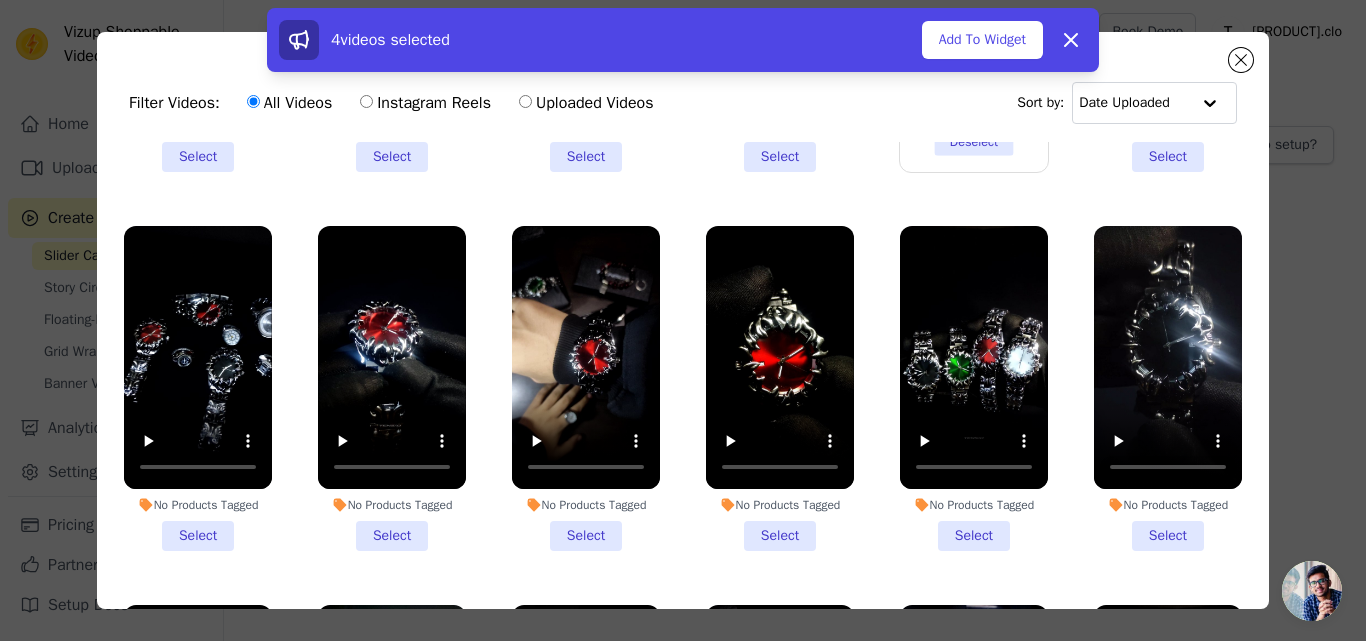 scroll, scrollTop: 1058, scrollLeft: 0, axis: vertical 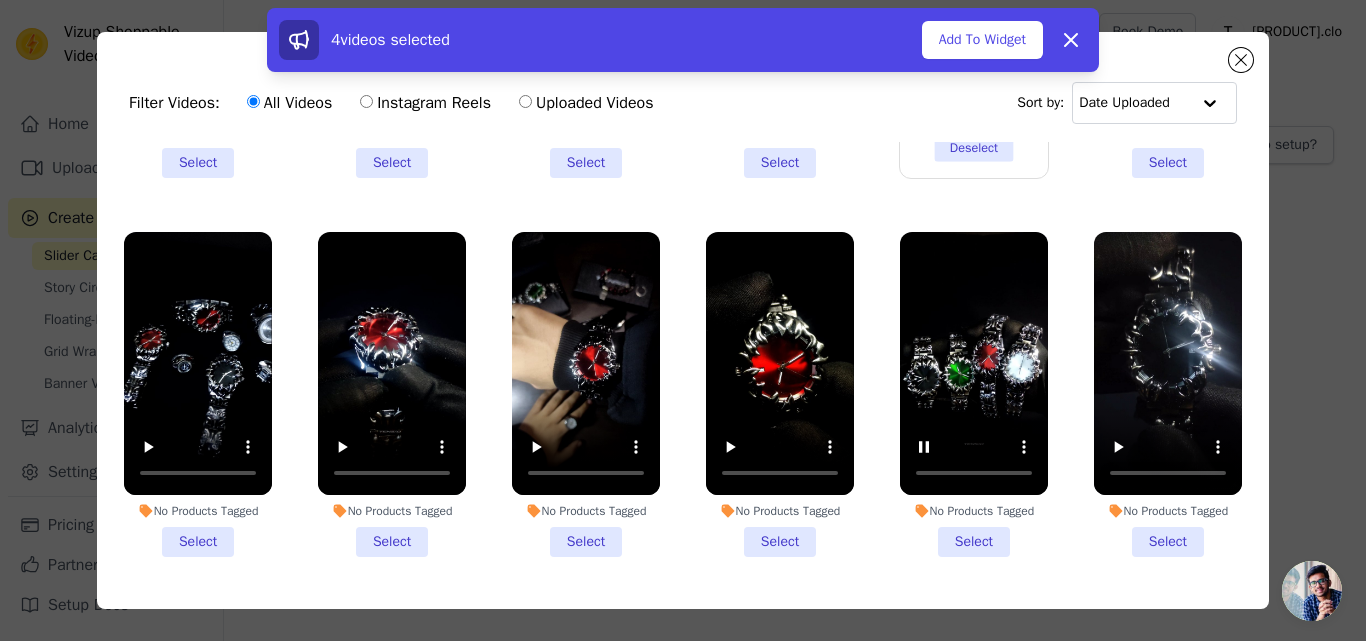 click on "No Products Tagged     Select" at bounding box center [1168, 394] 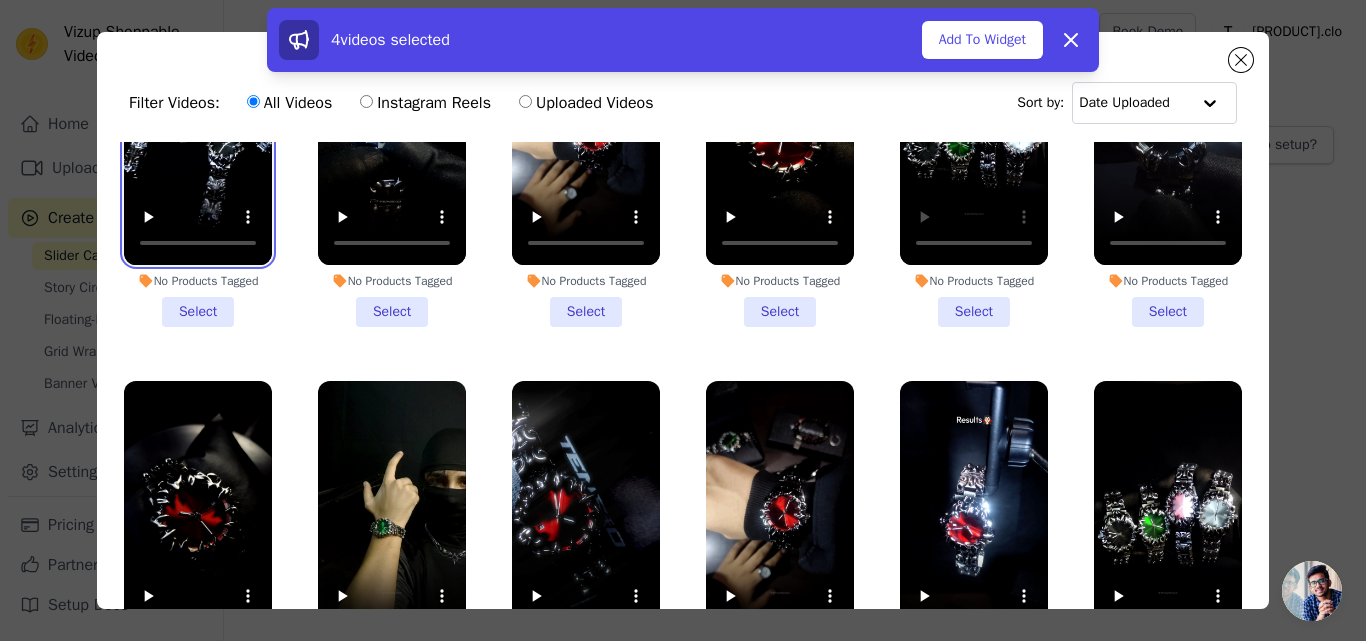 scroll, scrollTop: 1384, scrollLeft: 0, axis: vertical 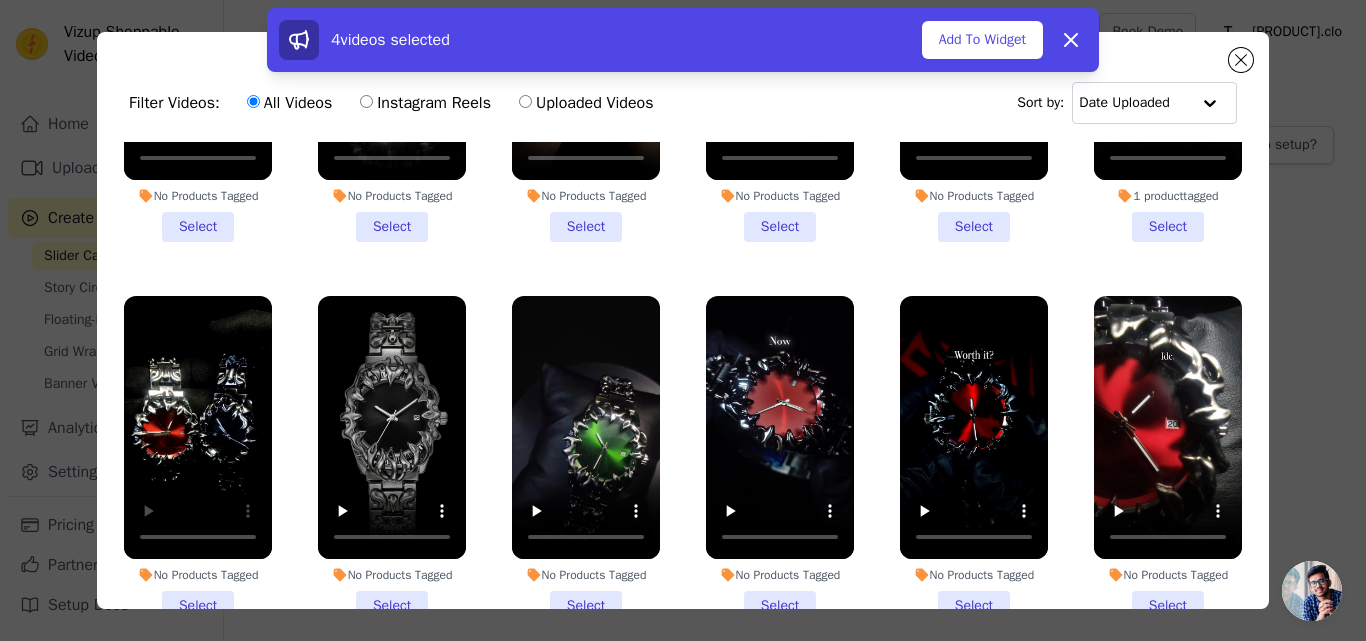 click on "No Products Tagged     Select" at bounding box center (780, 458) 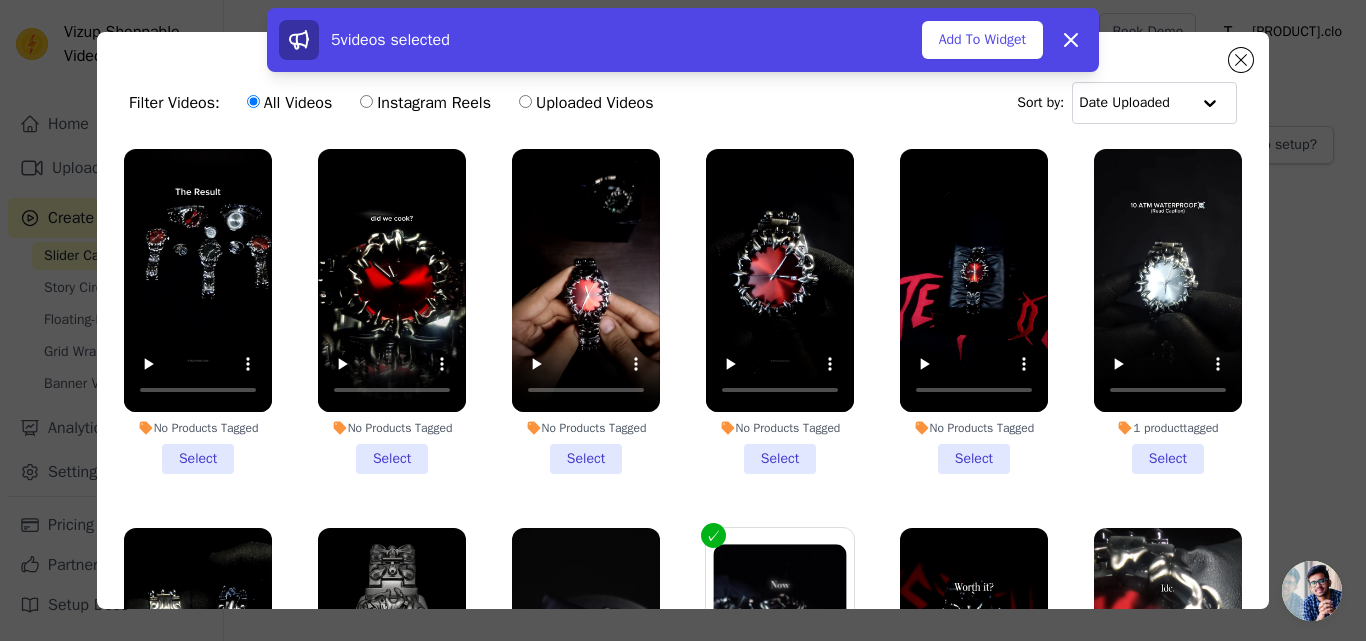 scroll, scrollTop: 1898, scrollLeft: 0, axis: vertical 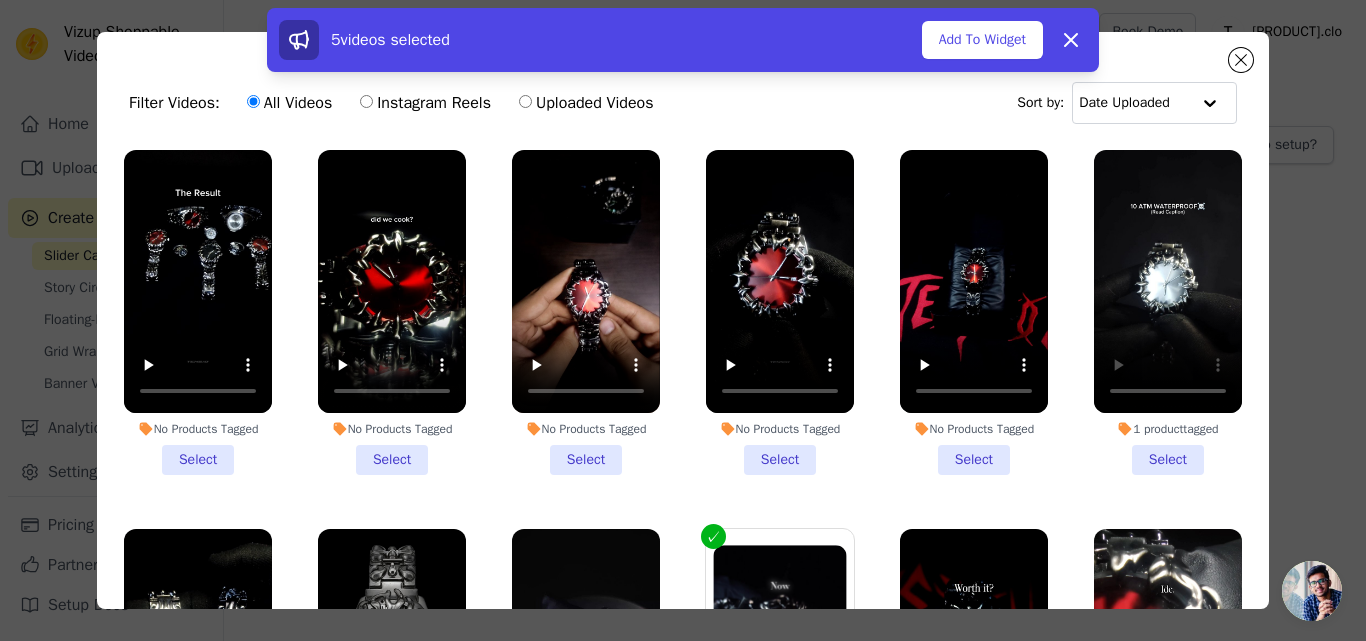 click on "1   product  tagged     Select" at bounding box center [1168, 312] 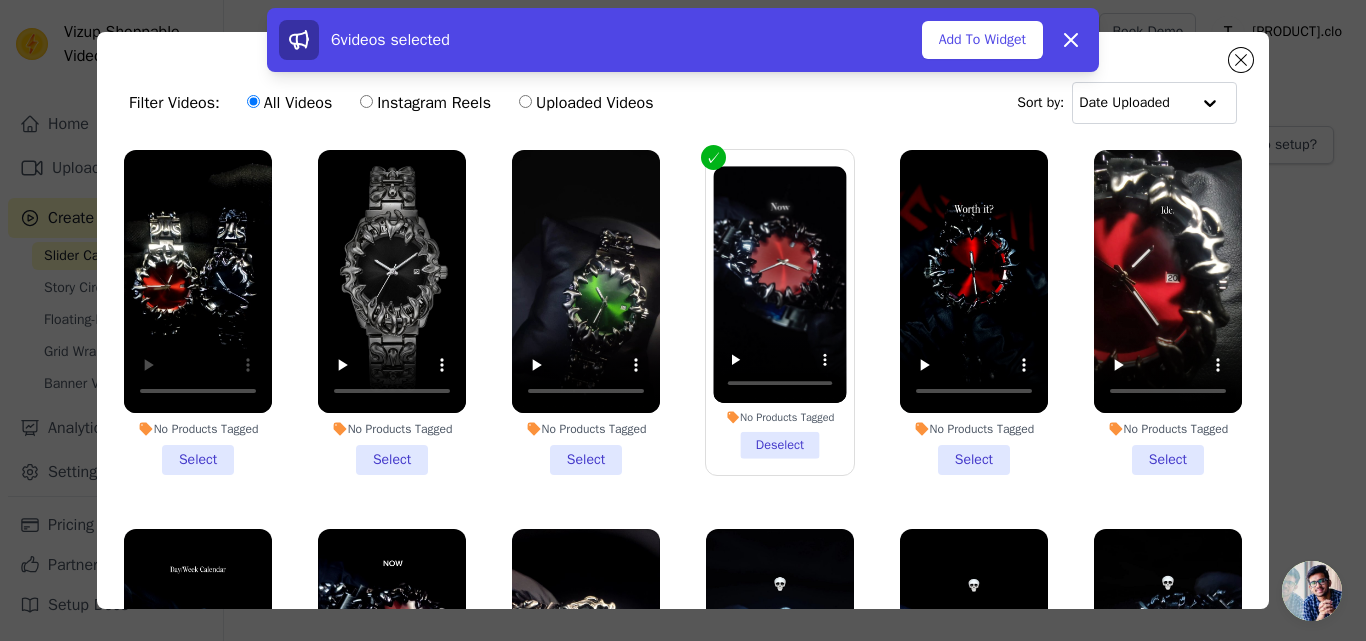 scroll, scrollTop: 2271, scrollLeft: 0, axis: vertical 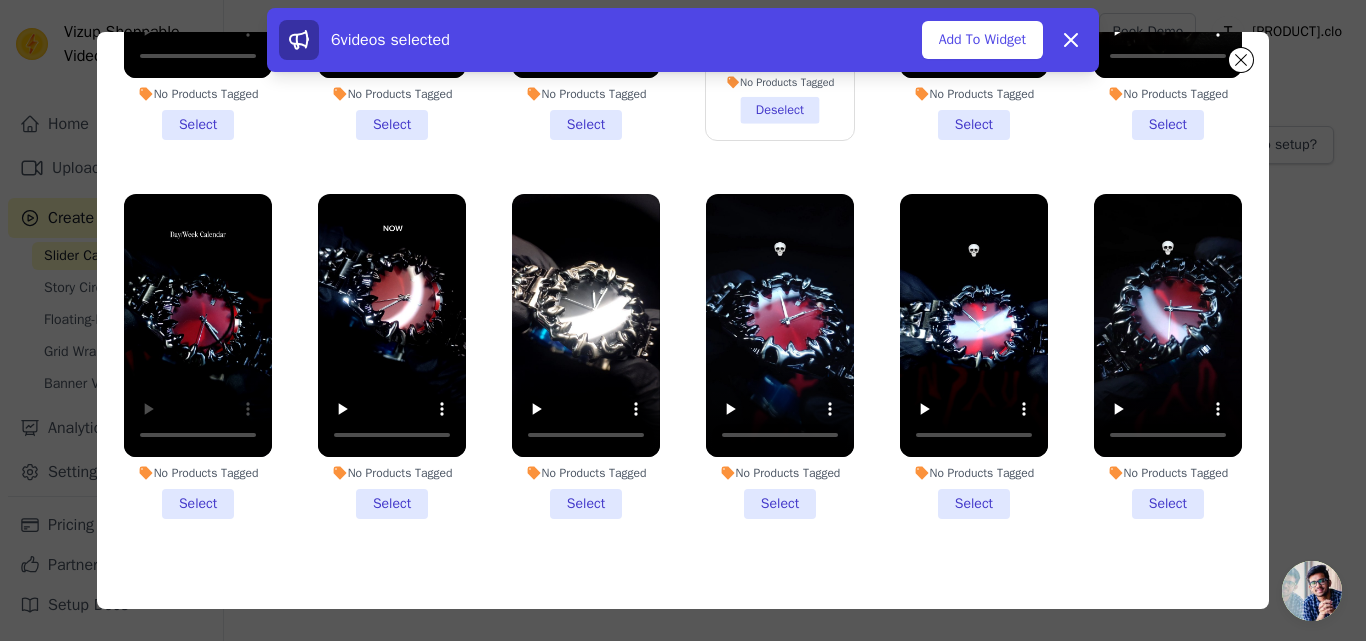 click on "No Products Tagged     Select" at bounding box center (198, 356) 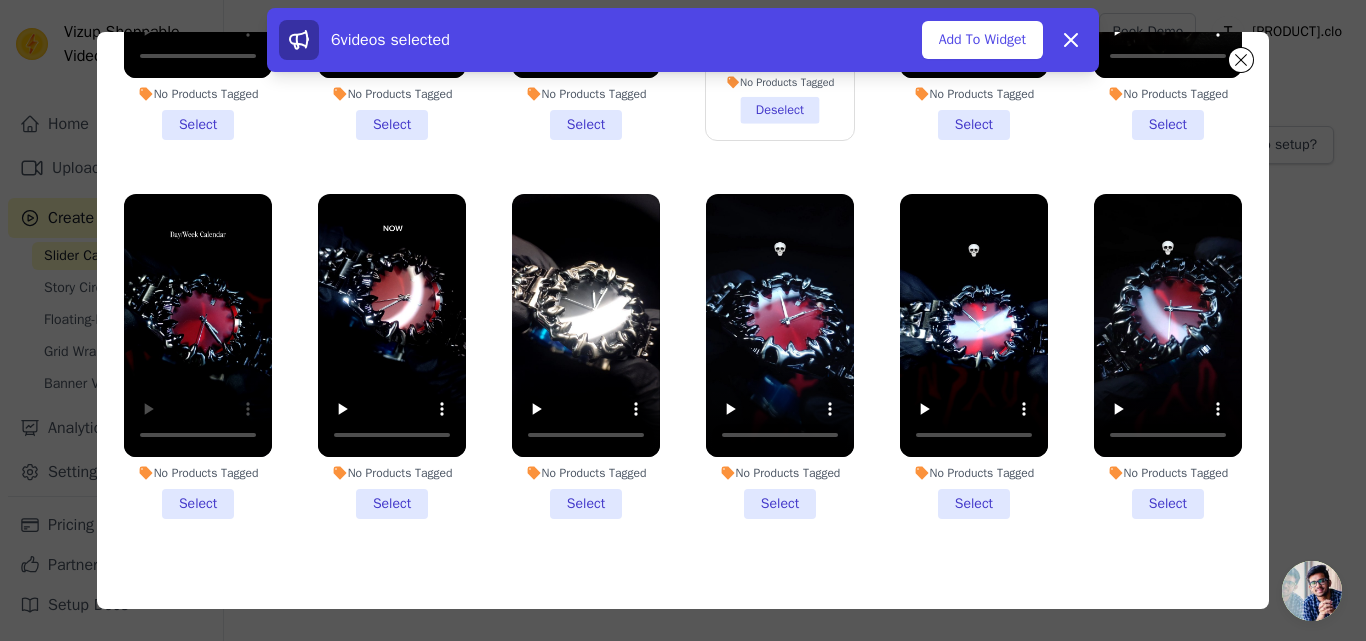 click on "No Products Tagged     Select" at bounding box center [0, 0] 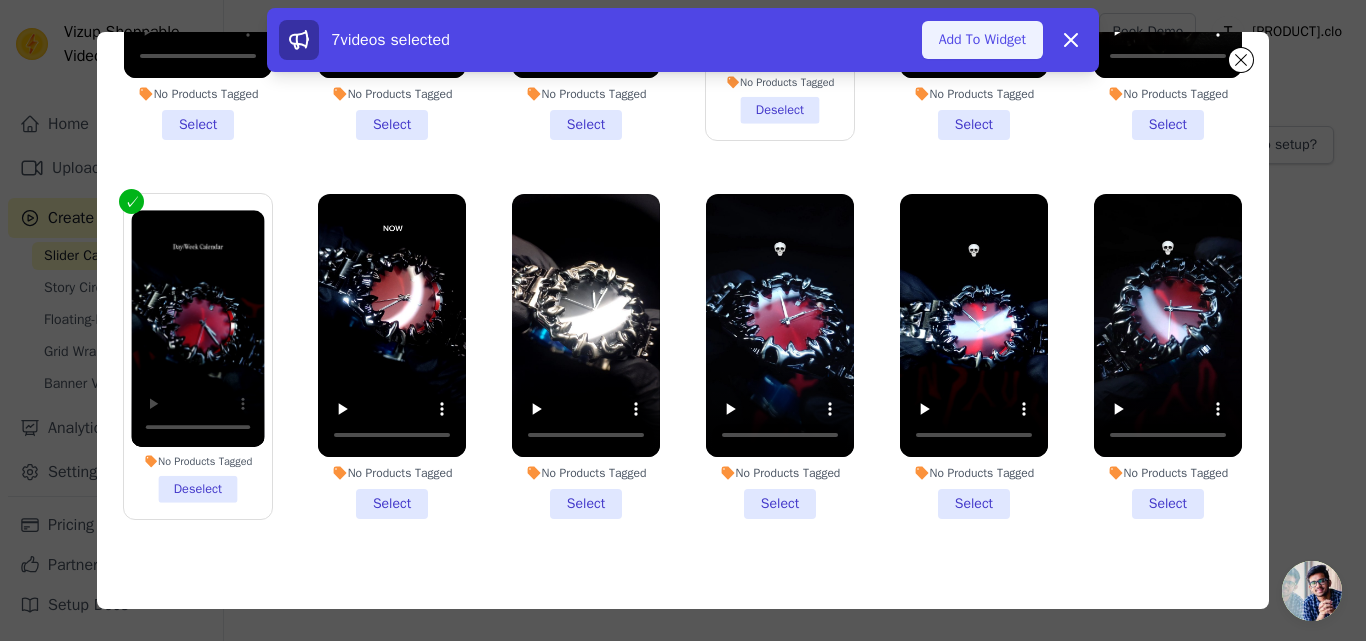 click on "Add To Widget" at bounding box center [982, 40] 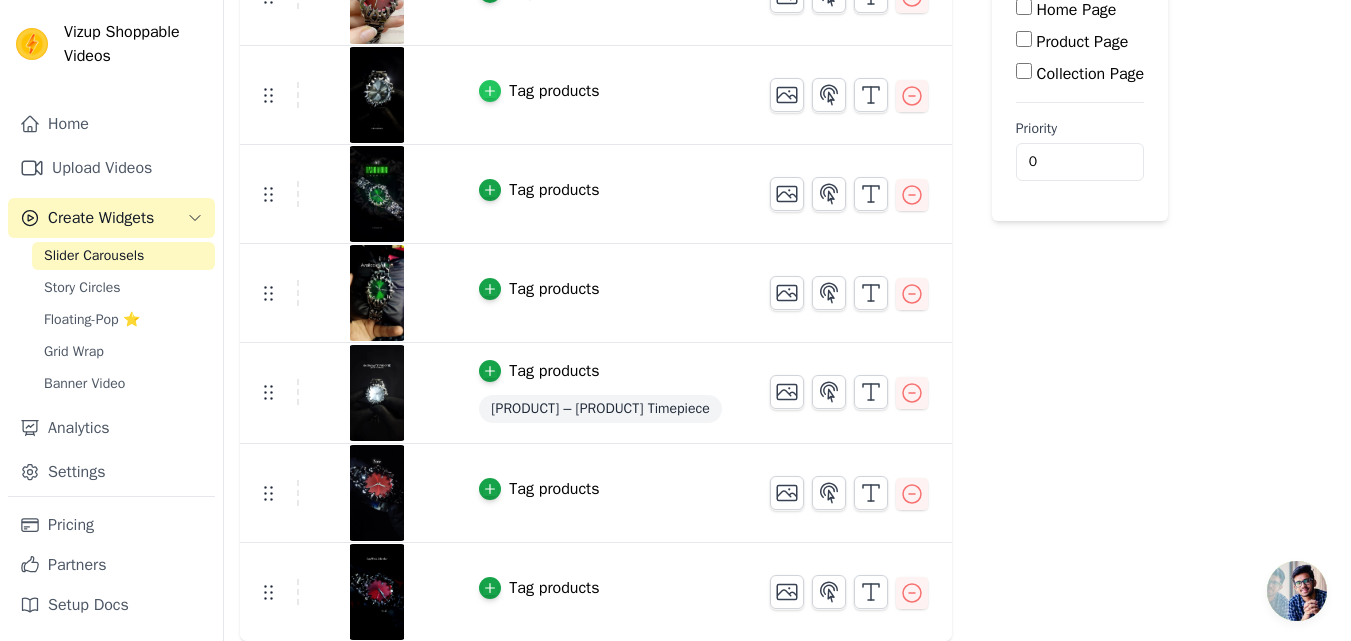 scroll, scrollTop: 286, scrollLeft: 0, axis: vertical 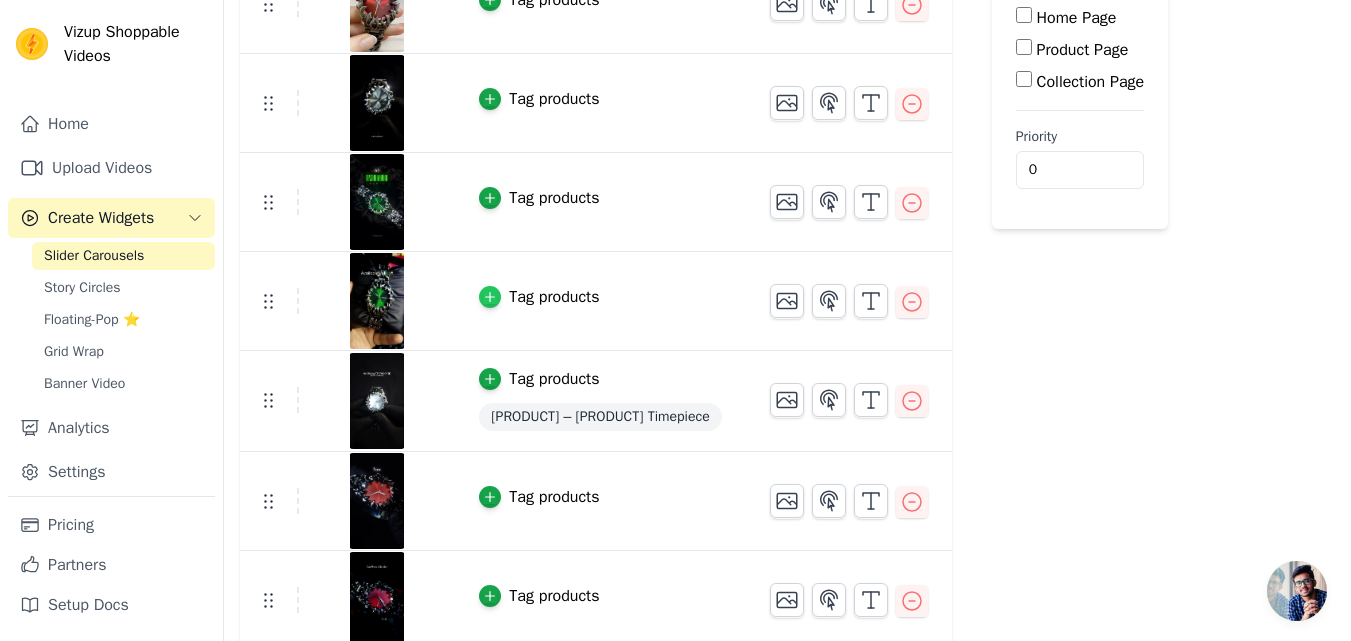 click 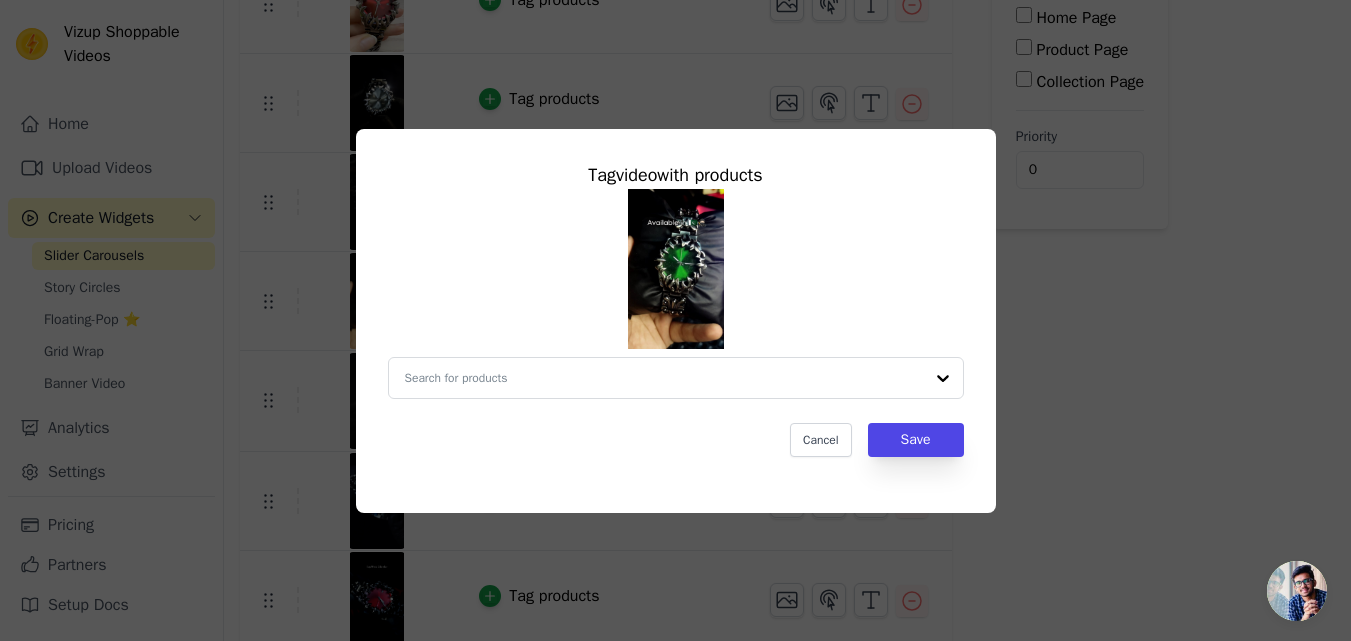 scroll, scrollTop: 0, scrollLeft: 0, axis: both 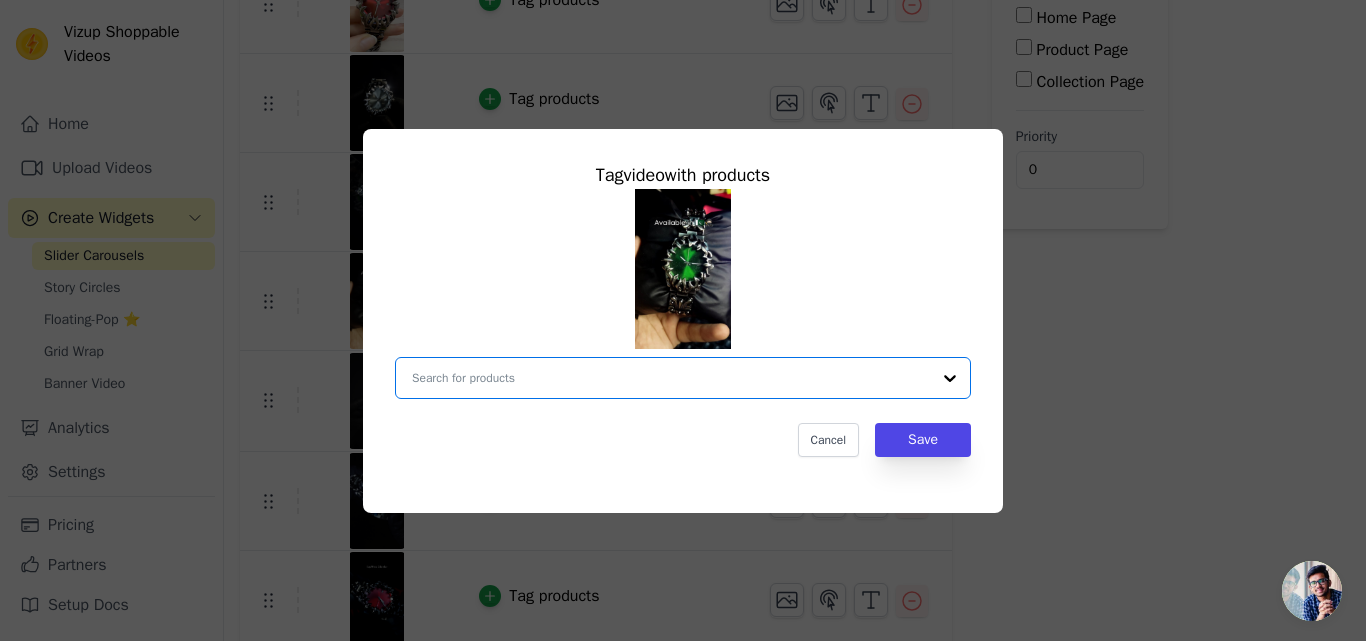 click at bounding box center (671, 378) 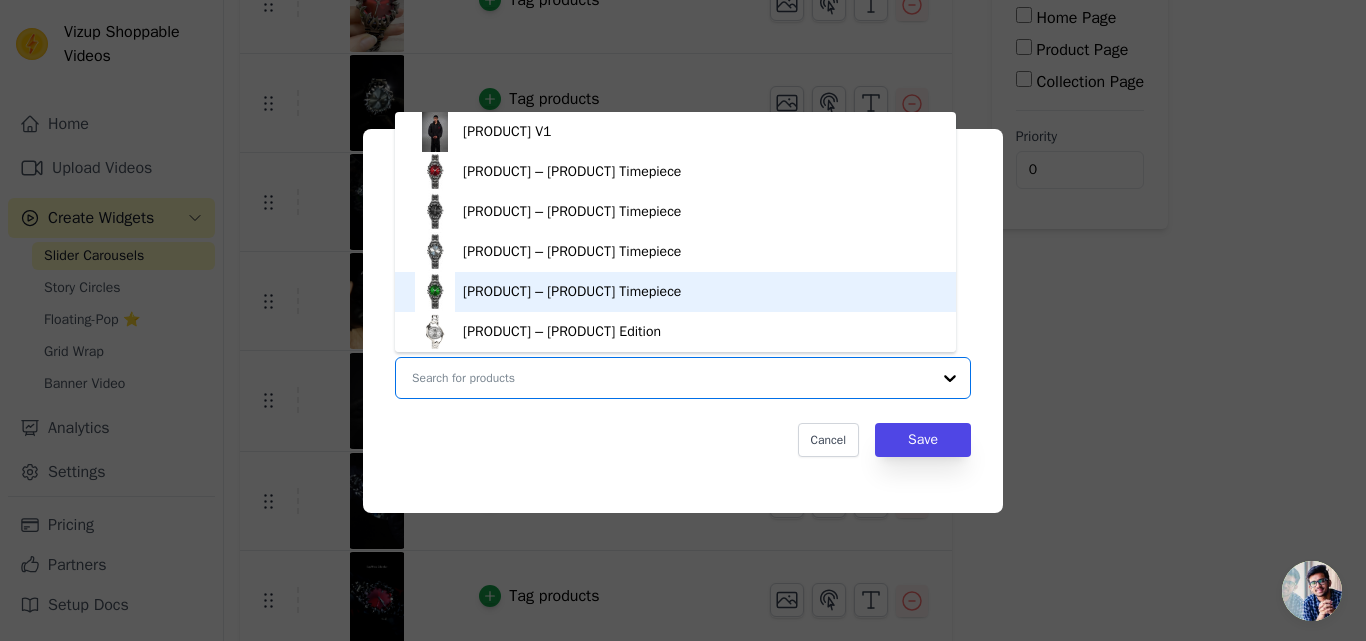 click on "[PRODUCT] – [PRODUCT] Timepiece" at bounding box center [675, 292] 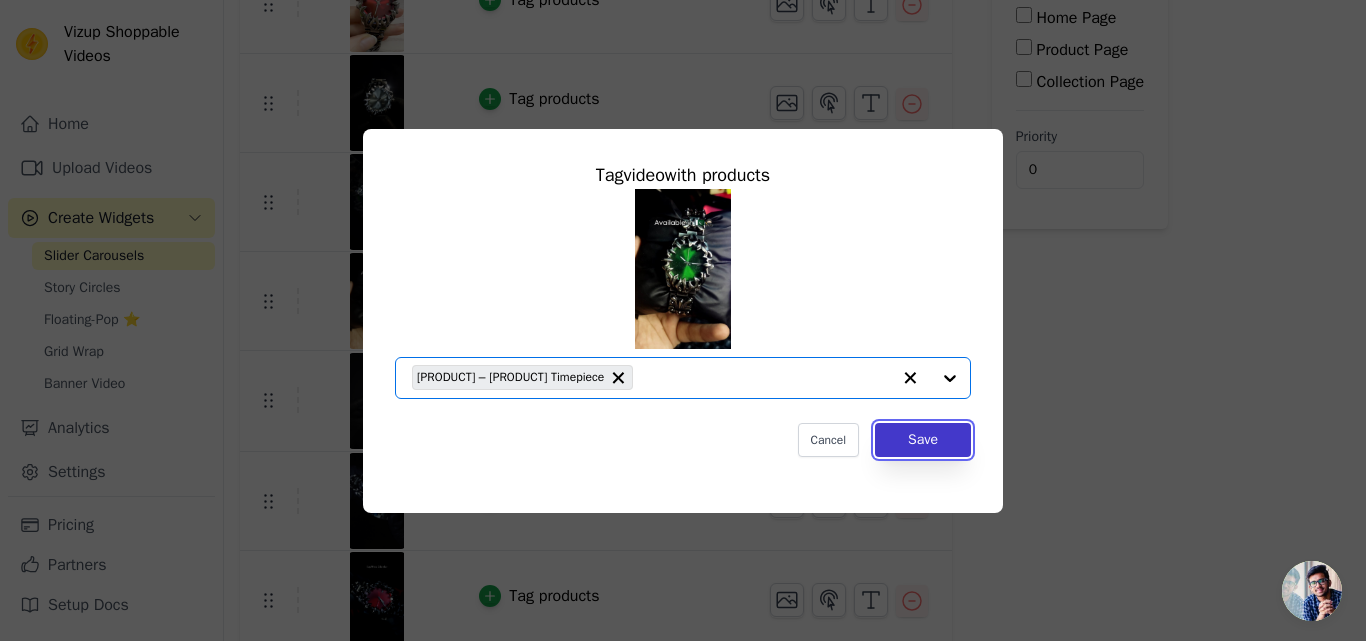 click on "Save" at bounding box center (923, 440) 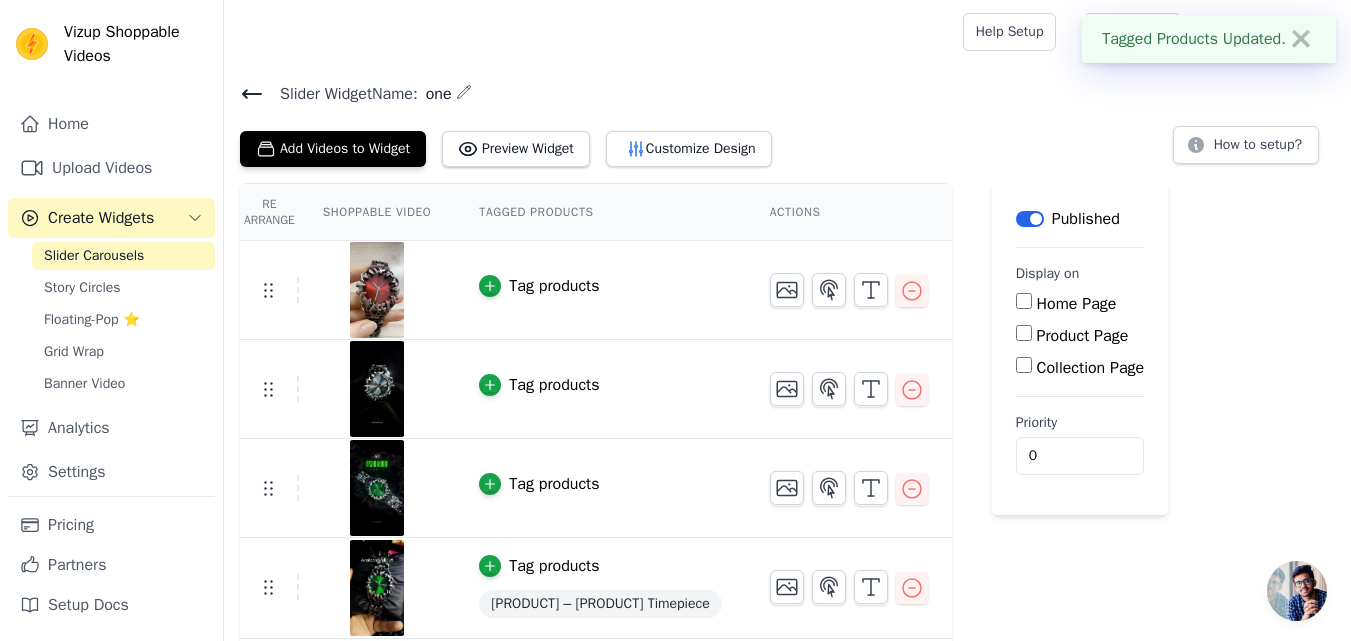 click on "Tag products" at bounding box center [554, 286] 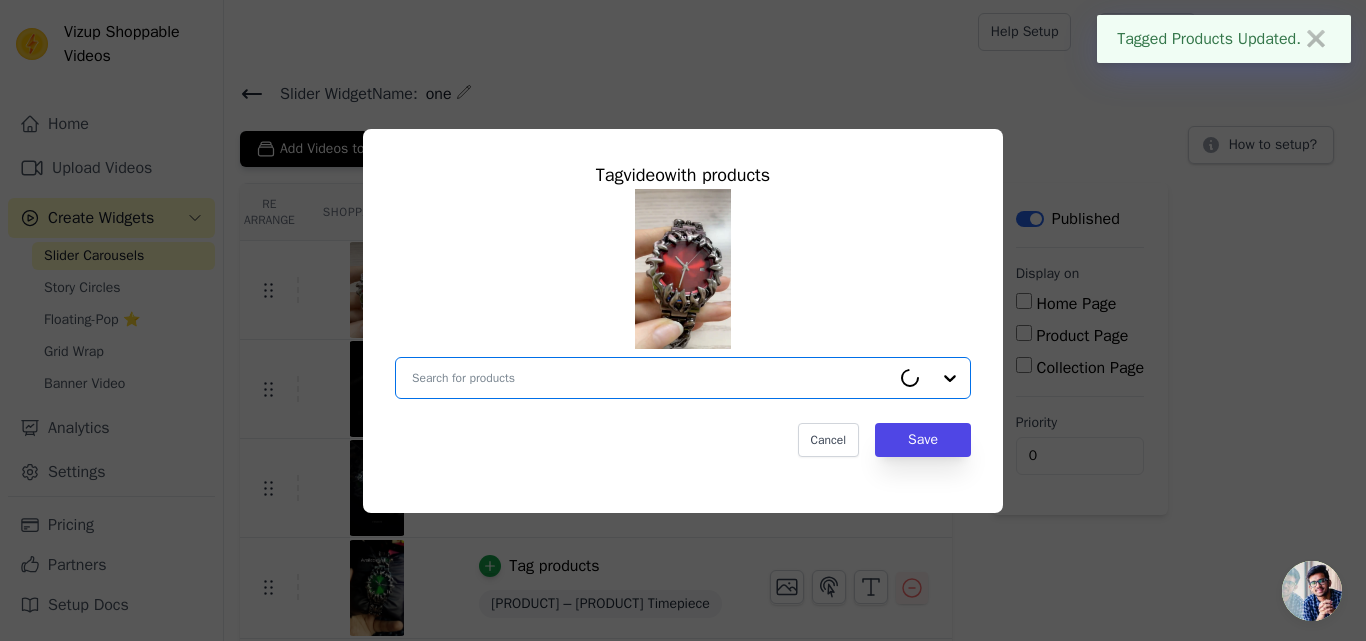 click at bounding box center (651, 378) 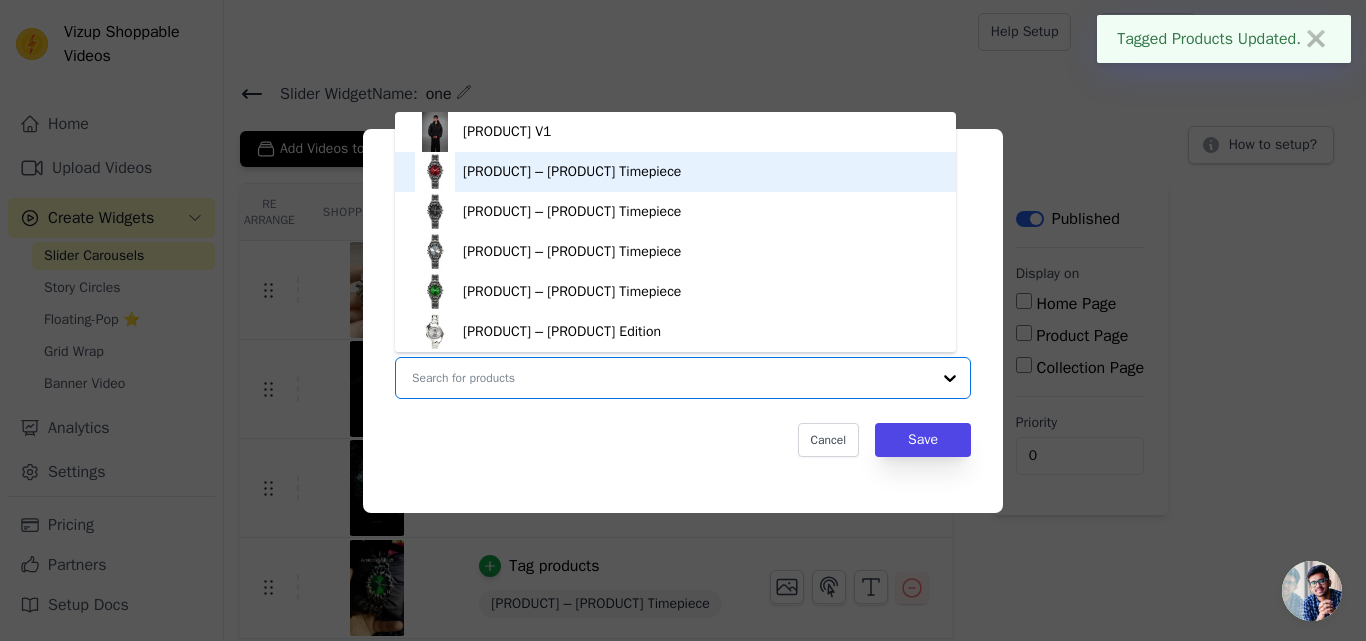 click on "[PRODUCT] – [PRODUCT] Timepiece" at bounding box center (572, 172) 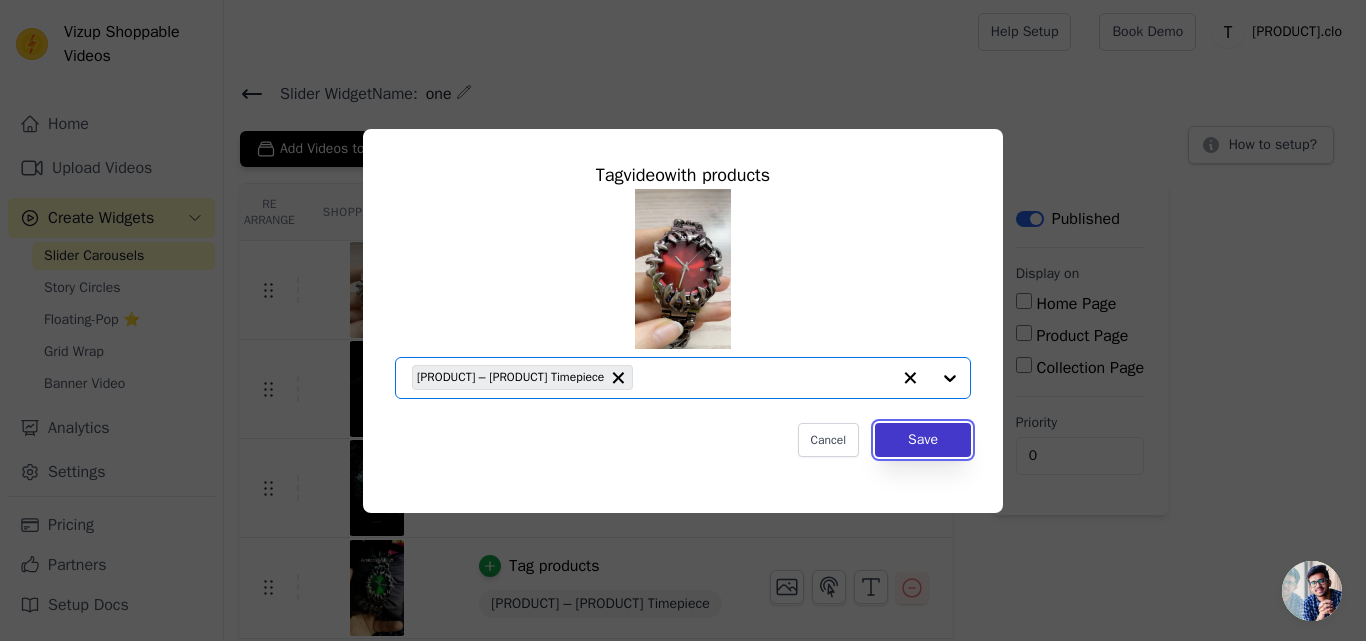 click on "Save" at bounding box center (923, 440) 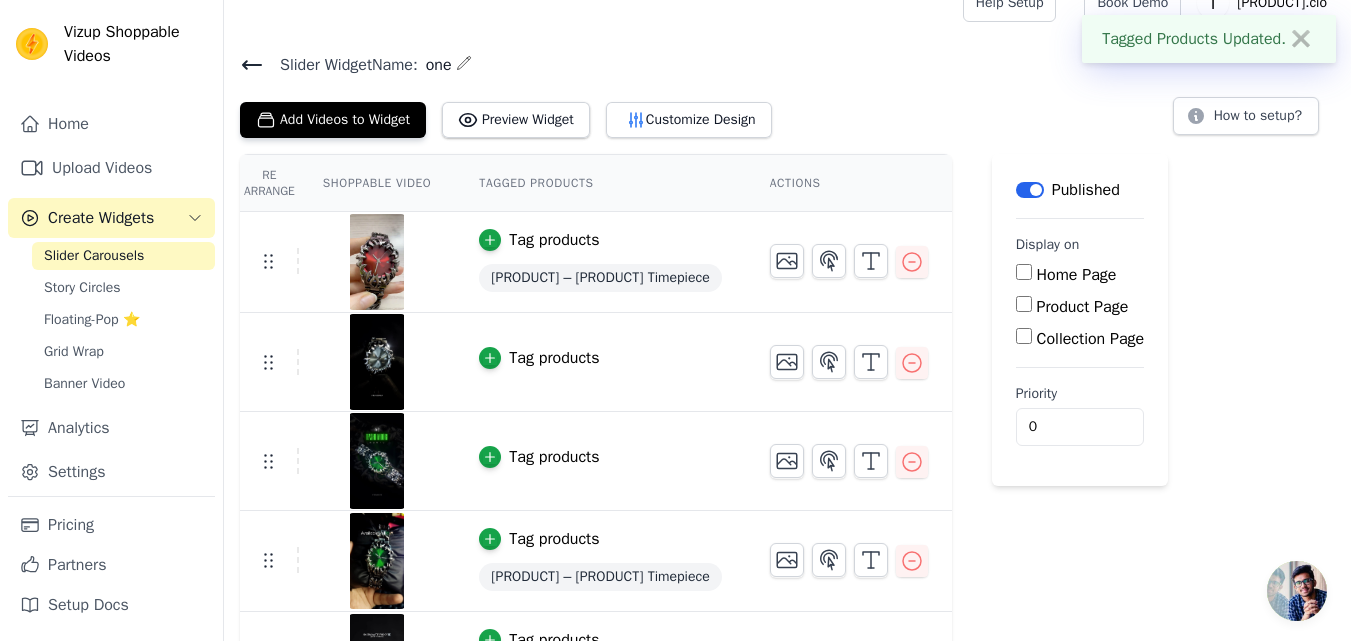 scroll, scrollTop: 39, scrollLeft: 0, axis: vertical 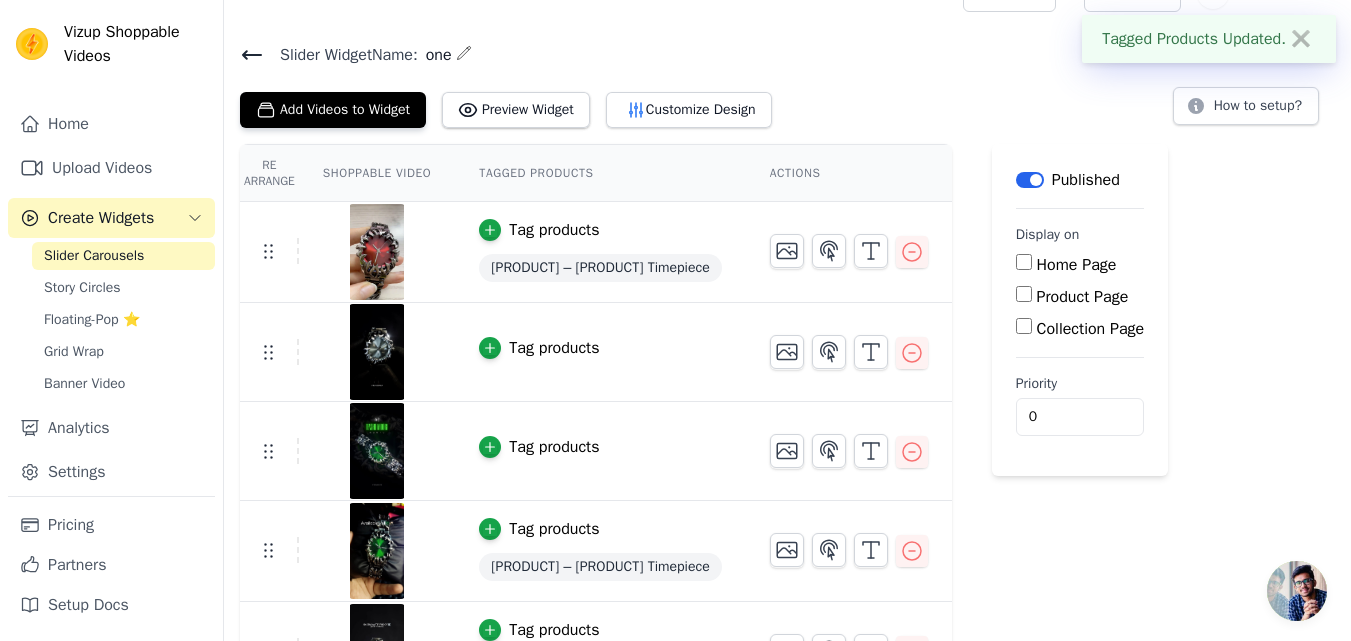 click on "Tag products" at bounding box center (539, 348) 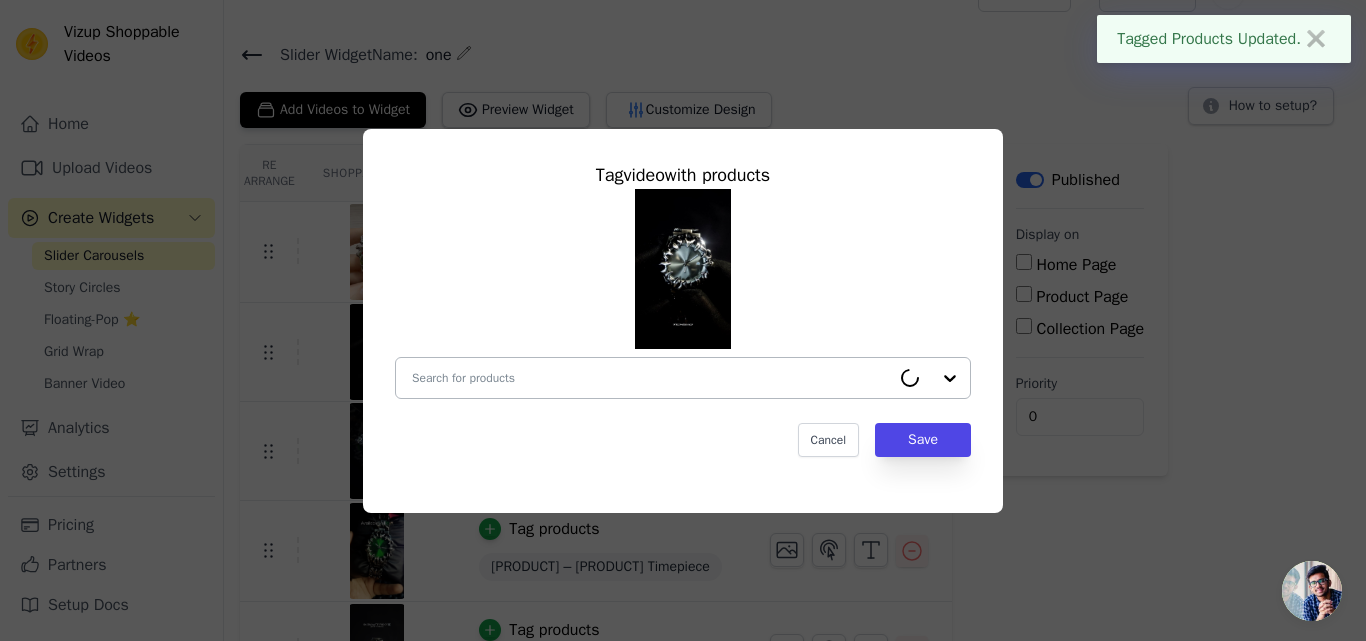 click at bounding box center [651, 378] 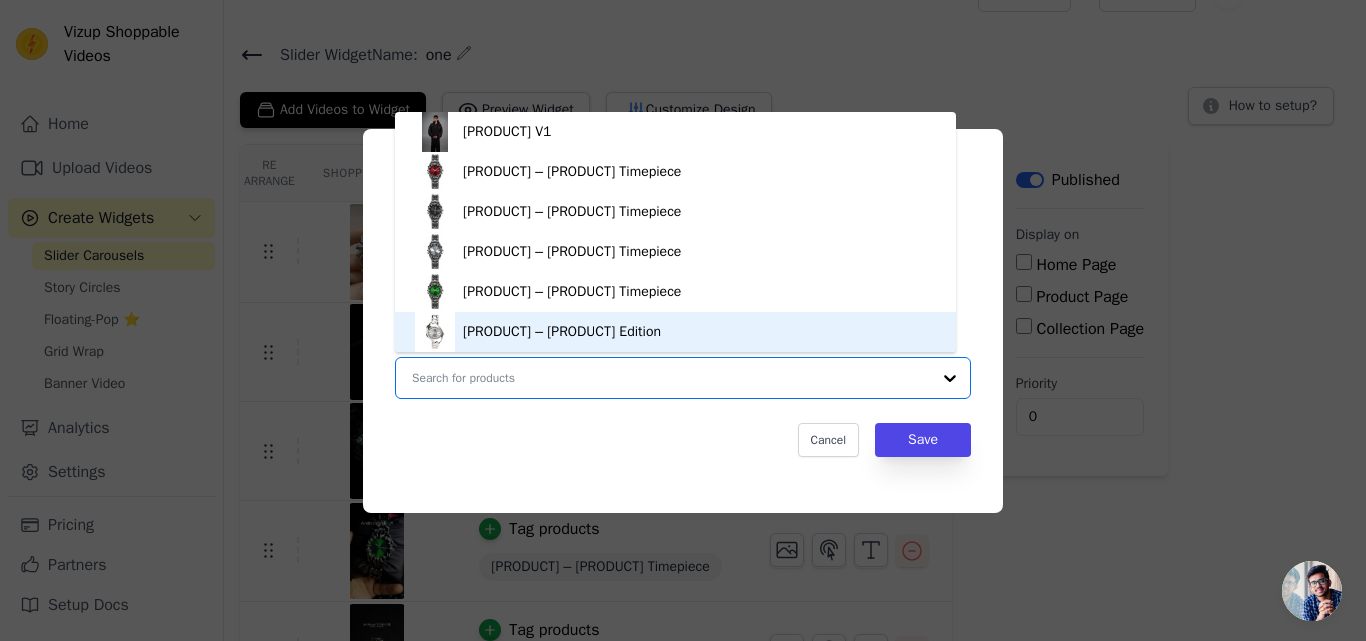 click on "Cancel   Save" at bounding box center (683, 440) 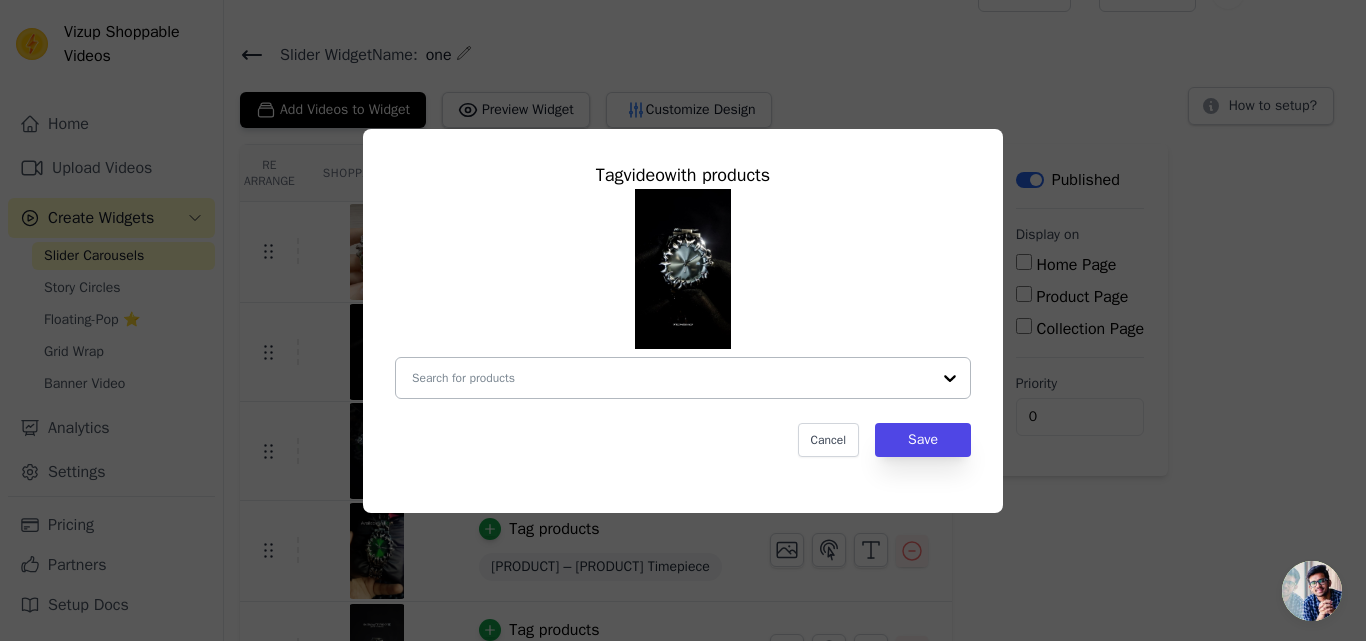 click at bounding box center [671, 378] 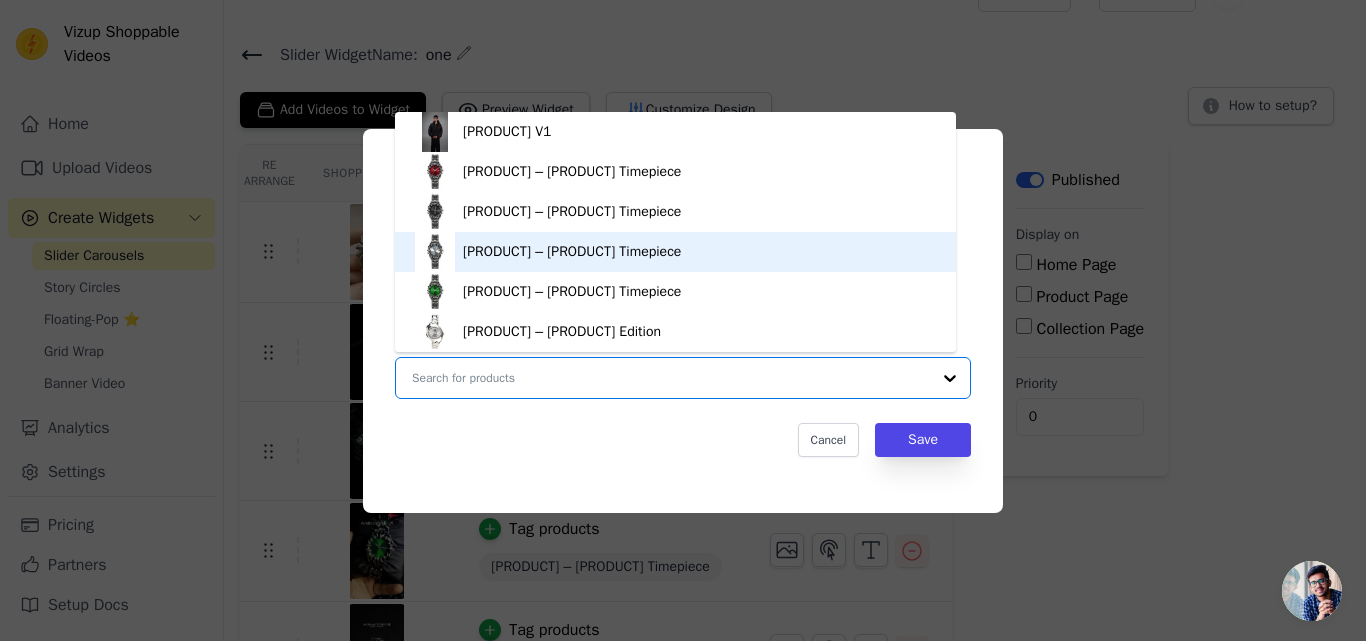 click on "[PRODUCT] – [PRODUCT] Timepiece" at bounding box center (675, 252) 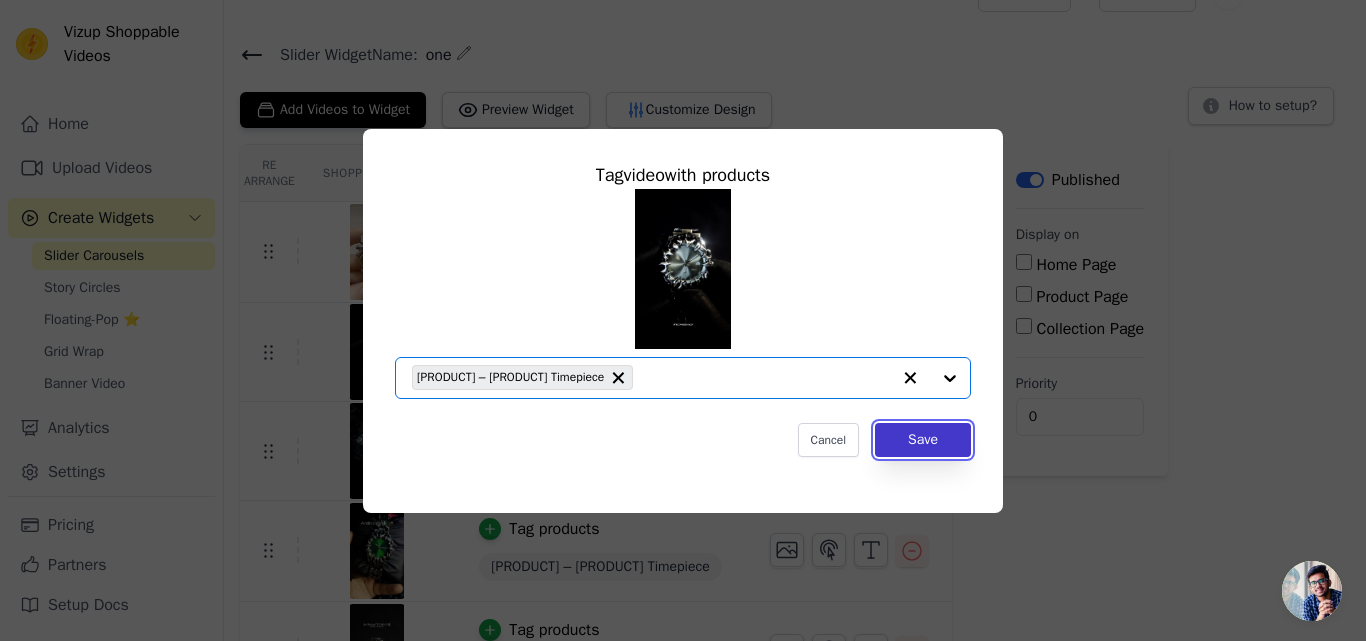 click on "Save" at bounding box center [923, 440] 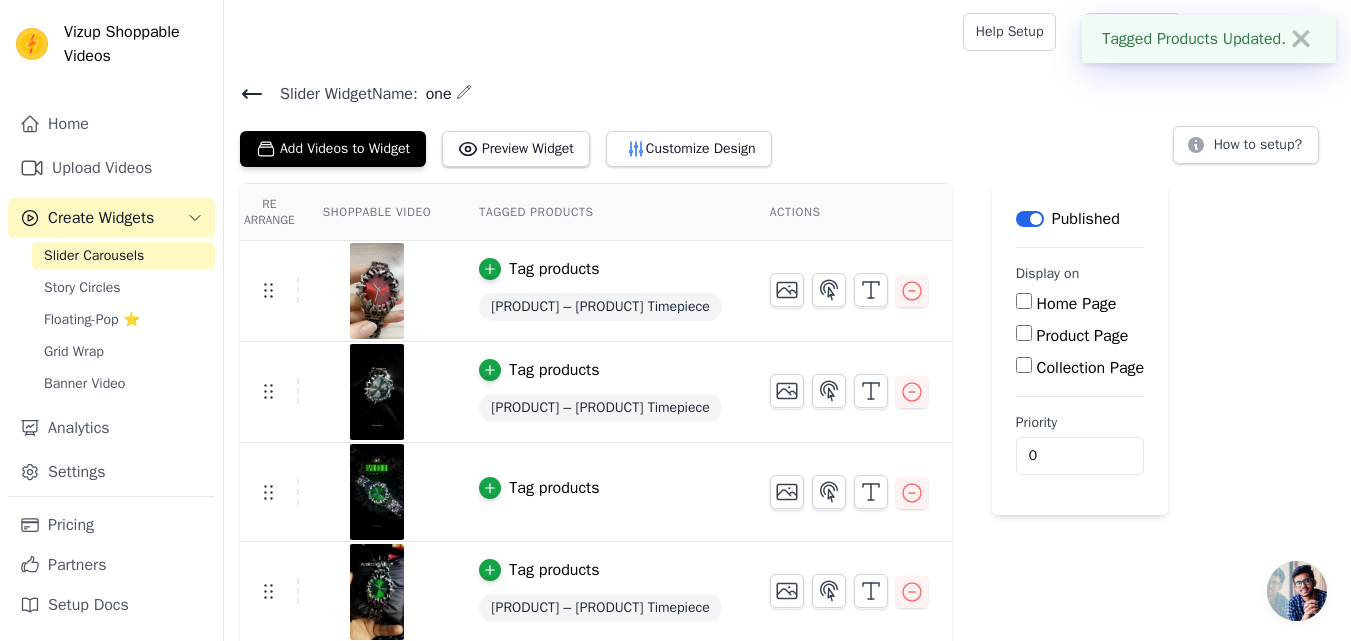 click on "Tag products" at bounding box center [554, 488] 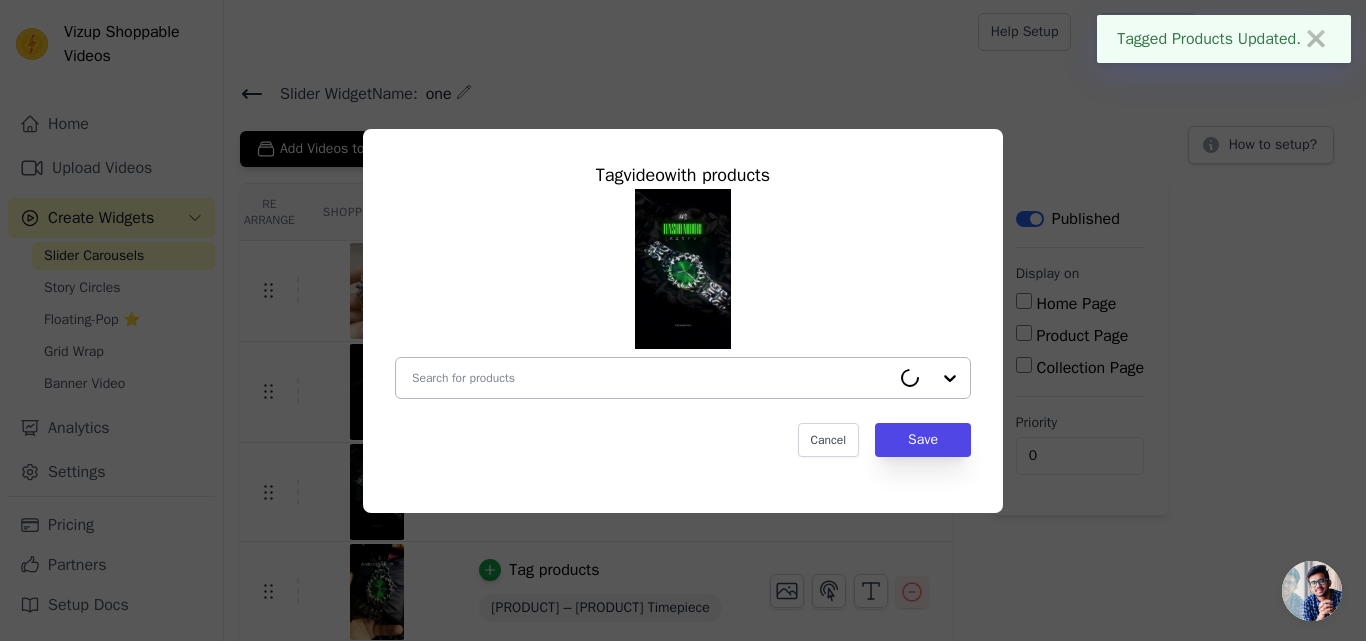 click at bounding box center [651, 378] 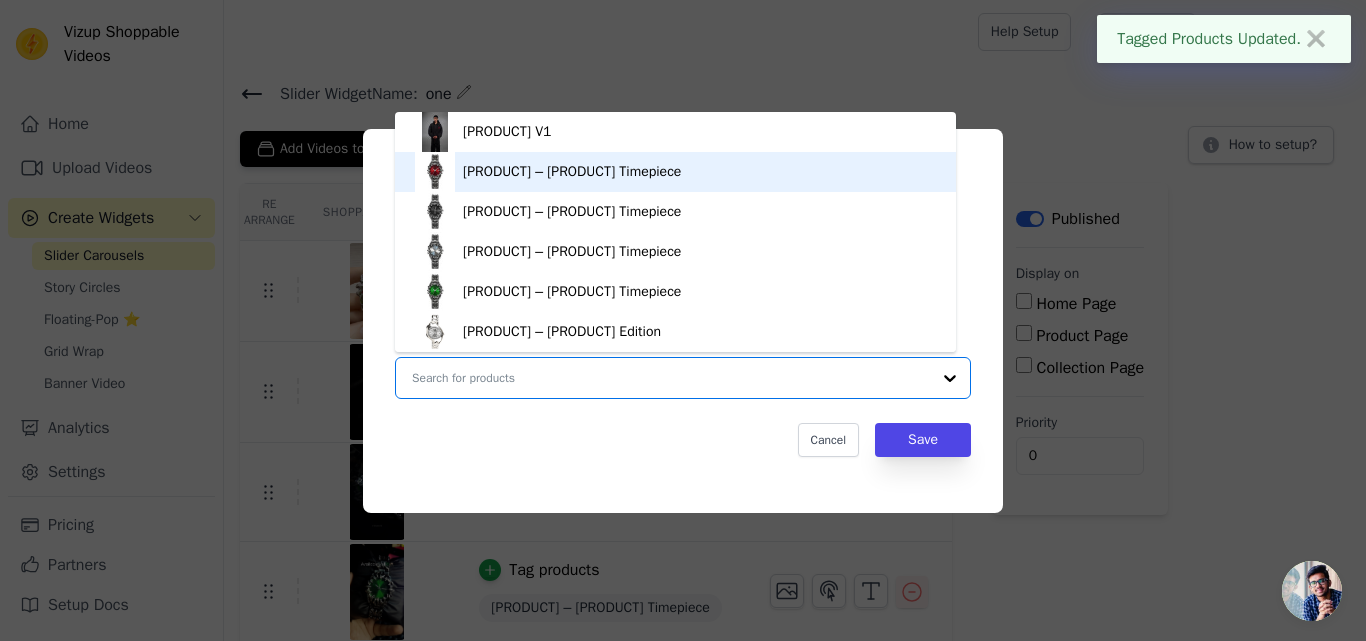 click on "[PRODUCT] – [PRODUCT] Timepiece" at bounding box center [675, 172] 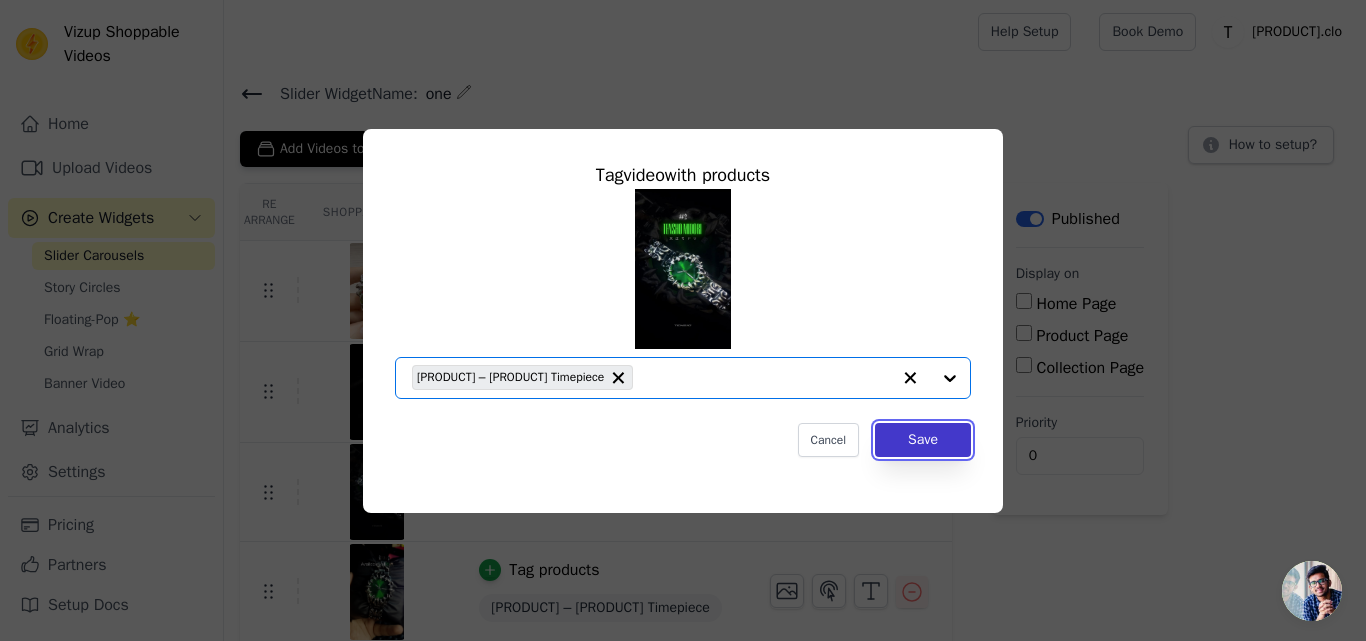 click on "Save" at bounding box center (923, 440) 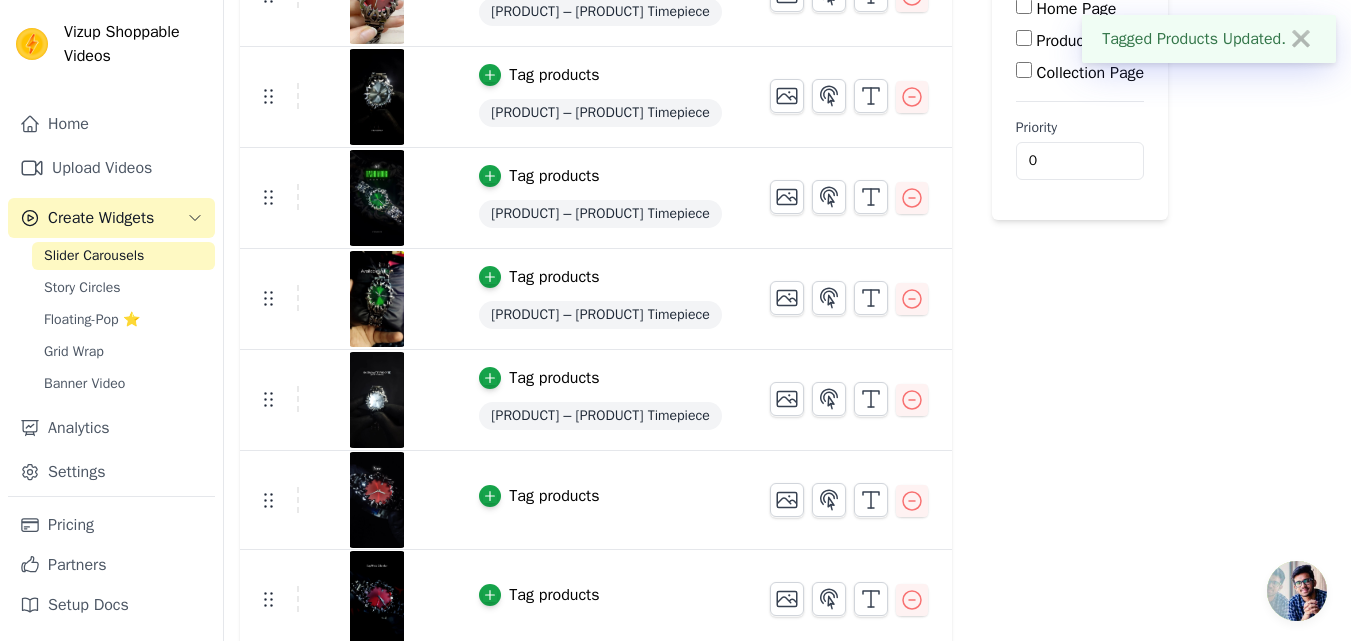 scroll, scrollTop: 302, scrollLeft: 0, axis: vertical 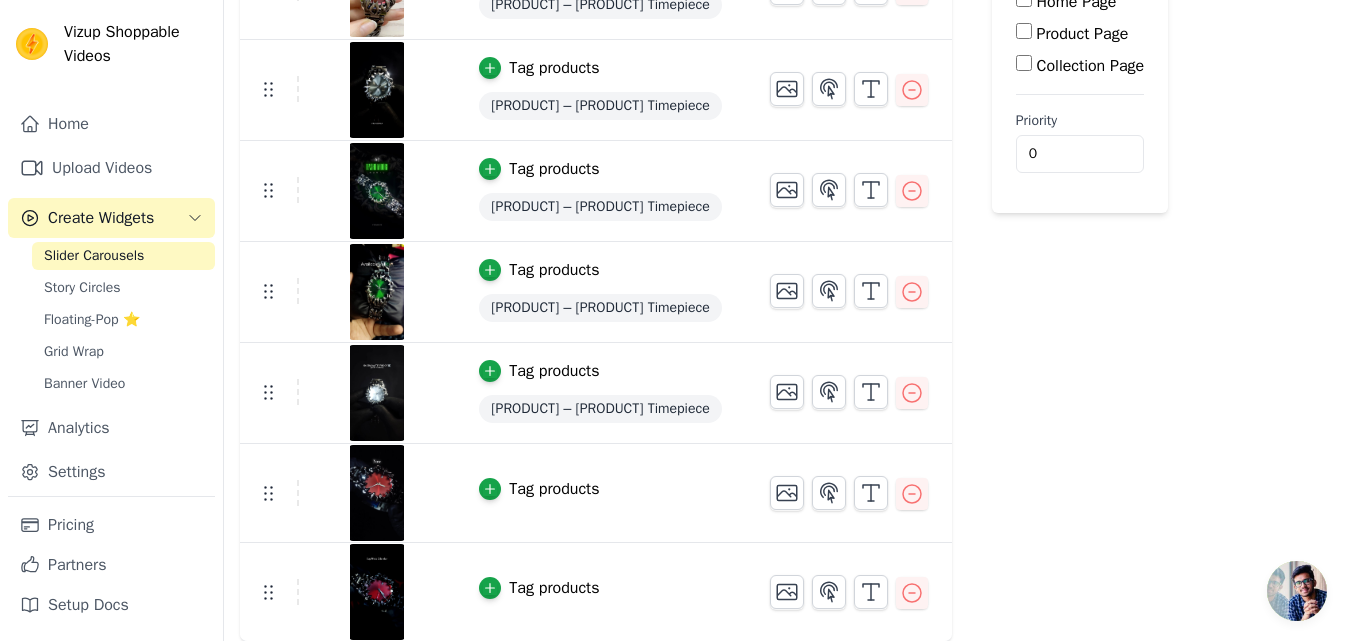 click on "Tag products" at bounding box center [539, 489] 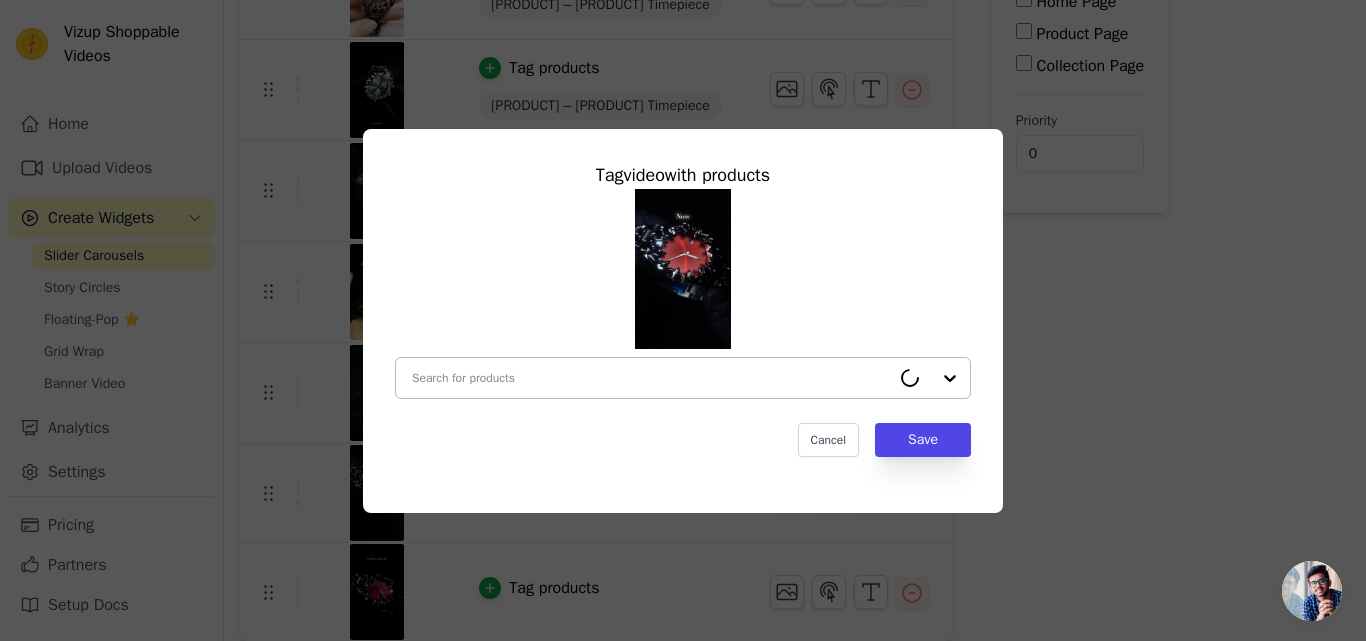 click at bounding box center [651, 378] 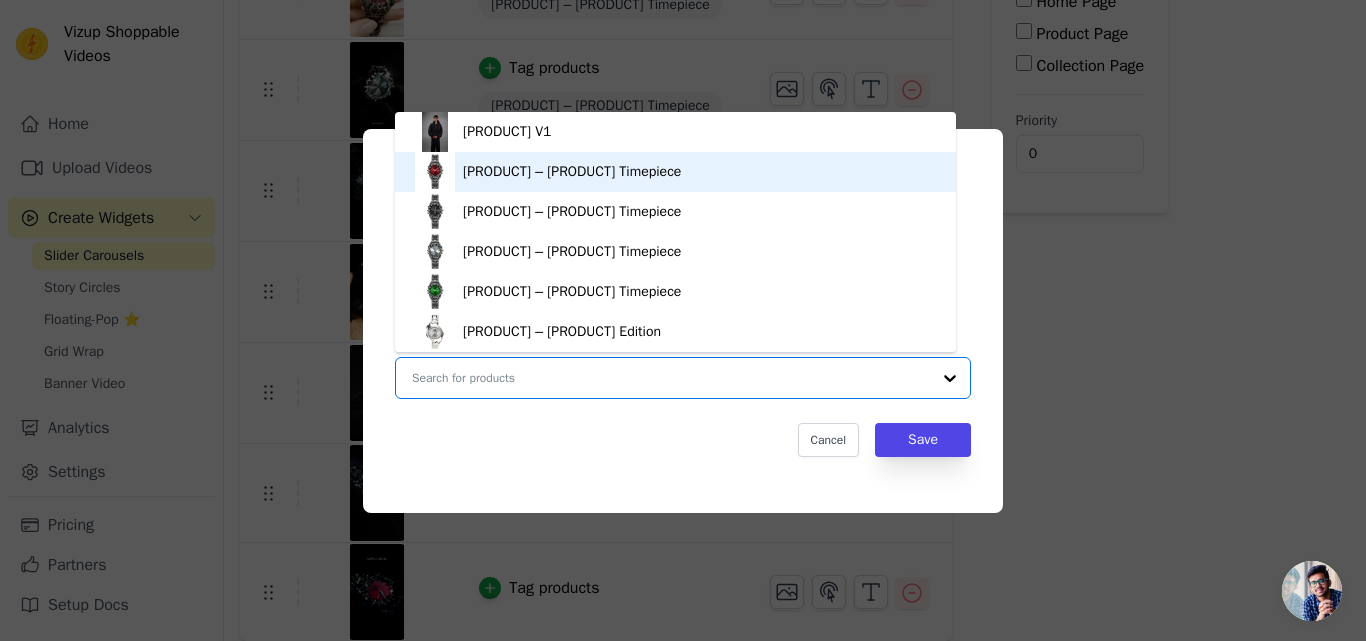 click on "[PRODUCT] – [PRODUCT] Timepiece" at bounding box center [572, 172] 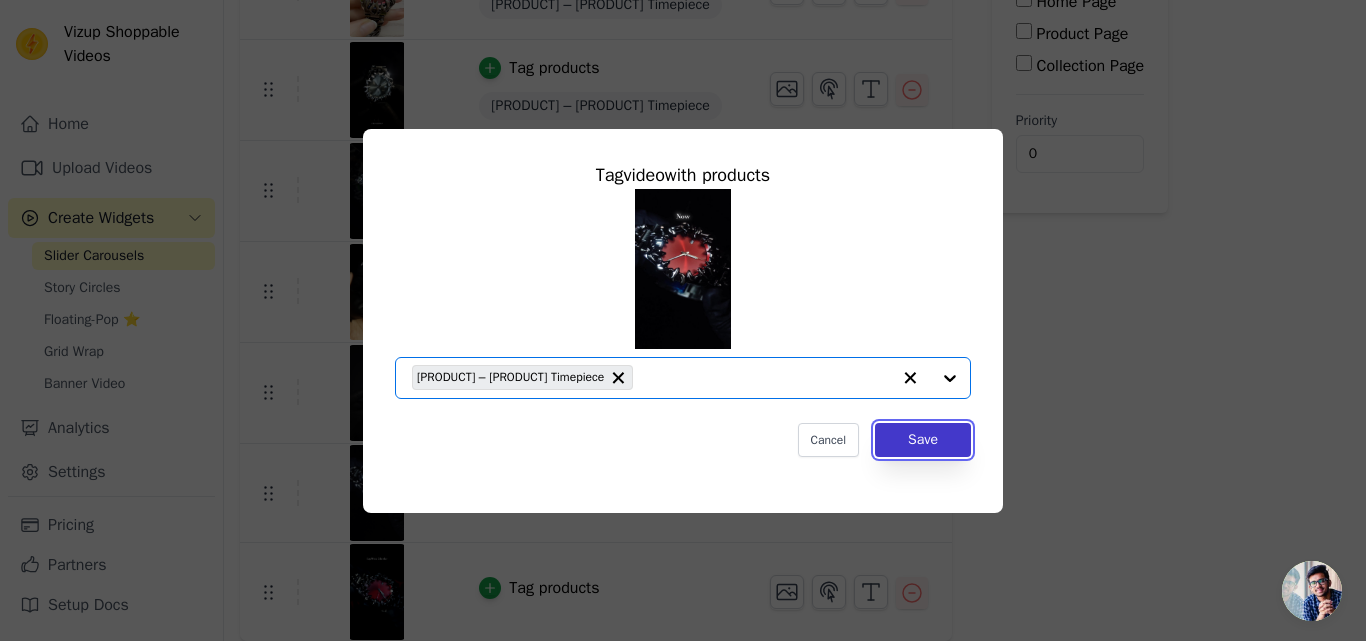 click on "Save" at bounding box center [923, 440] 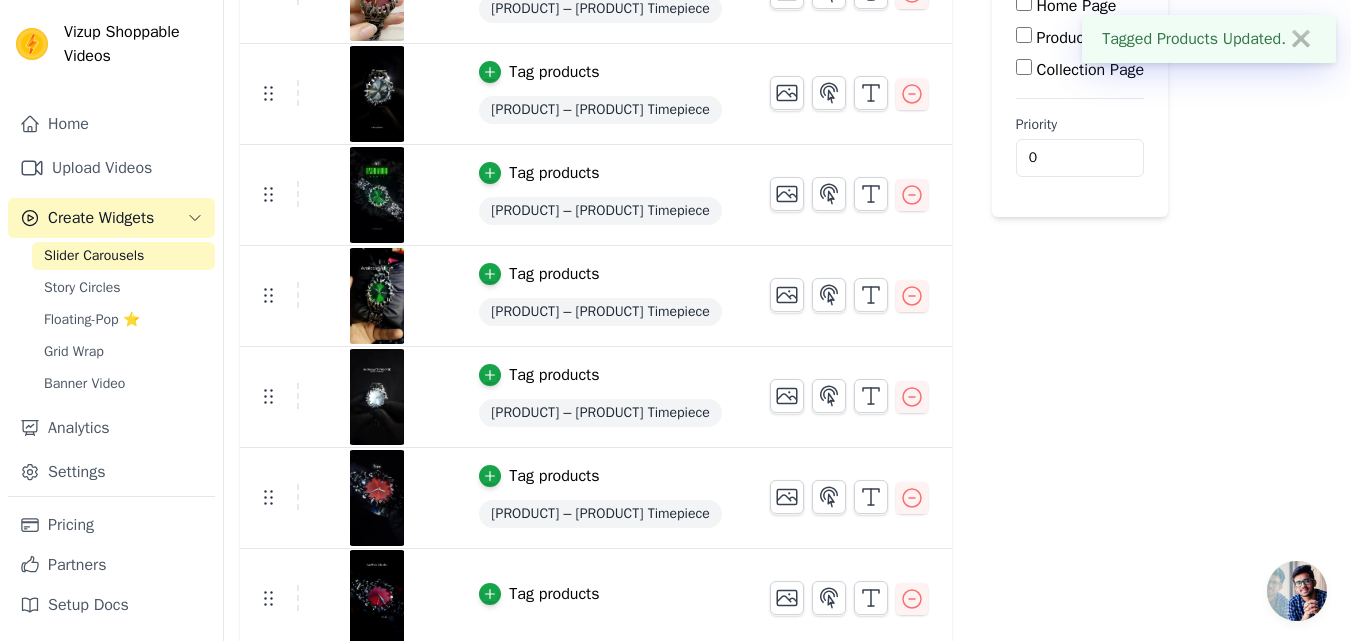 scroll, scrollTop: 304, scrollLeft: 0, axis: vertical 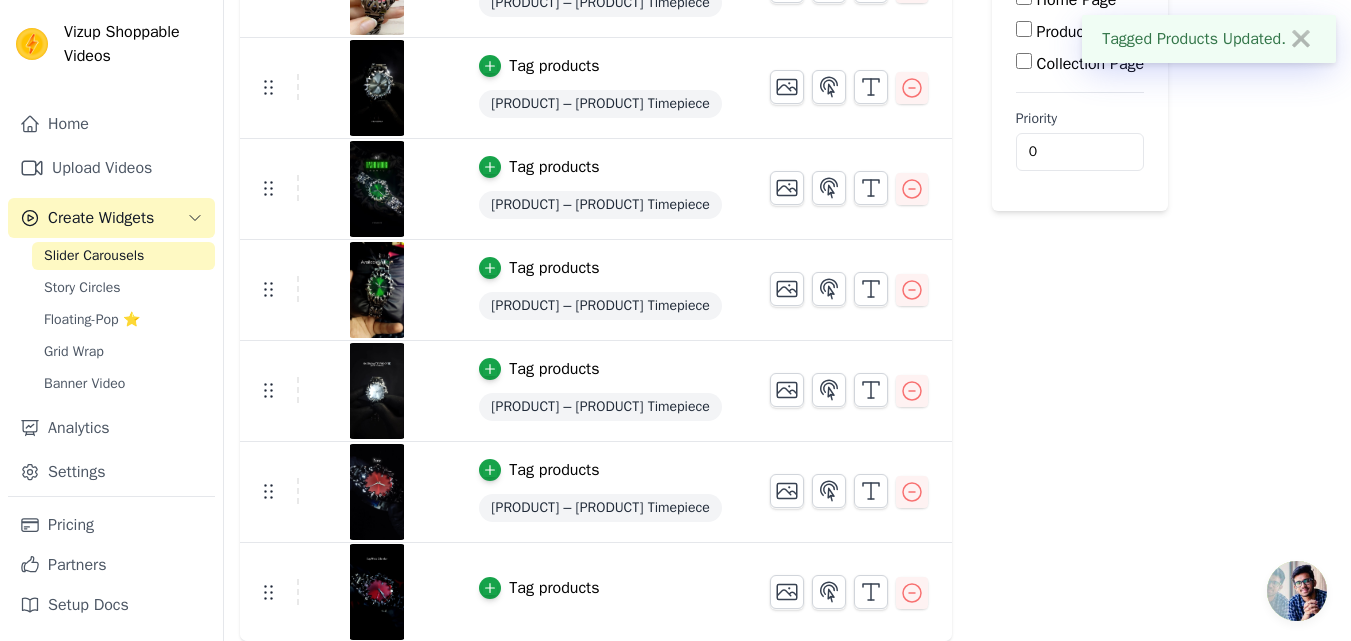 click on "Tag products" at bounding box center (554, 588) 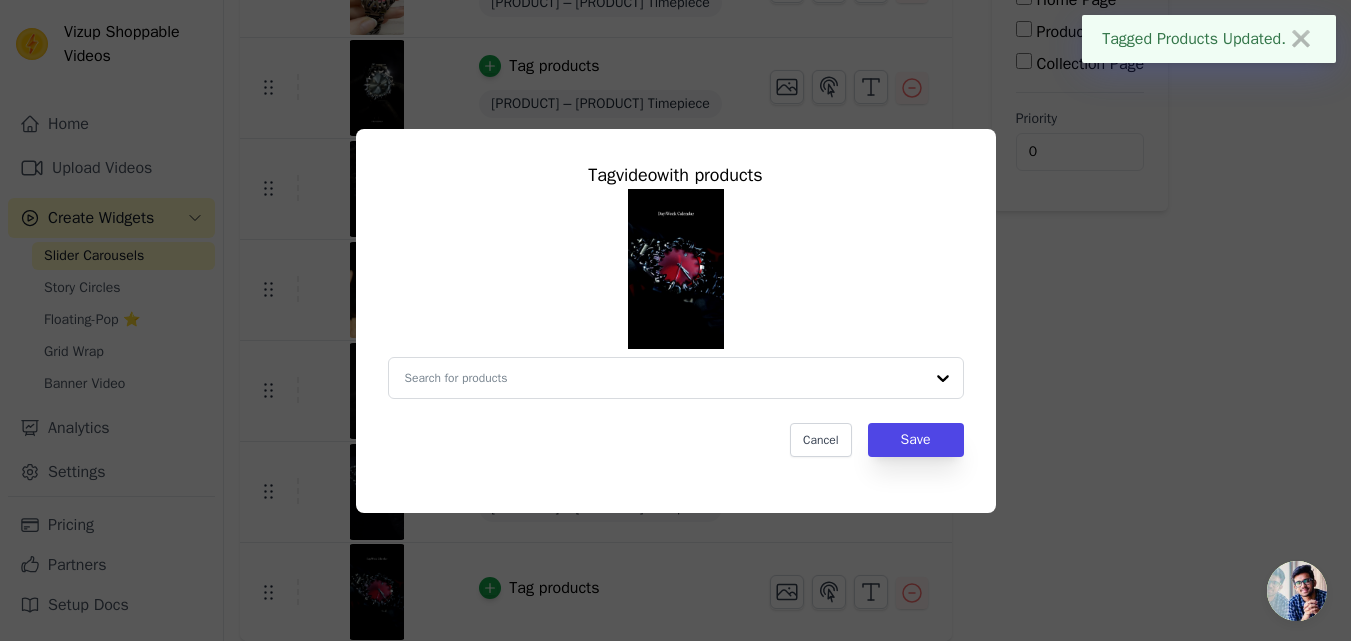 scroll, scrollTop: 0, scrollLeft: 0, axis: both 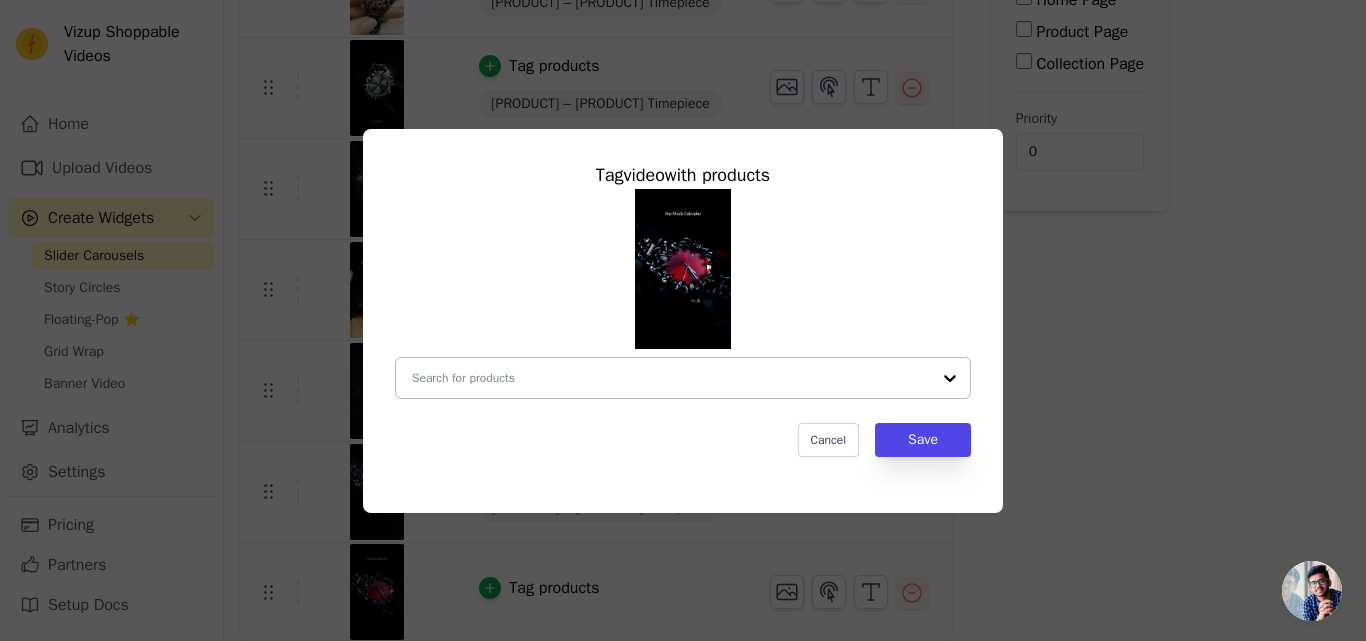 click at bounding box center (671, 378) 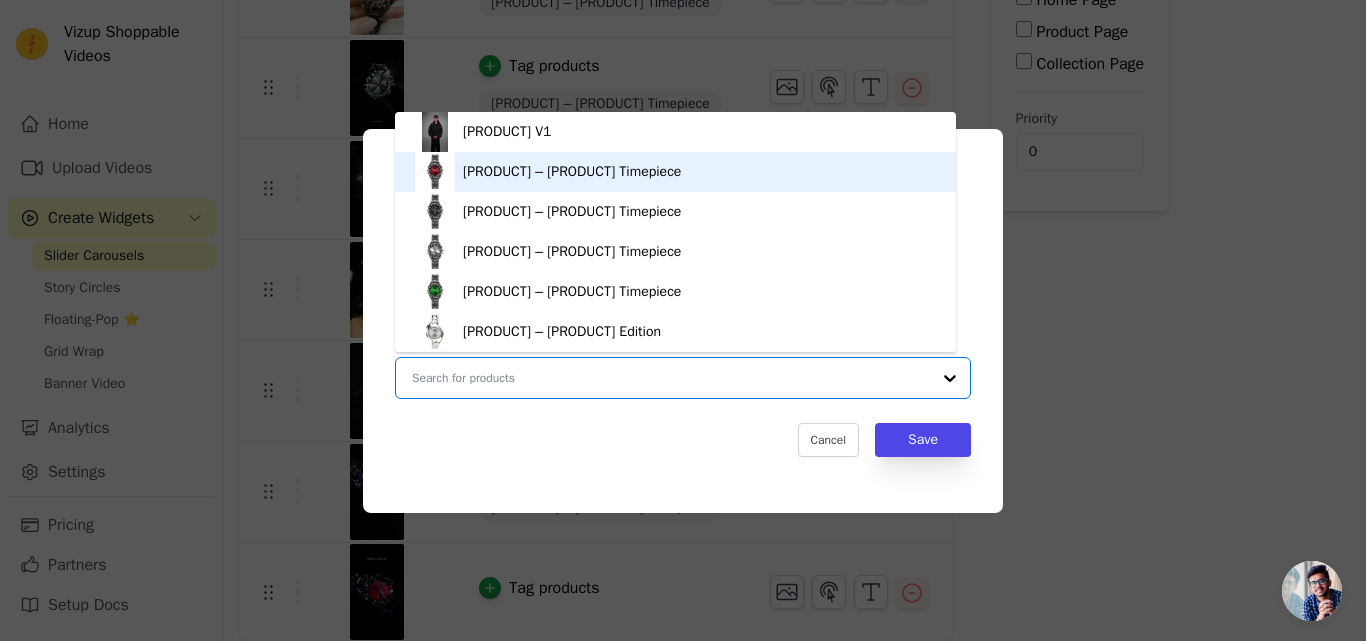 click on "[PRODUCT] – [PRODUCT] Timepiece" at bounding box center (572, 172) 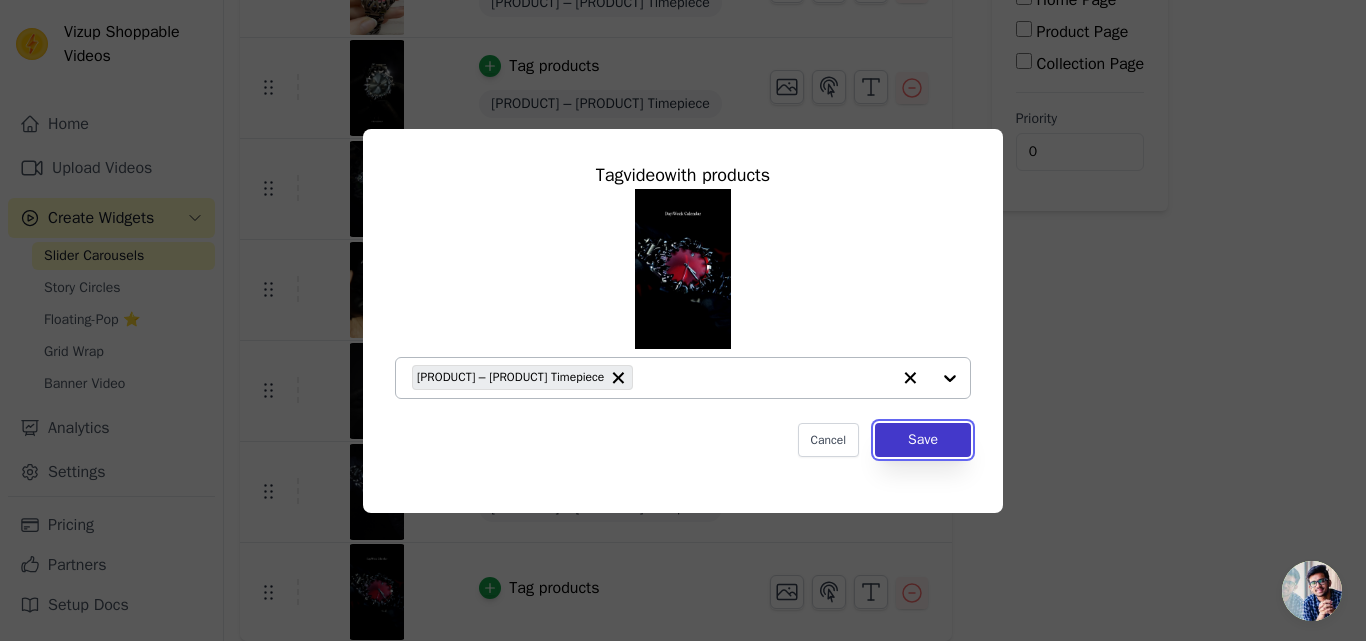 click on "Save" at bounding box center (923, 440) 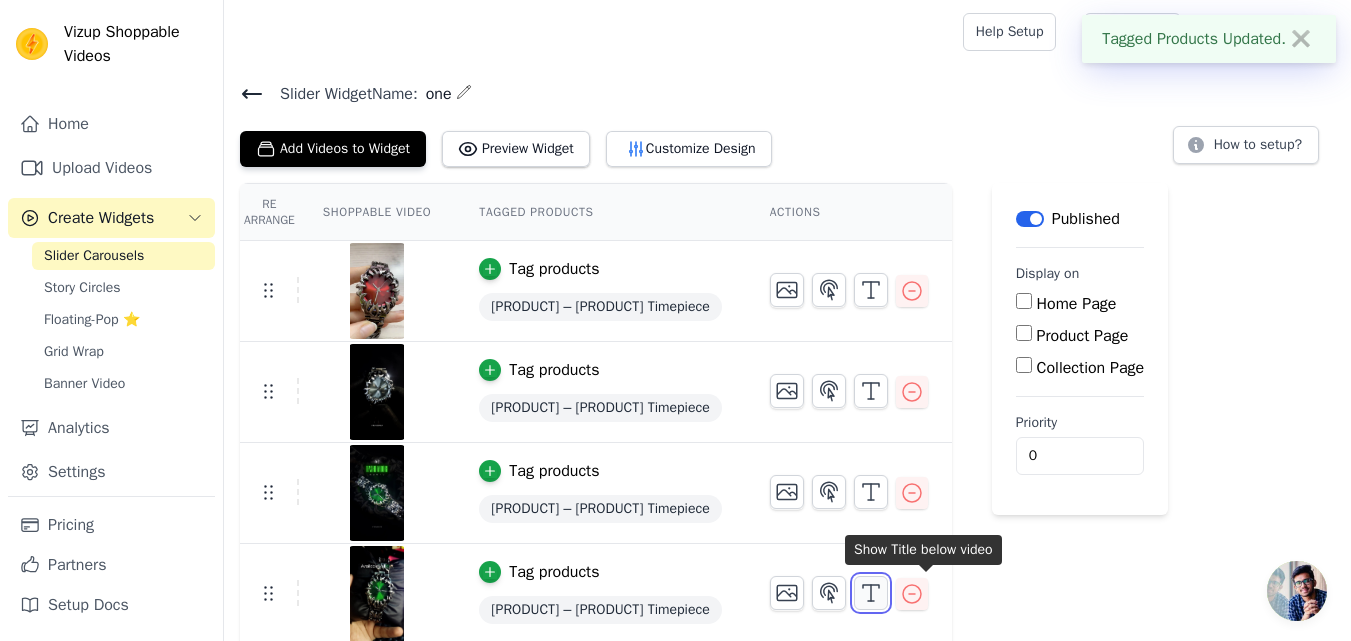 click 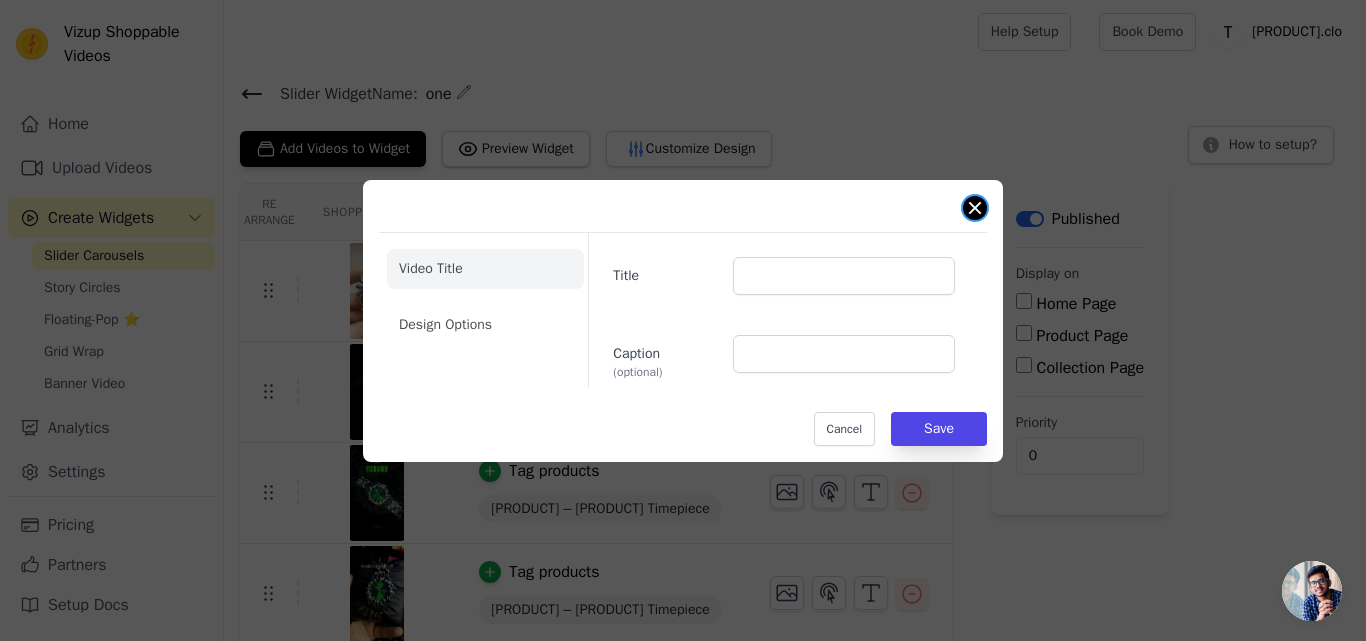 click at bounding box center [975, 208] 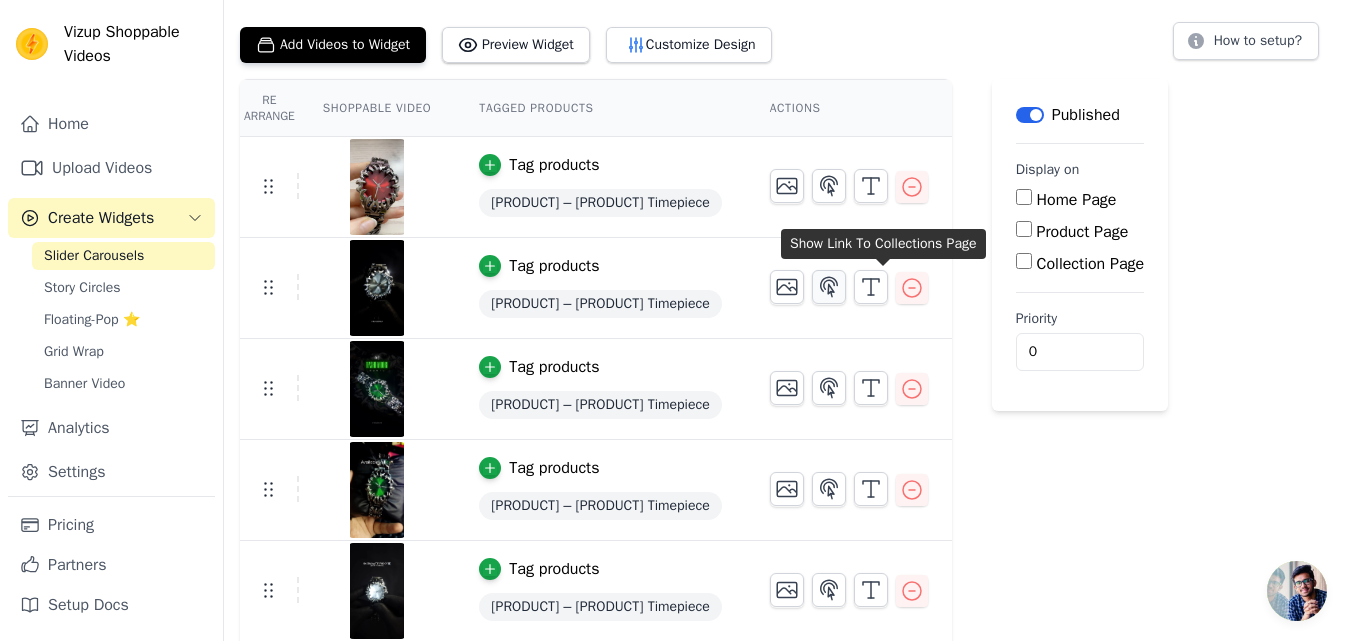 scroll, scrollTop: 0, scrollLeft: 0, axis: both 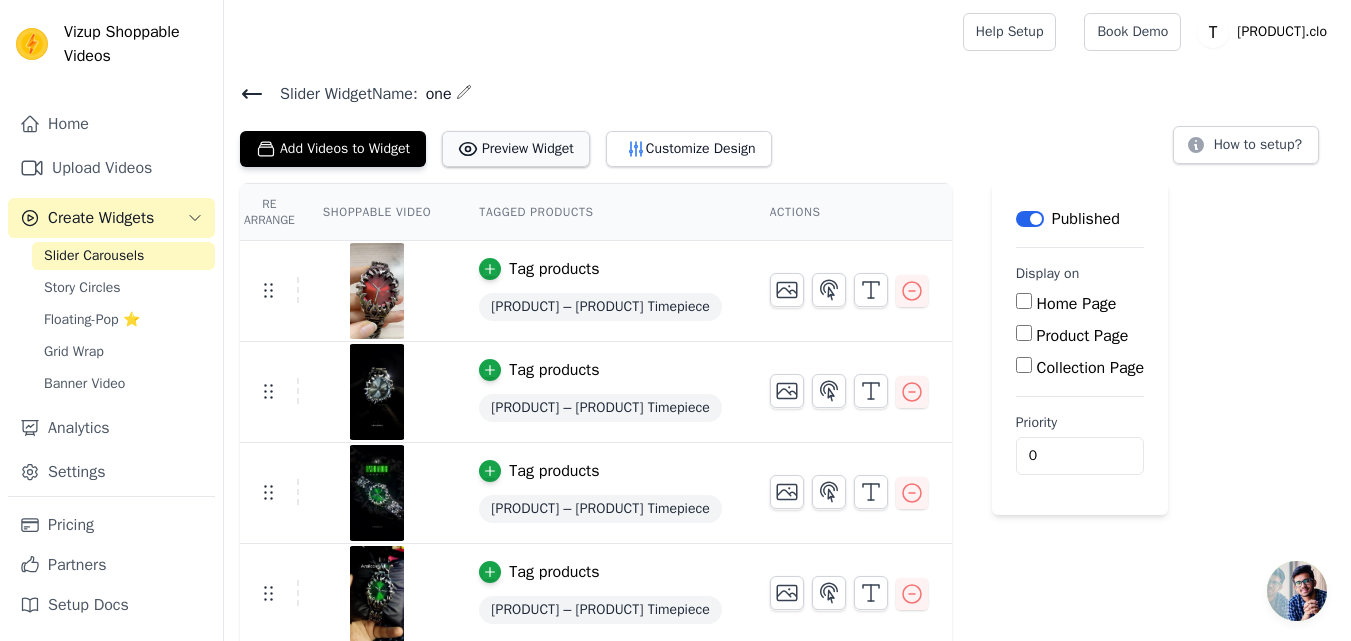 click on "Preview Widget" at bounding box center [516, 149] 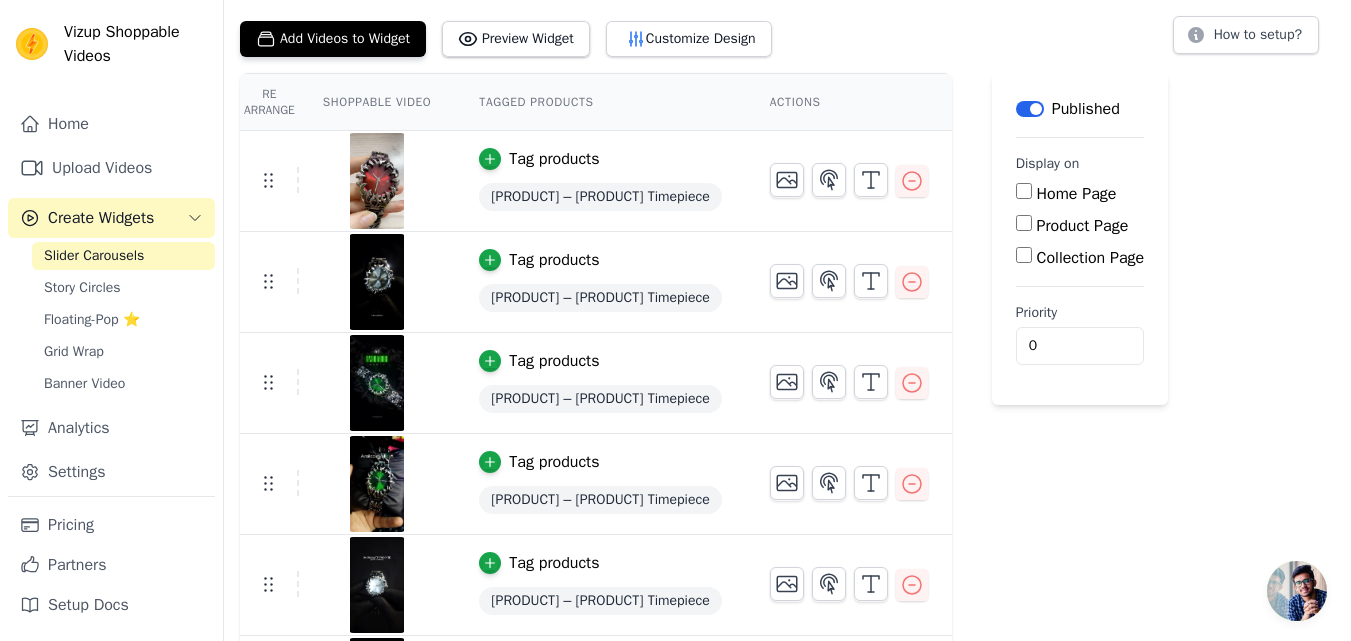 scroll, scrollTop: 101, scrollLeft: 0, axis: vertical 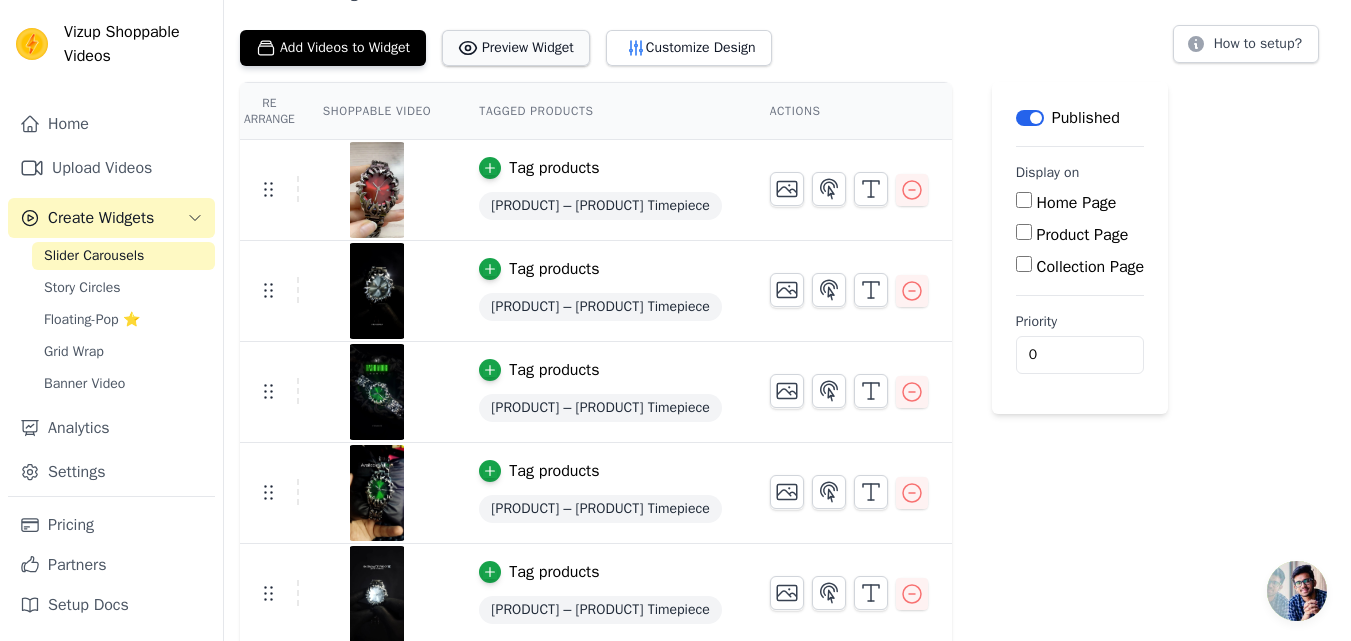 click on "Preview Widget" at bounding box center (516, 48) 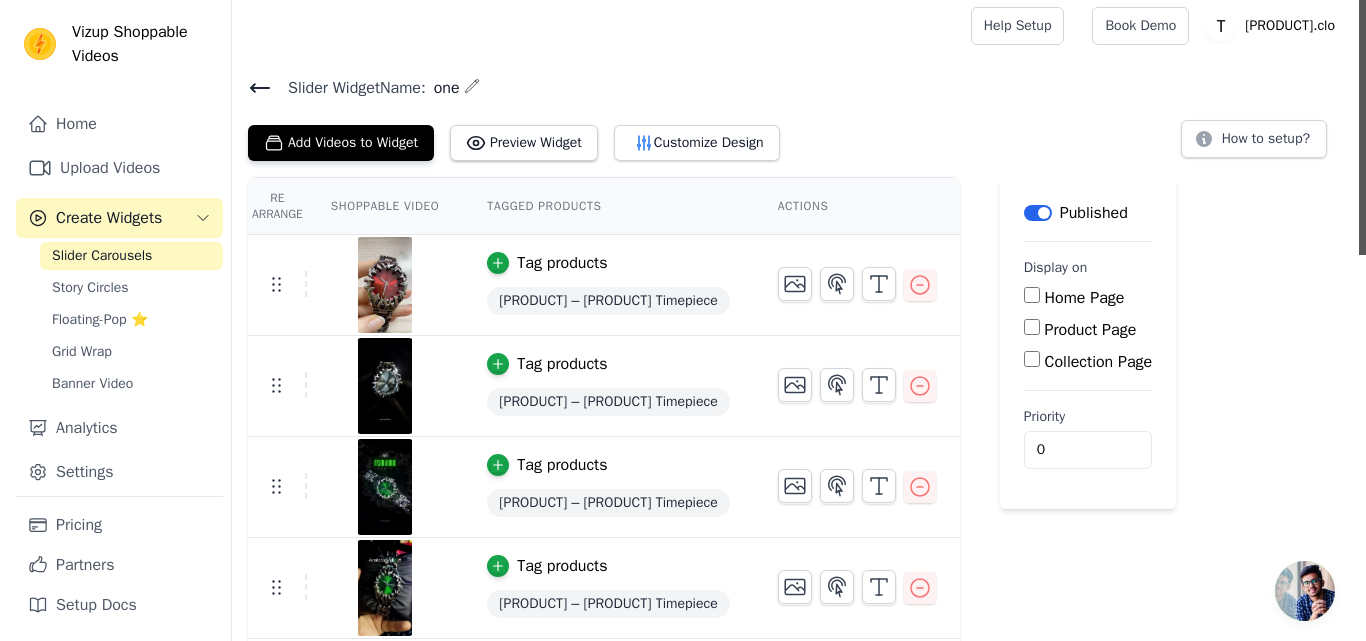scroll, scrollTop: 0, scrollLeft: 0, axis: both 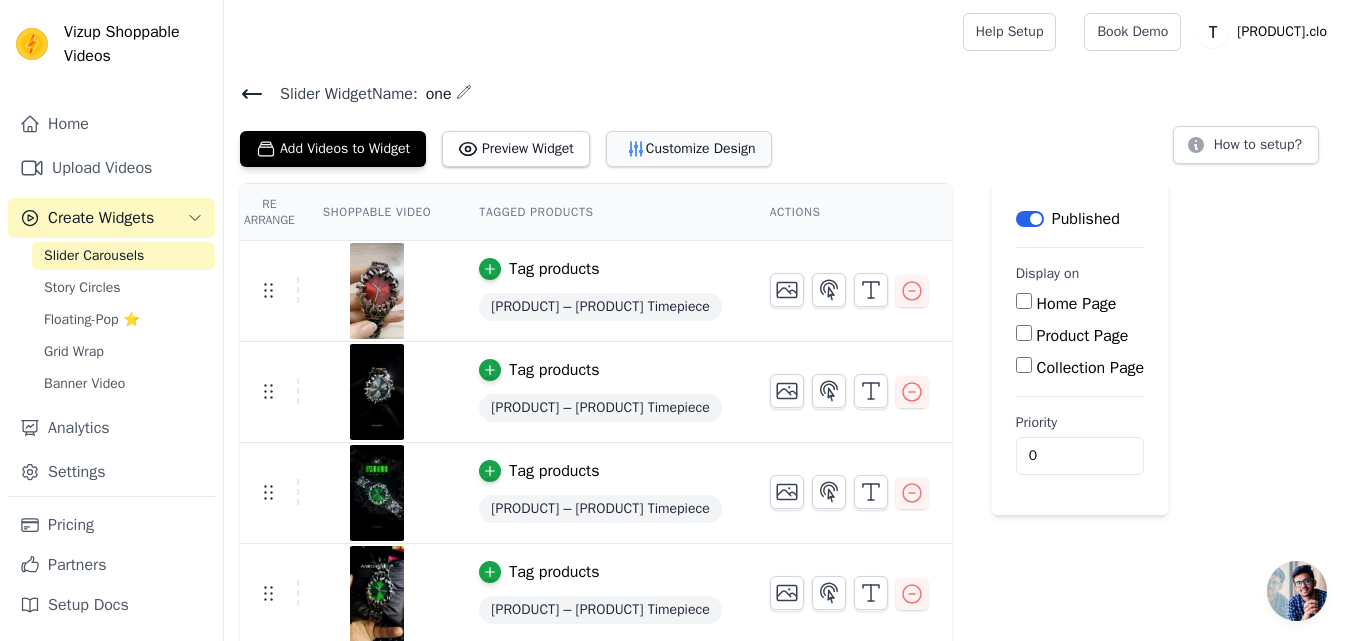 click on "Customize Design" at bounding box center (689, 149) 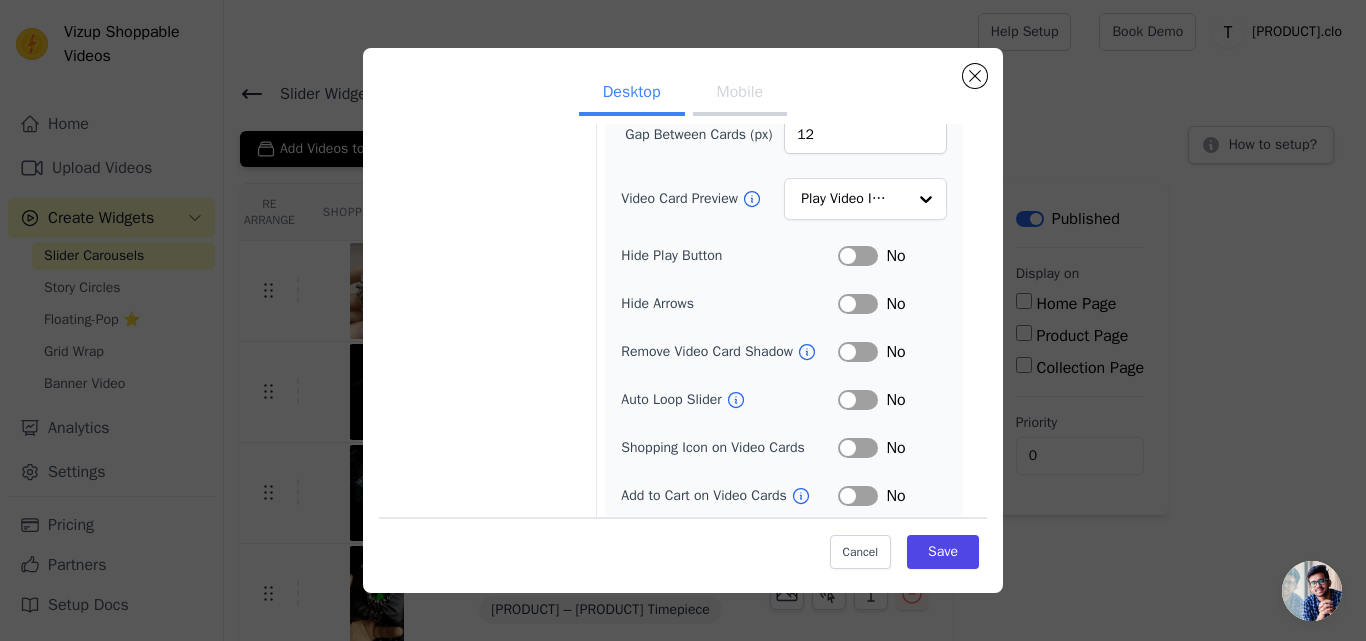 scroll, scrollTop: 230, scrollLeft: 0, axis: vertical 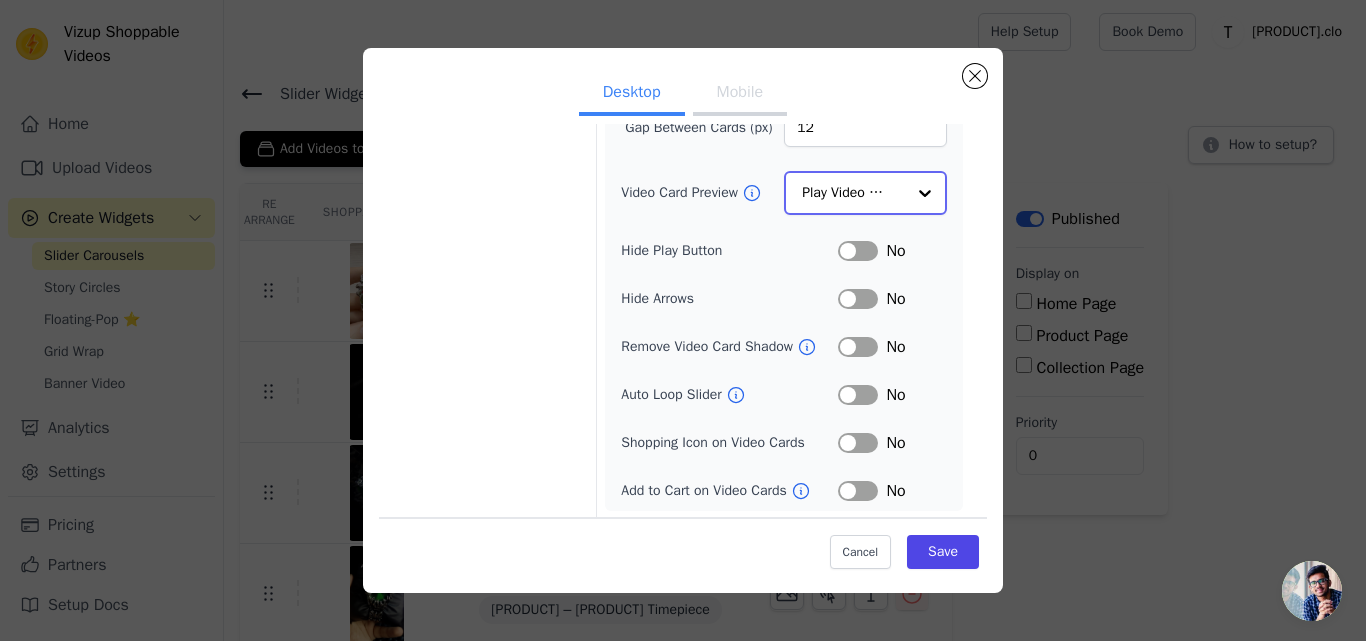 click on "Video Card Preview" 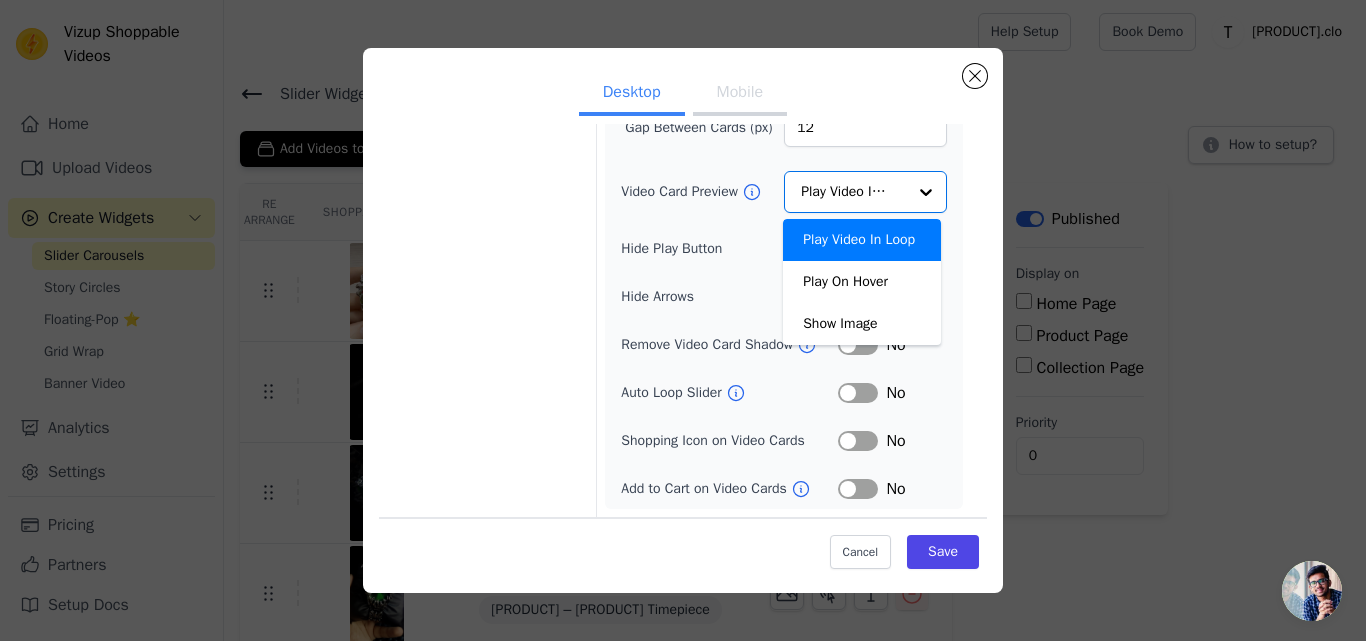 click 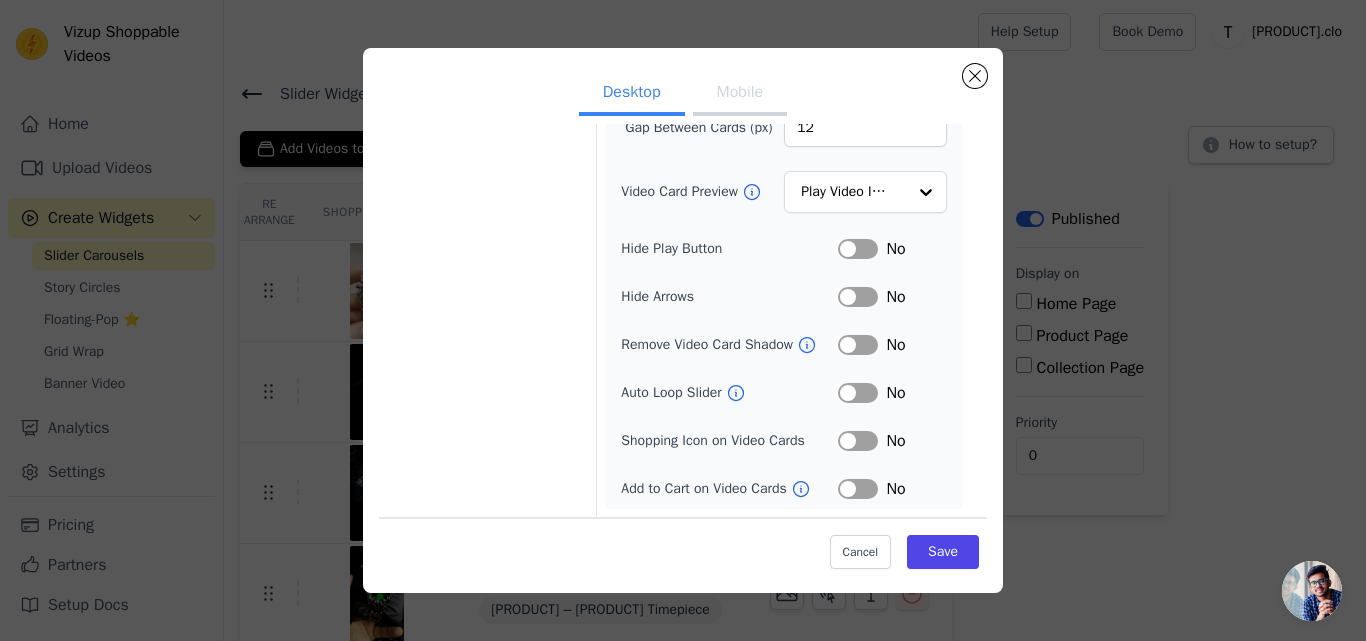 click on "Label" at bounding box center (858, 441) 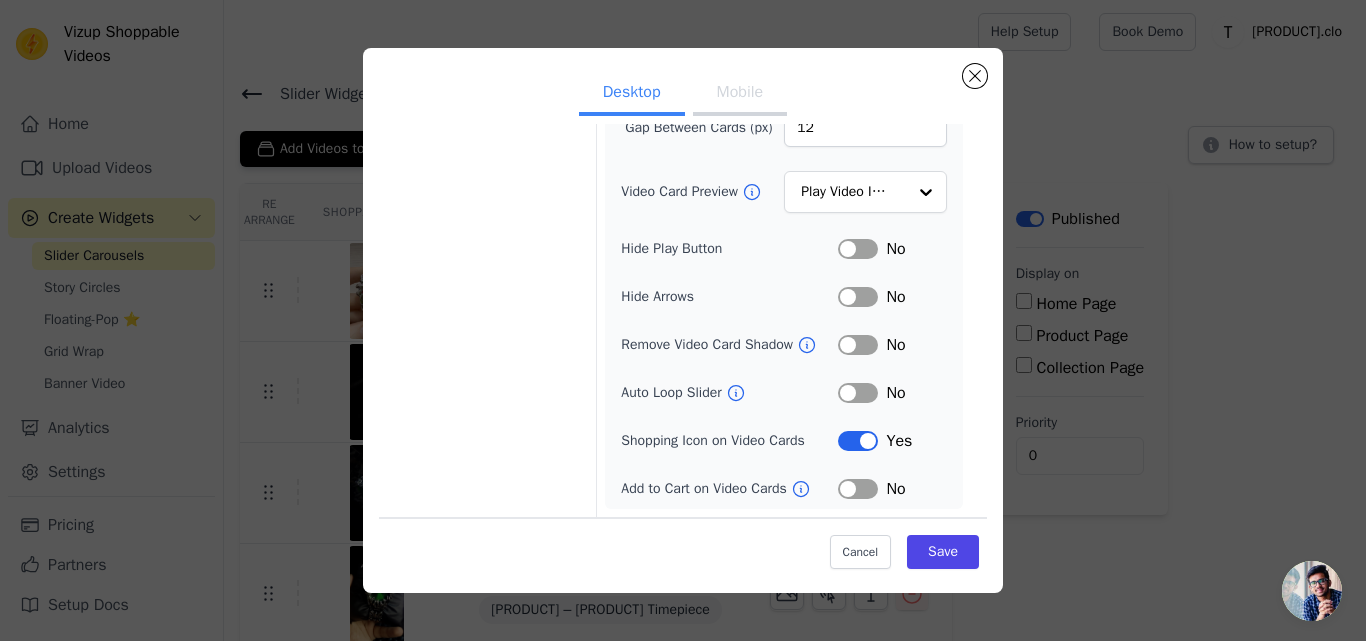 click on "Label" at bounding box center (858, 489) 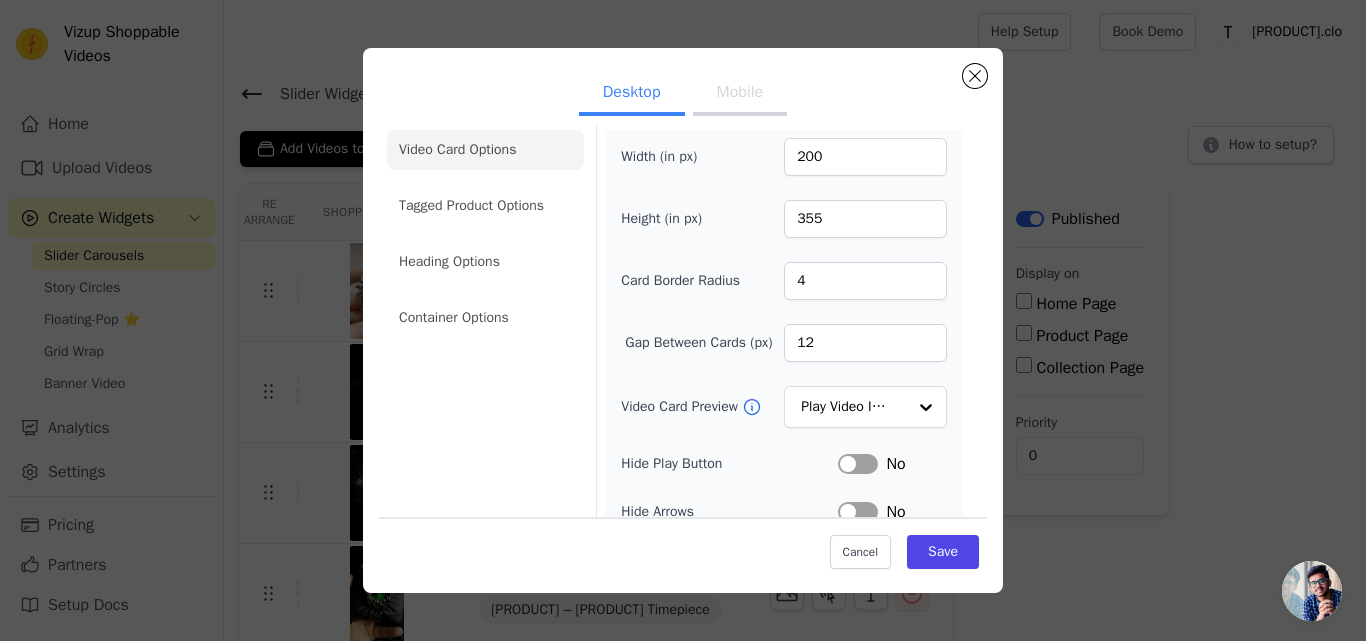 scroll, scrollTop: 16, scrollLeft: 0, axis: vertical 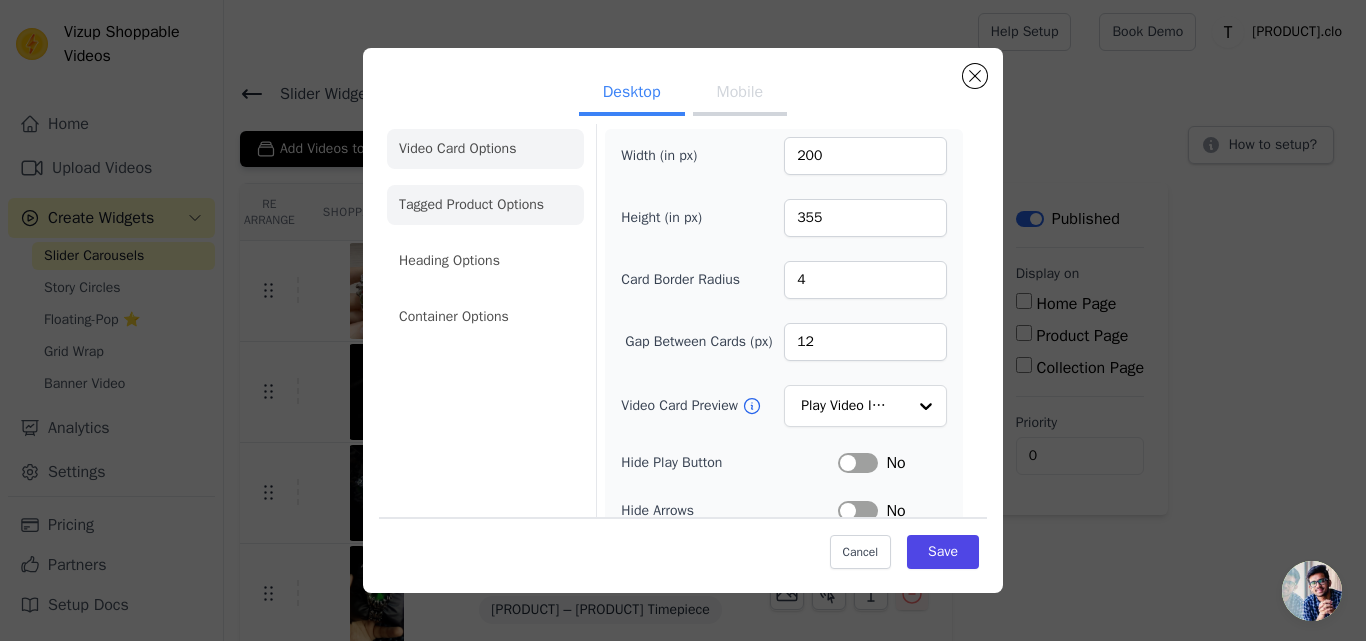 click on "Tagged Product Options" 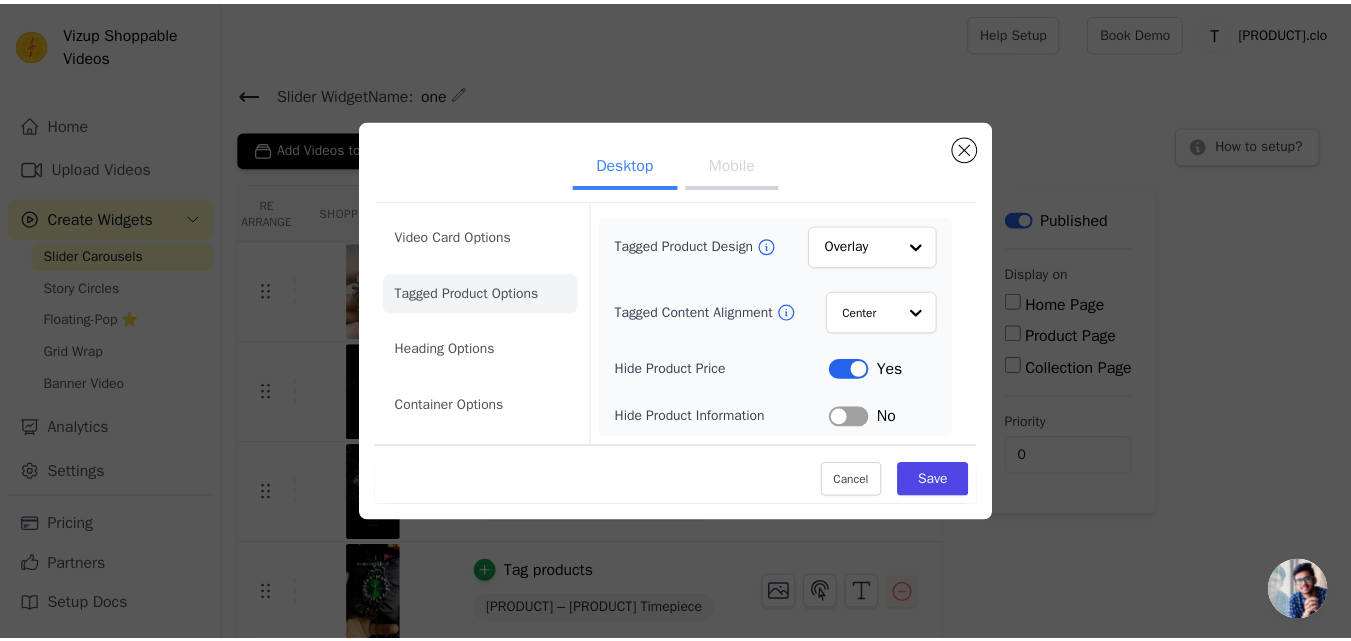 scroll, scrollTop: 0, scrollLeft: 0, axis: both 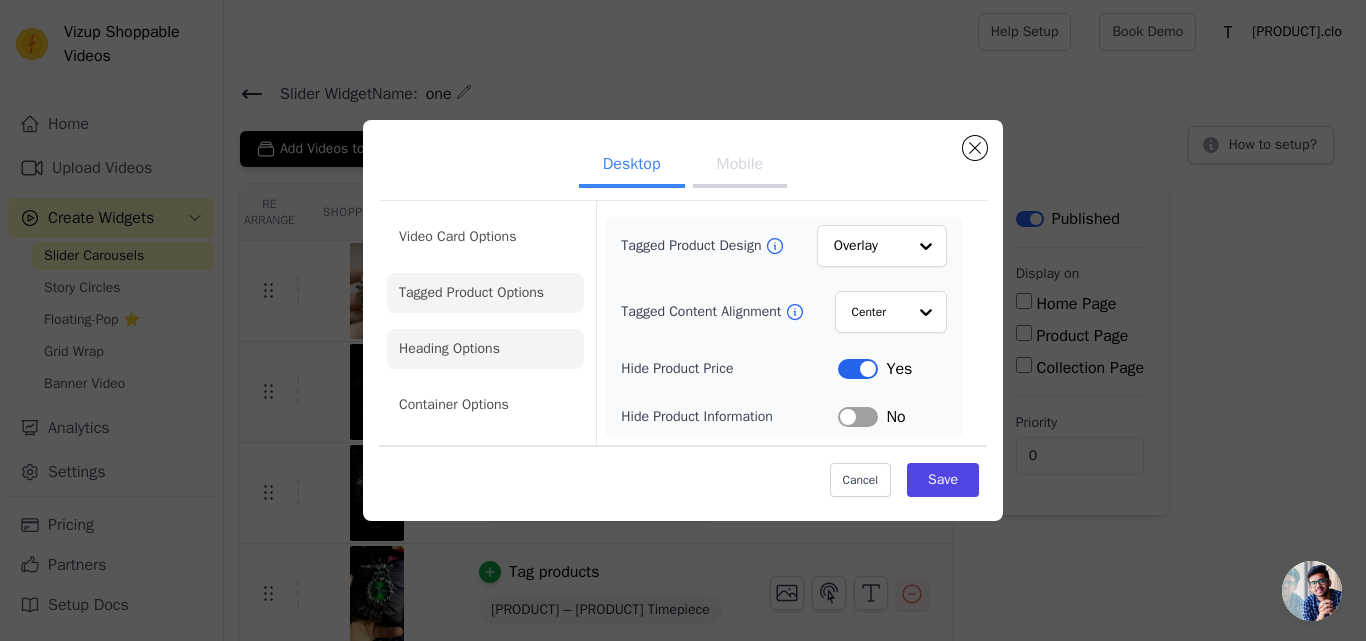 click on "Heading Options" 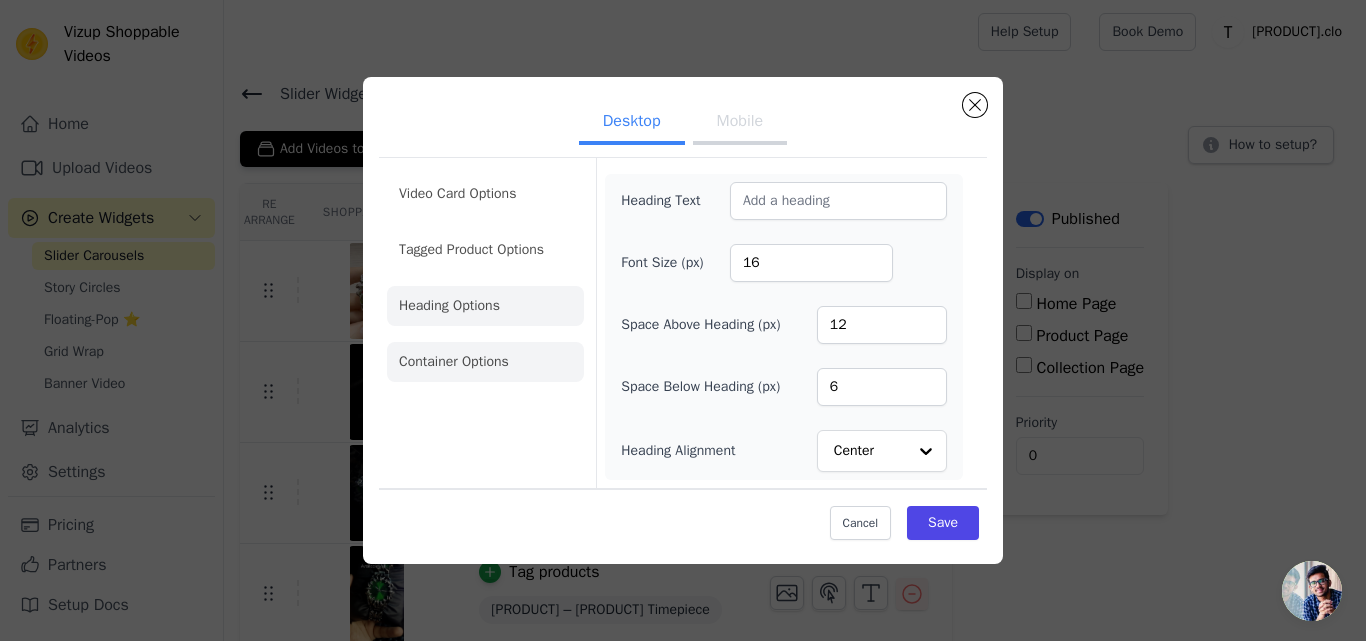 click on "Container Options" 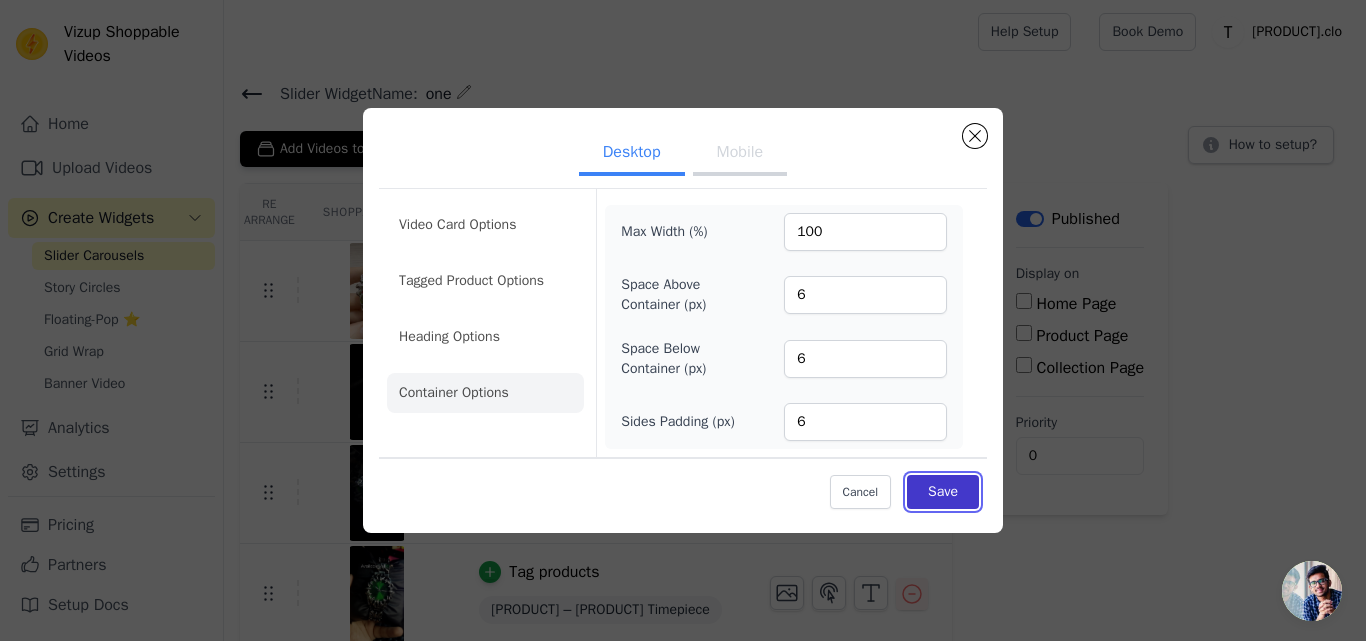 click on "Save" at bounding box center (943, 492) 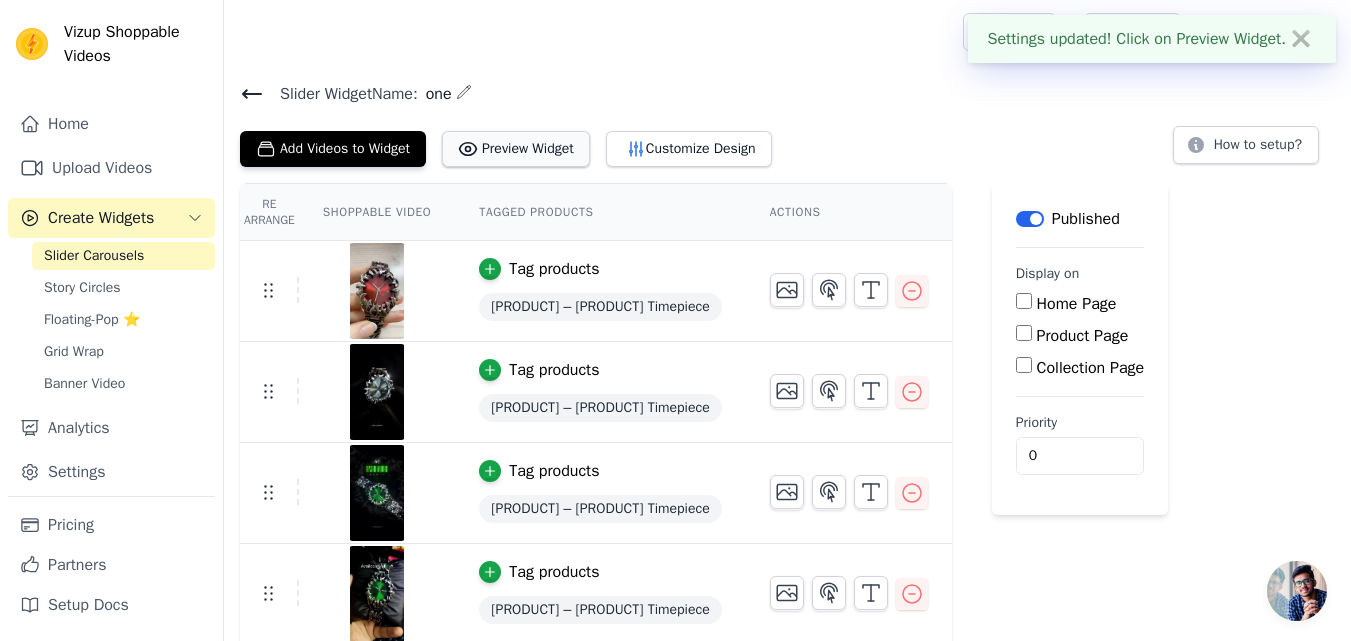 click on "Preview Widget" at bounding box center [516, 149] 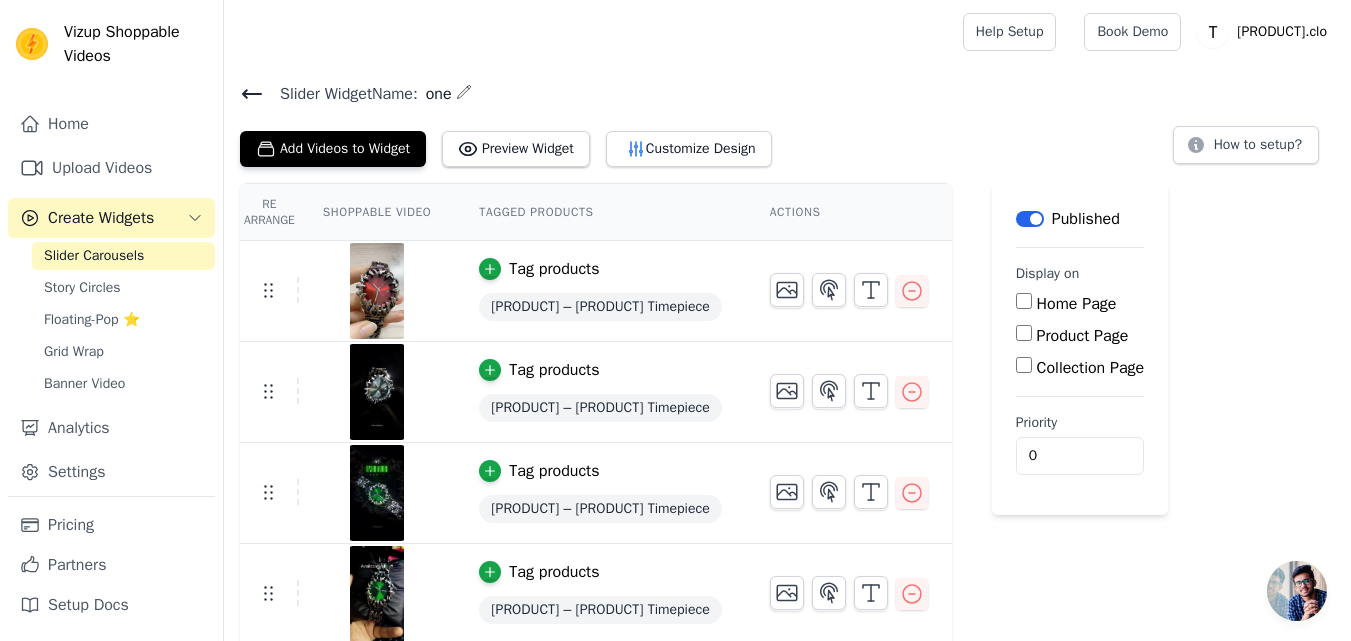 click on "Home Page" at bounding box center [1024, 301] 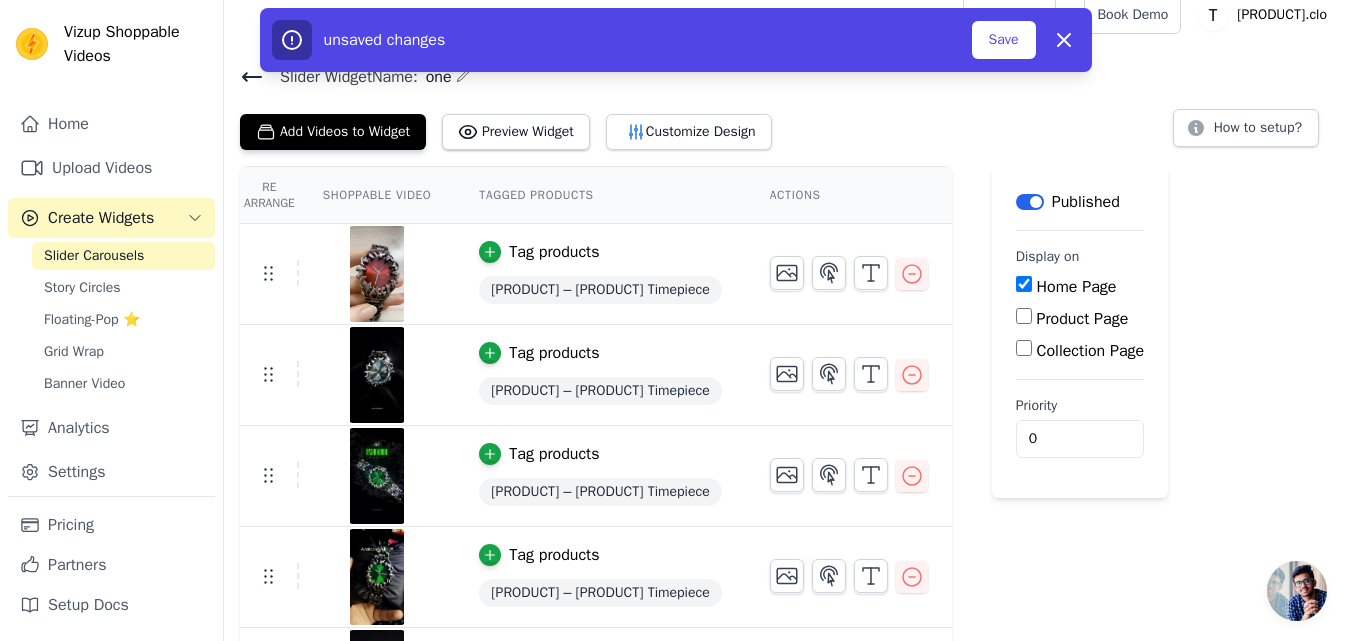 scroll, scrollTop: 31, scrollLeft: 0, axis: vertical 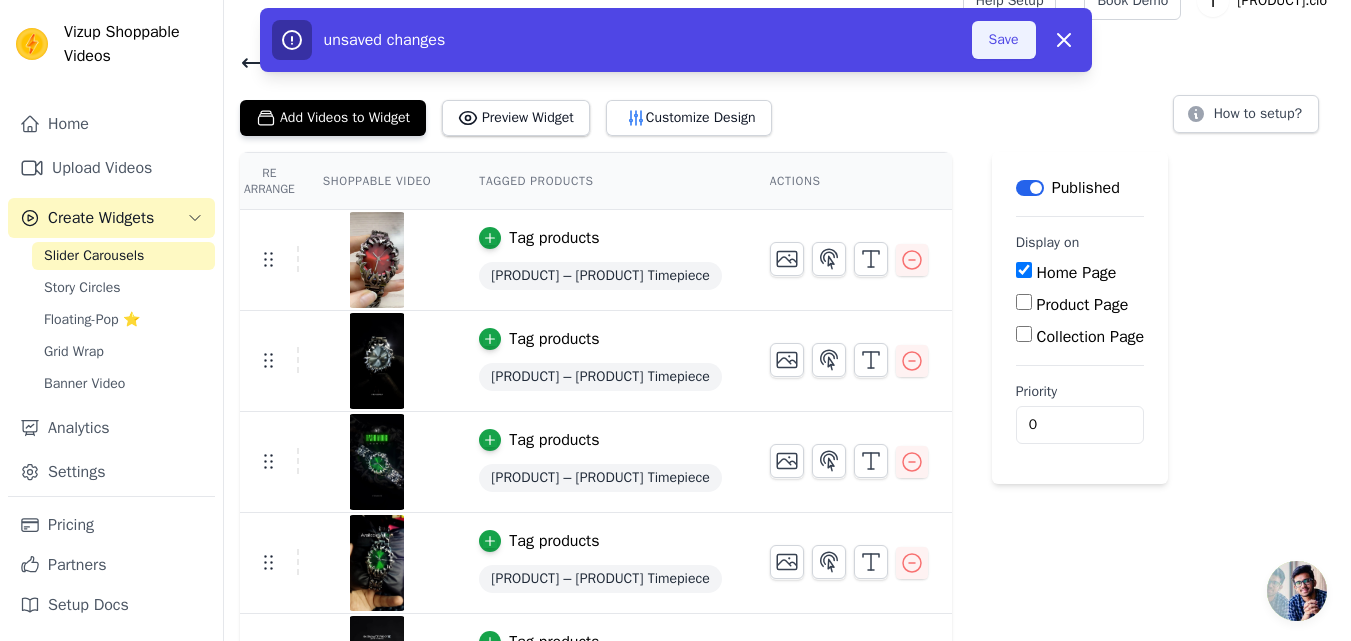click on "Save" at bounding box center (1004, 40) 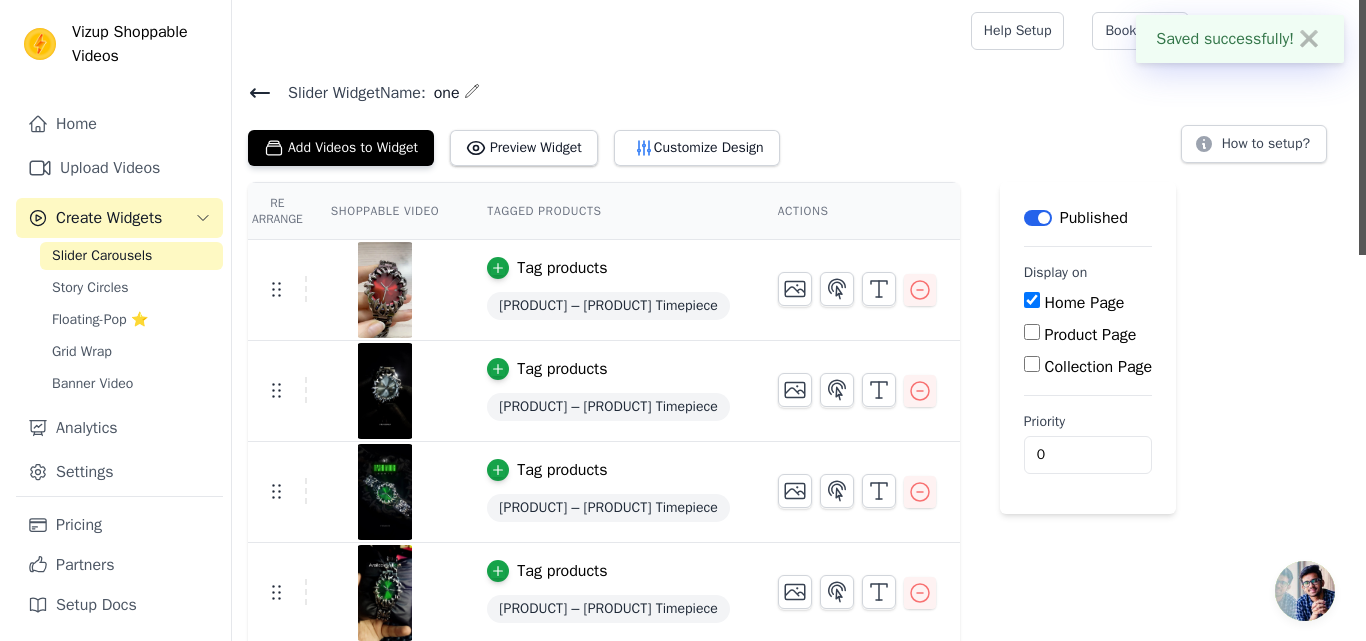 scroll, scrollTop: 0, scrollLeft: 0, axis: both 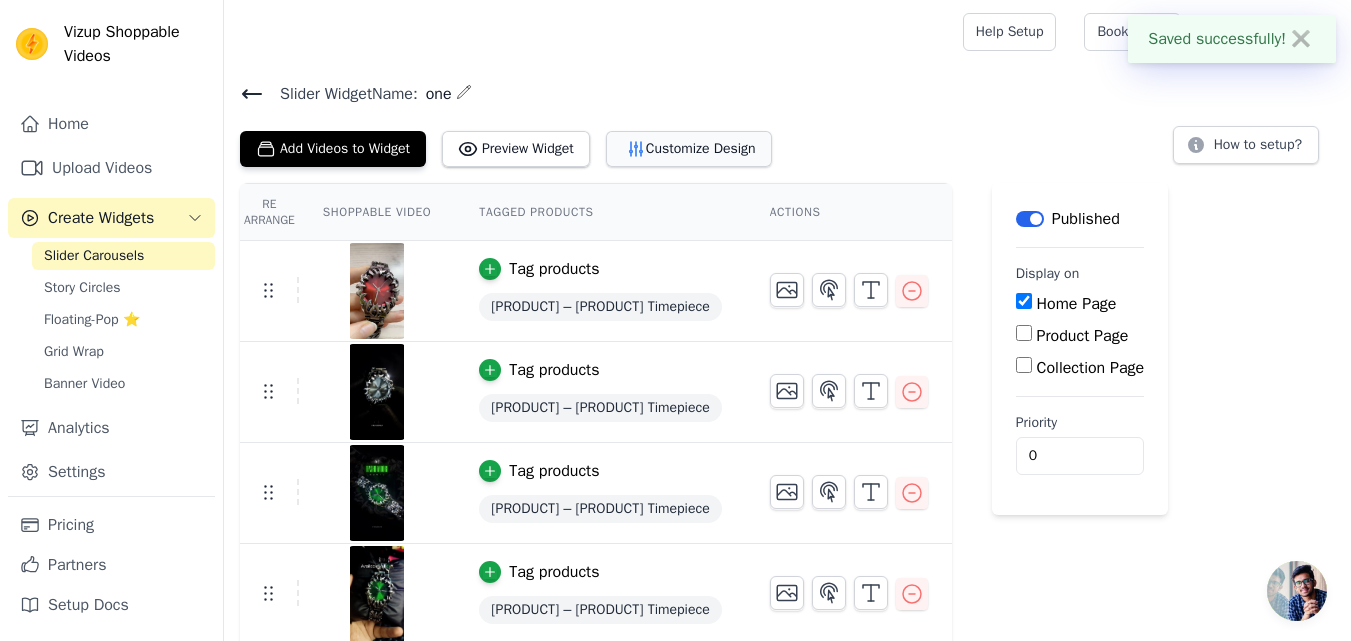 click 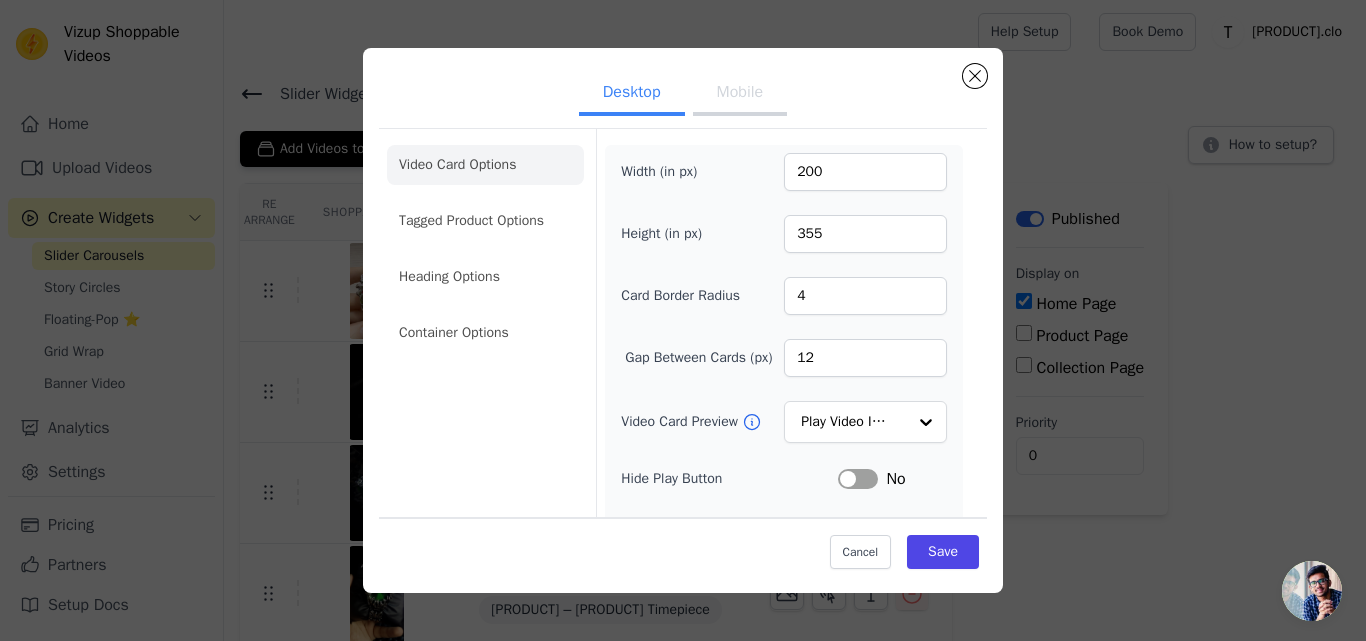 click on "Mobile" at bounding box center [740, 94] 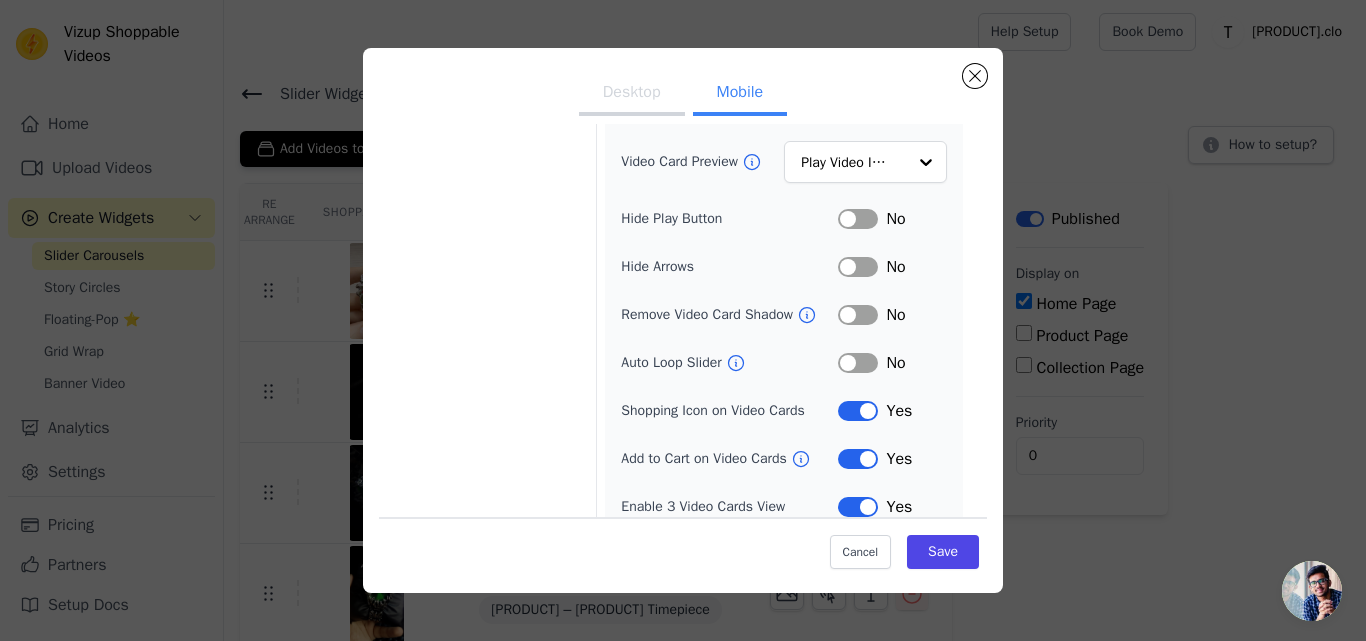 scroll, scrollTop: 247, scrollLeft: 0, axis: vertical 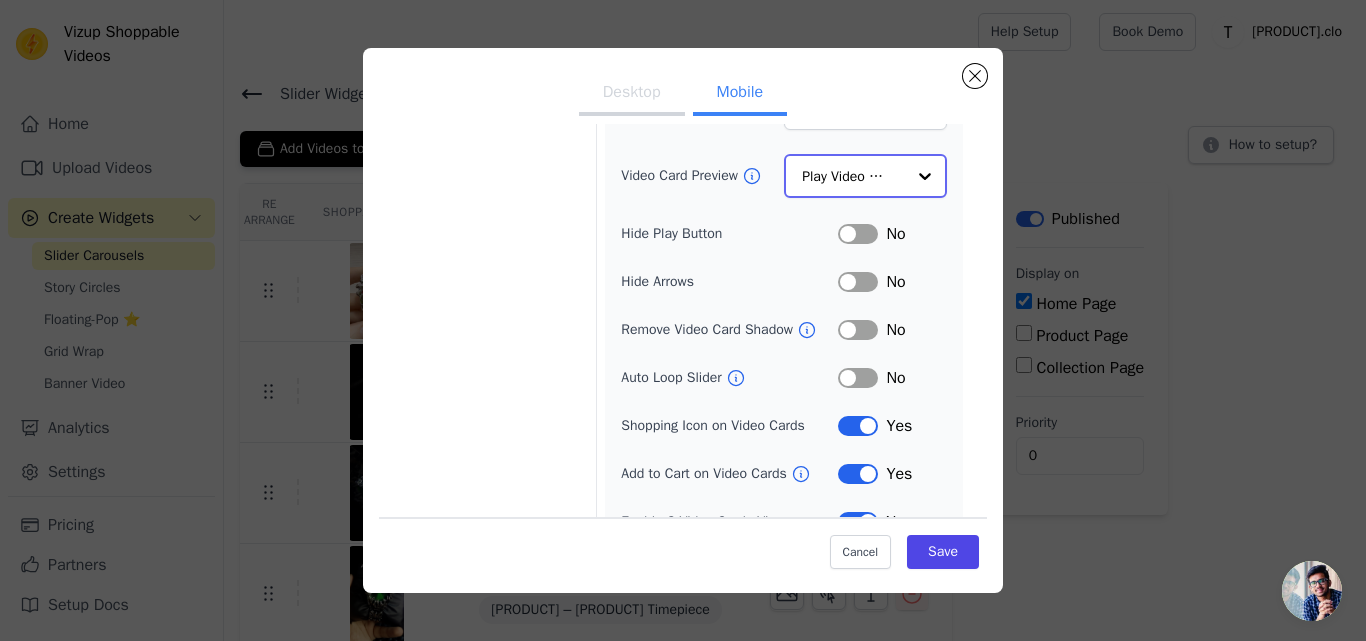 click on "Video Card Preview" 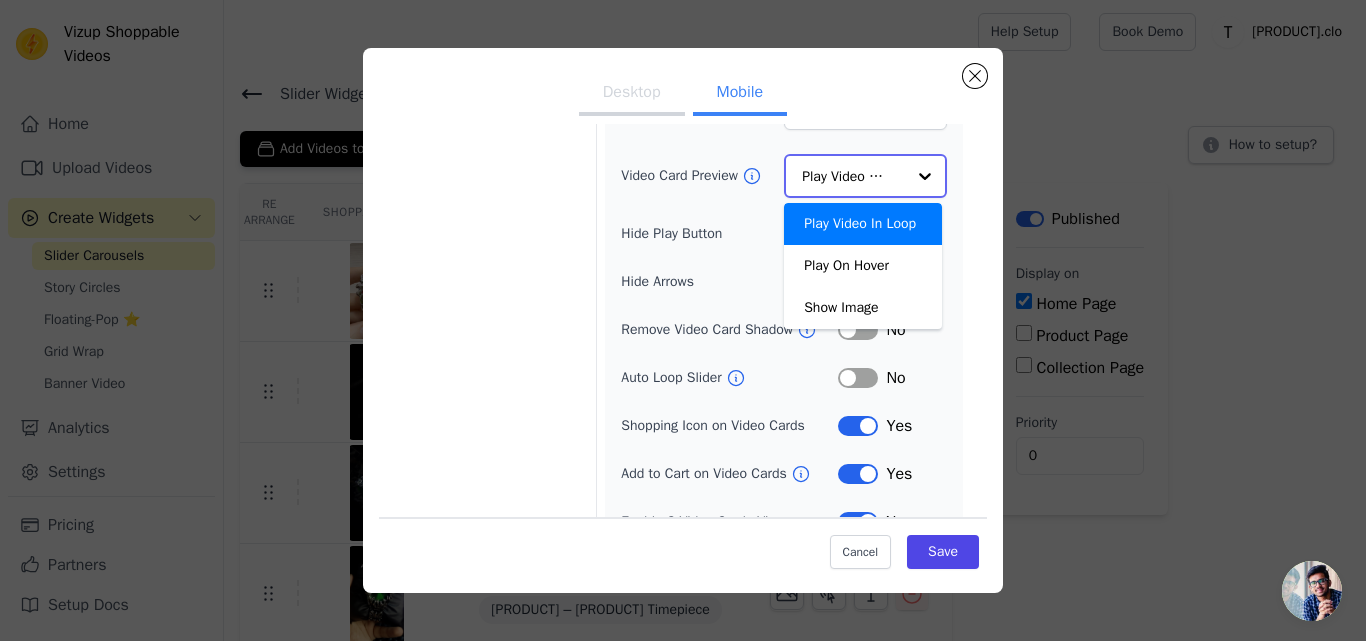 click on "Video Card Preview" 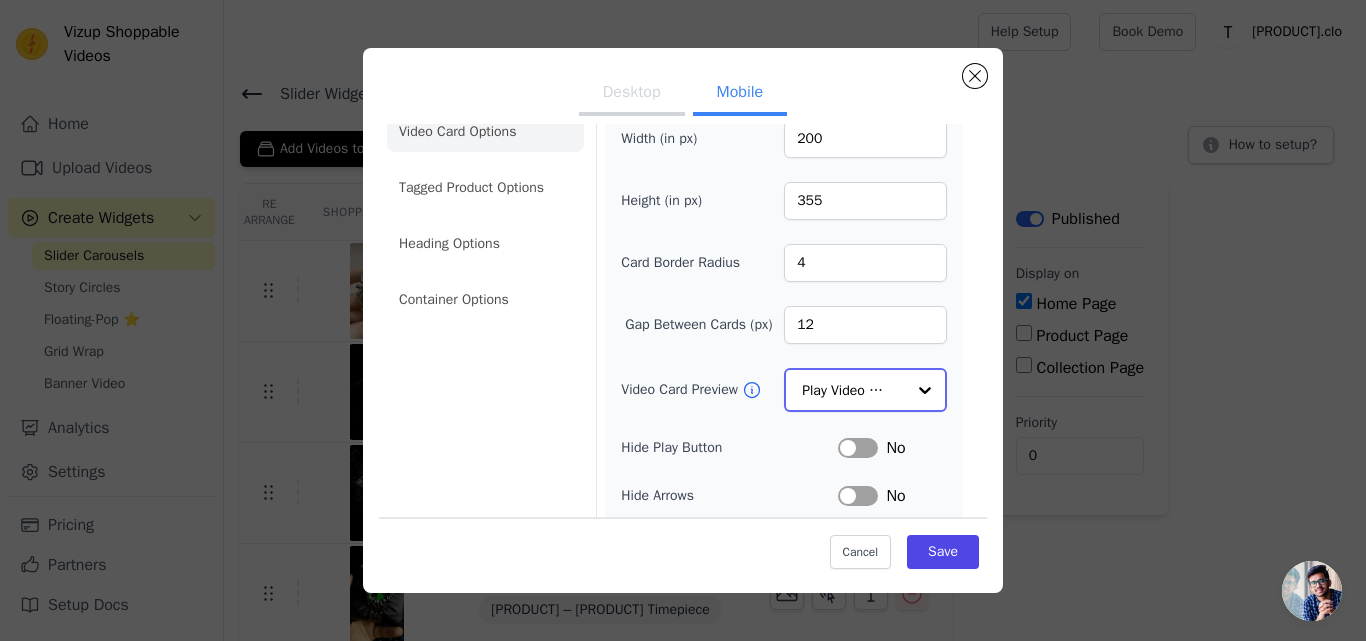 scroll, scrollTop: 14, scrollLeft: 0, axis: vertical 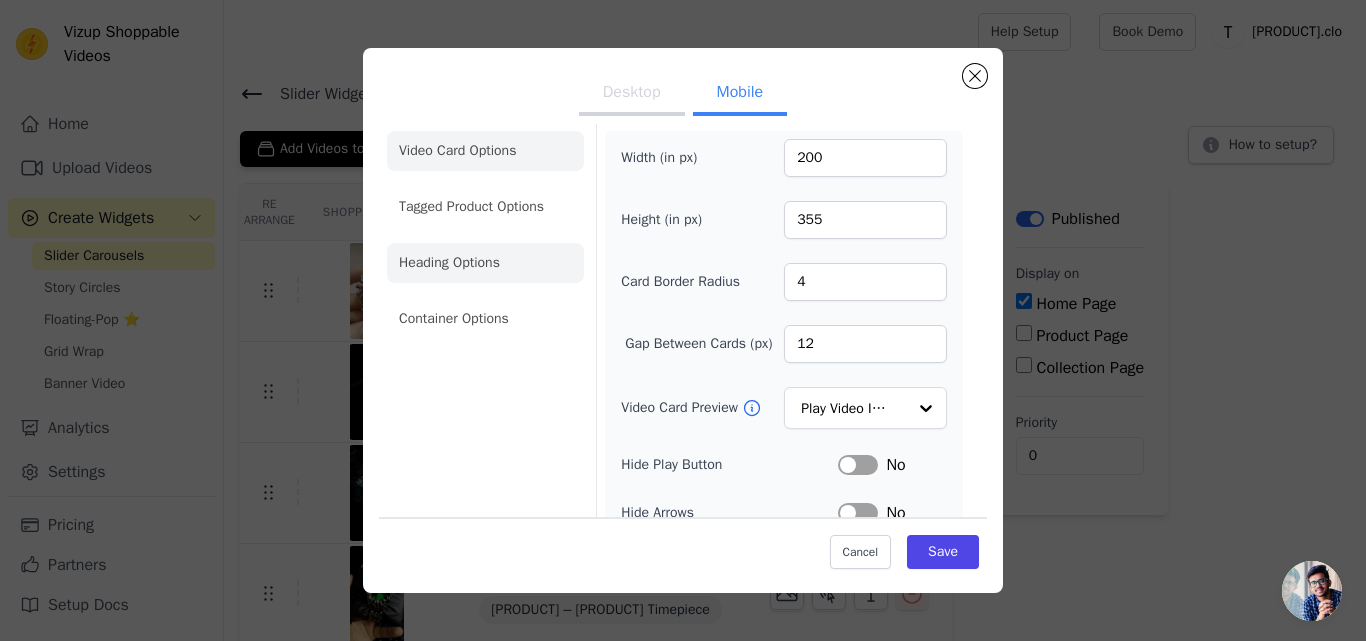 click on "Heading Options" 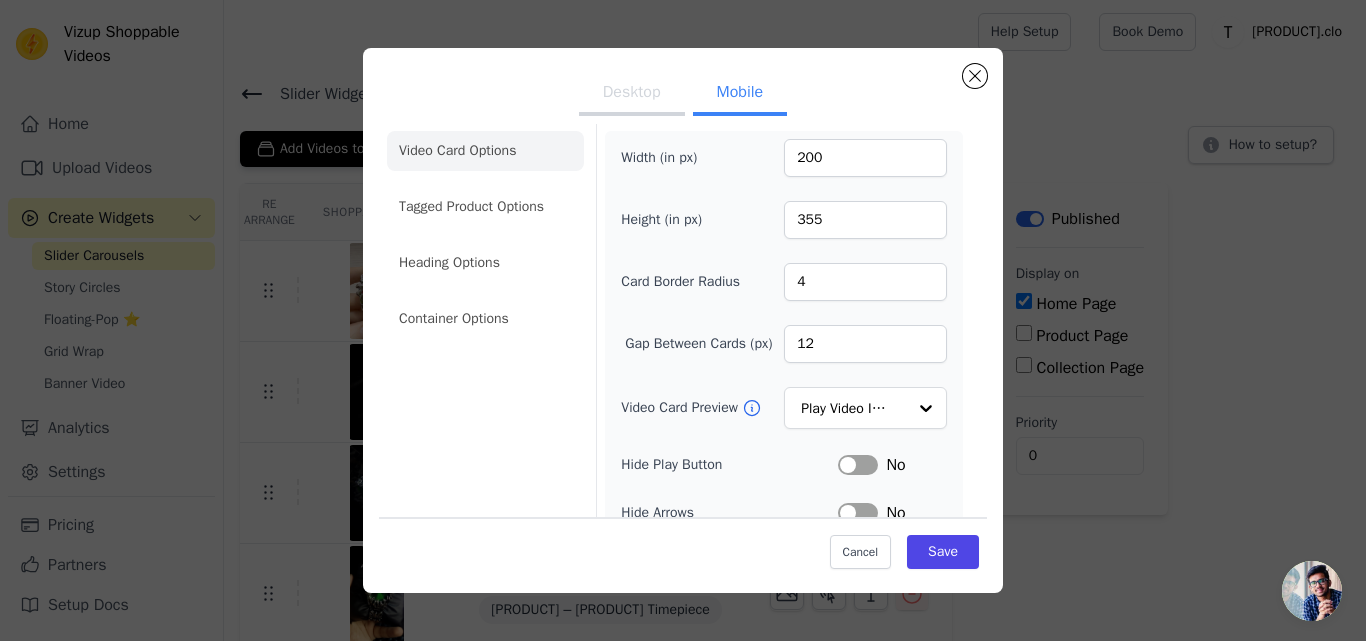 scroll, scrollTop: 0, scrollLeft: 0, axis: both 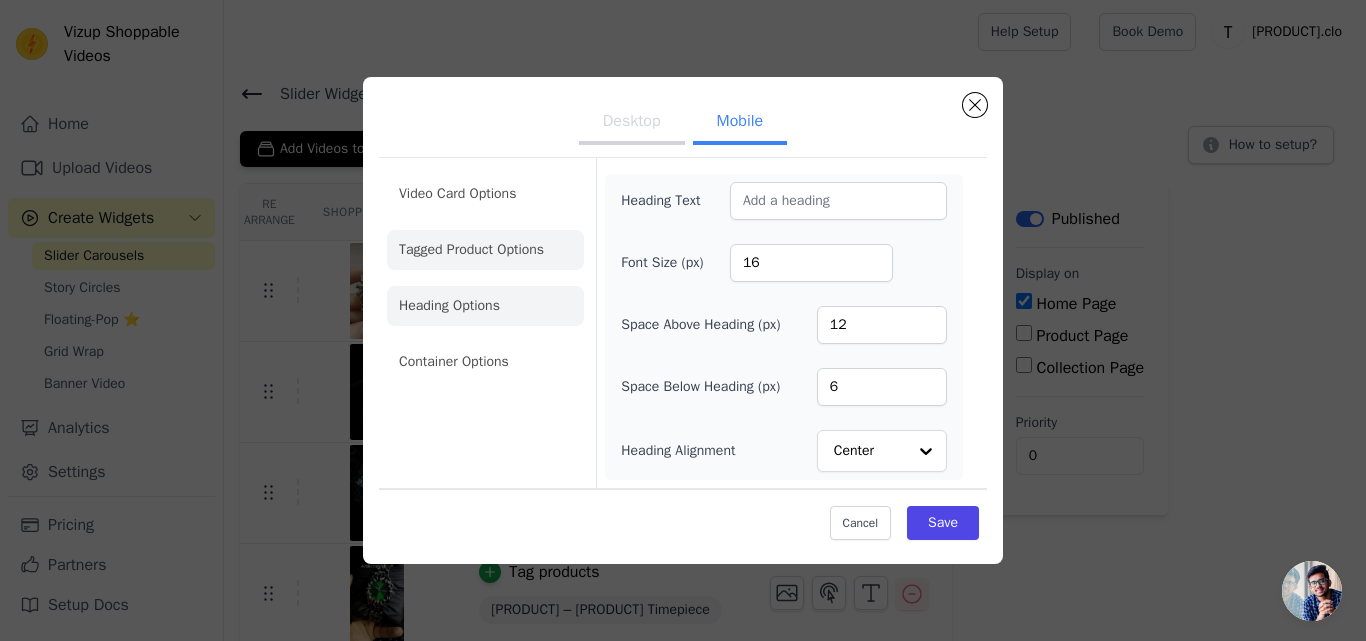 click on "Tagged Product Options" 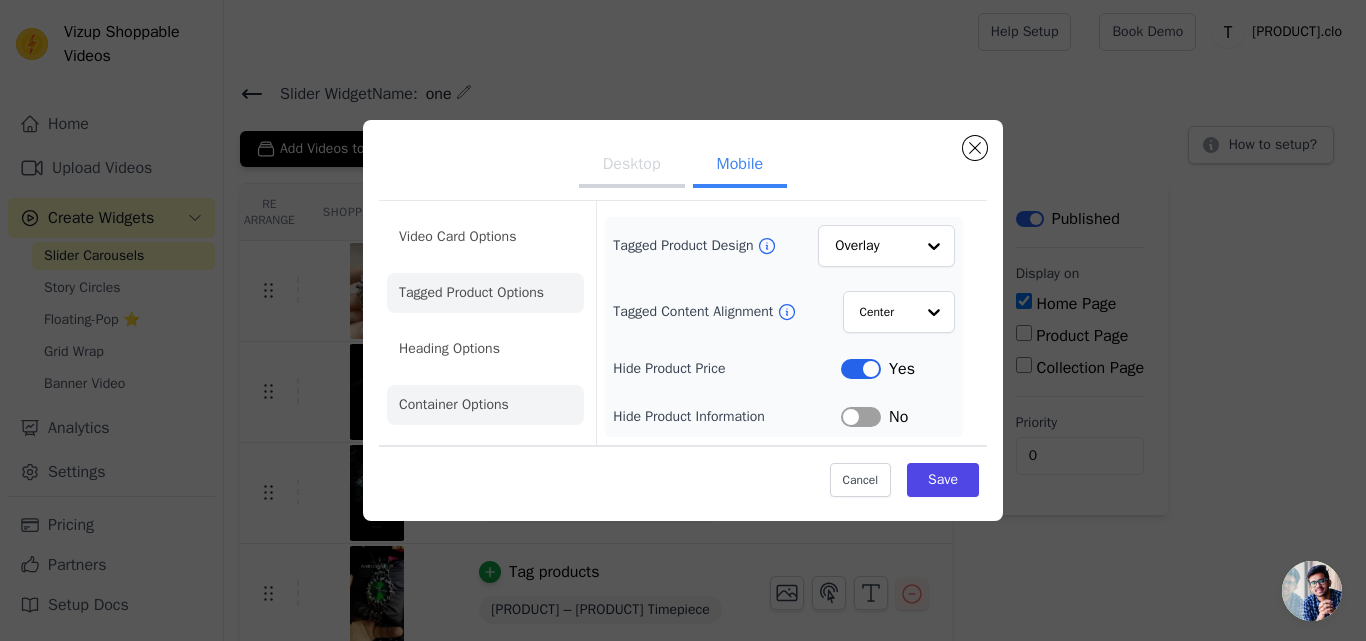 click on "Container Options" 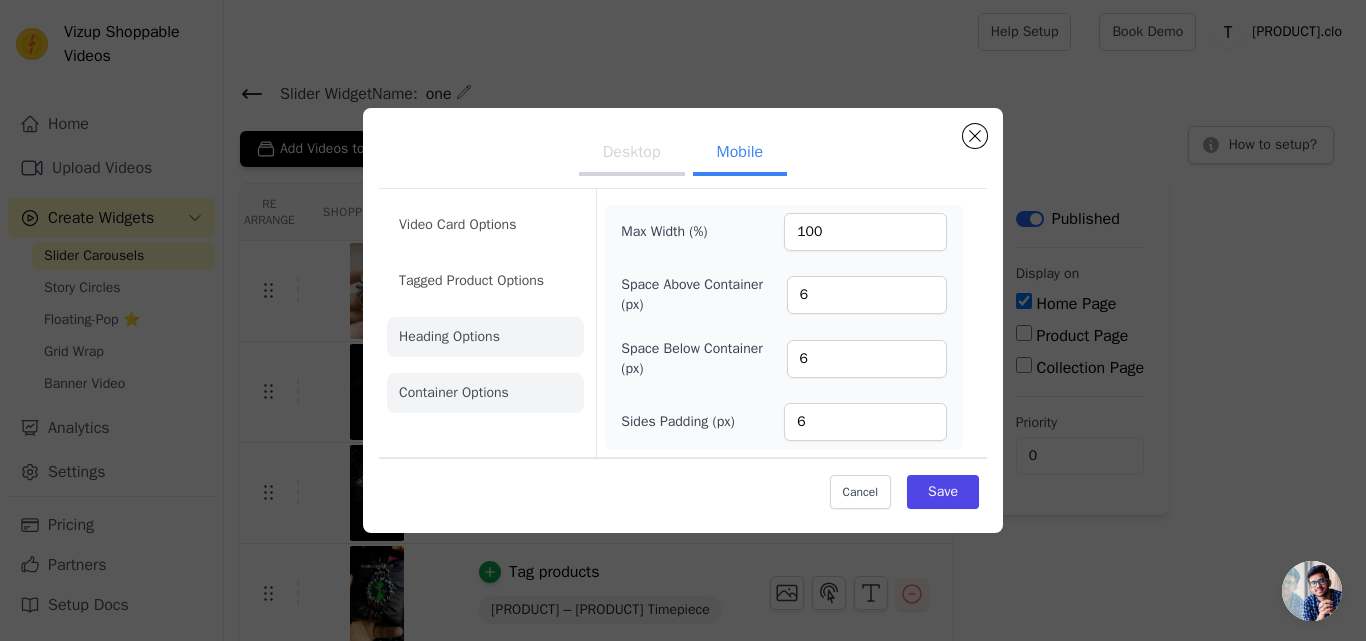 click on "Heading Options" 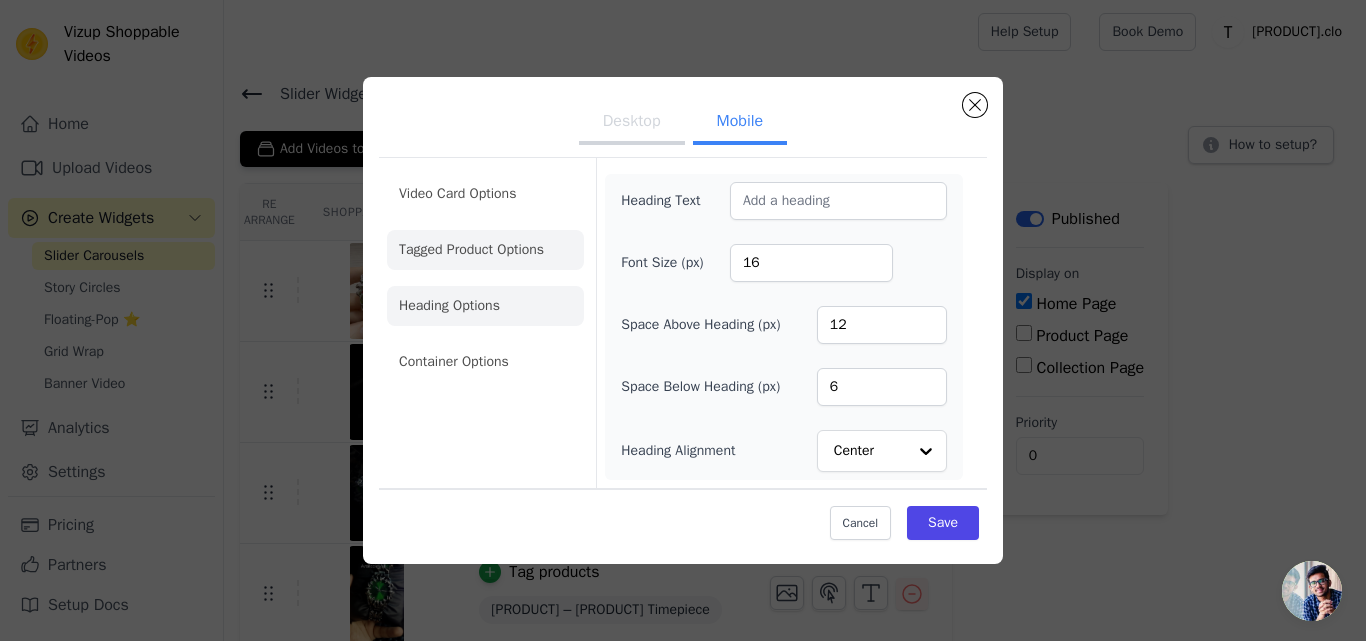 click on "Tagged Product Options" 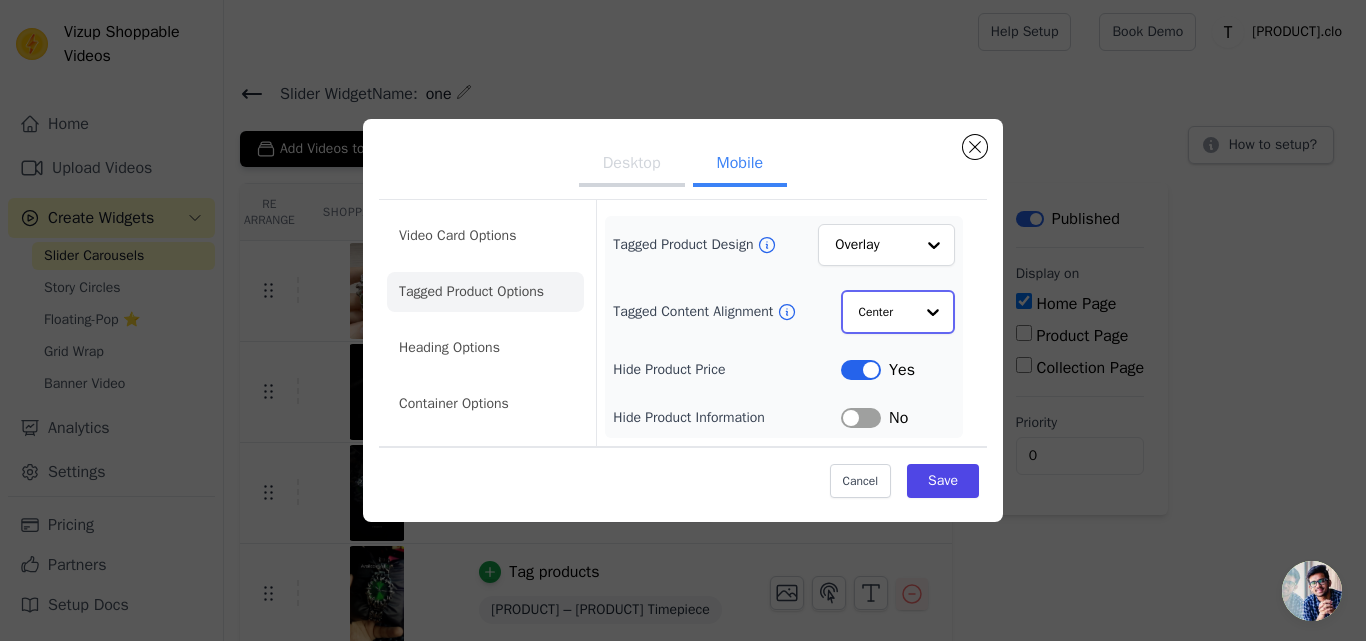 click on "Tagged Content Alignment" 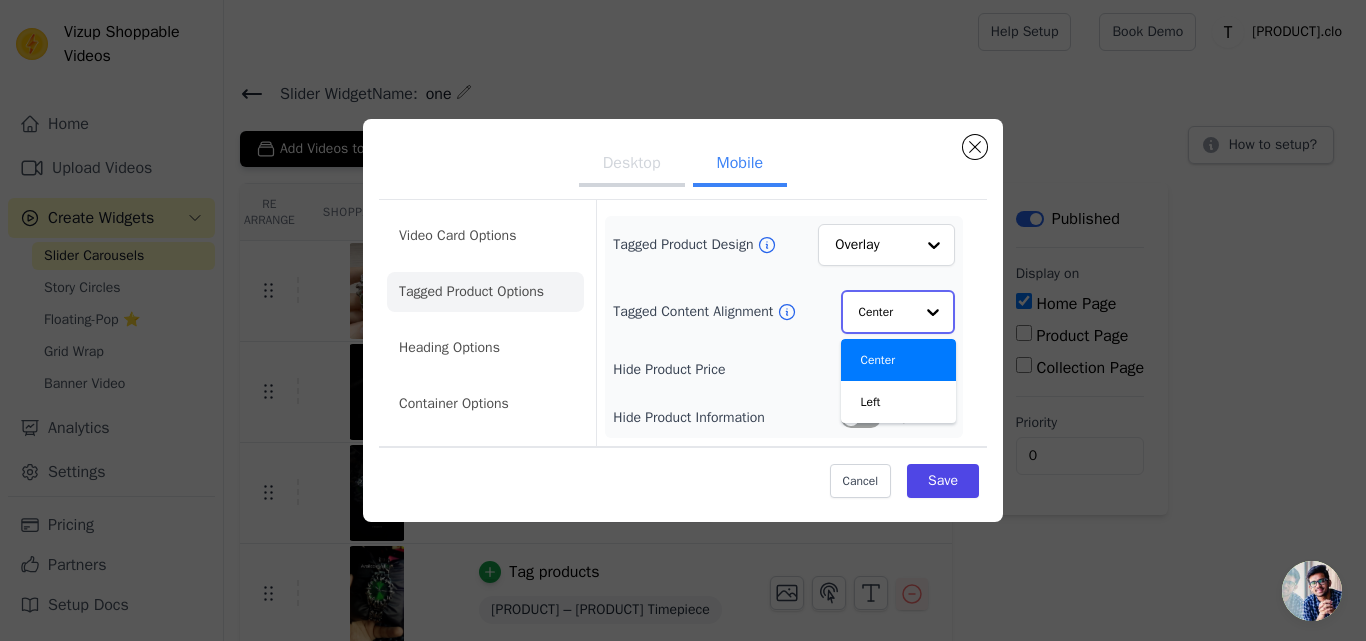 click on "Tagged Content Alignment" 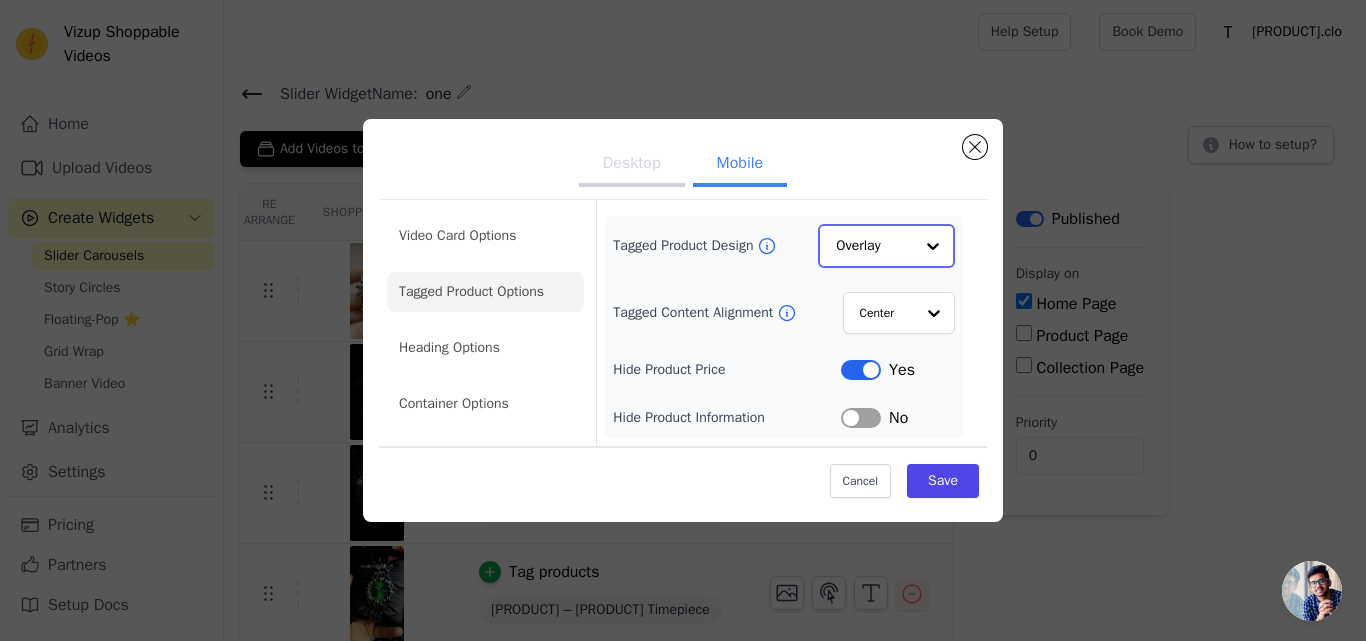 click on "Tagged Product Design" 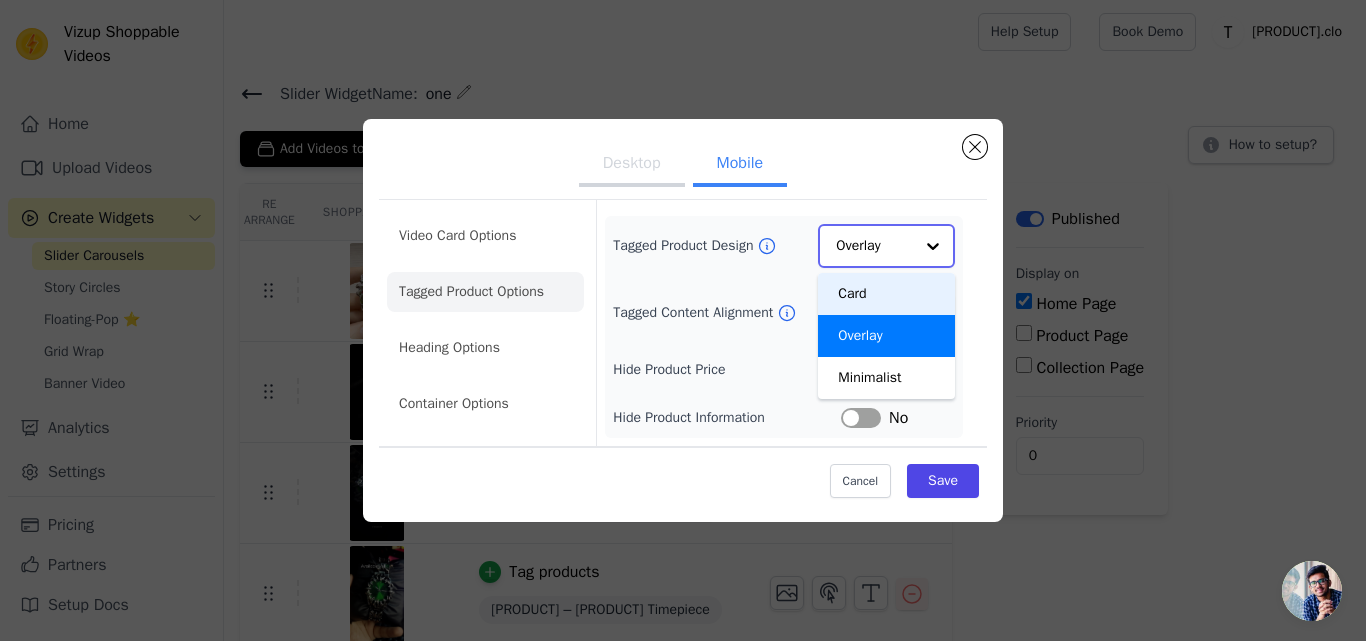 click on "Card" at bounding box center (886, 294) 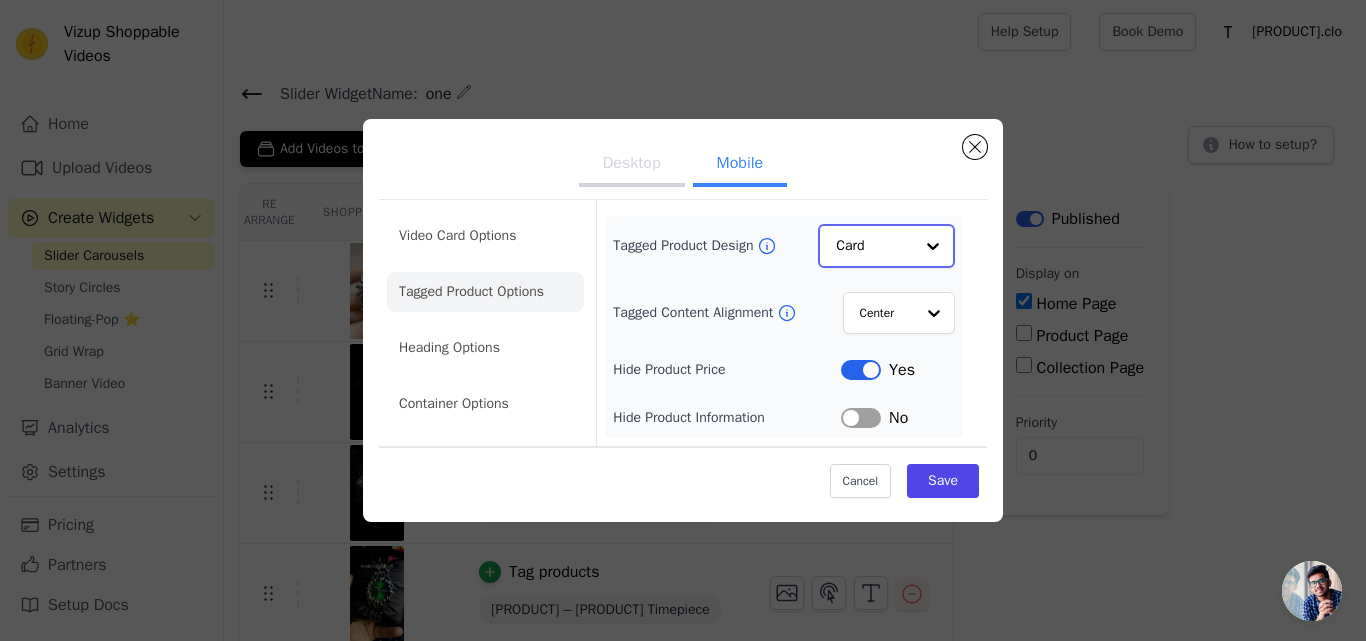 click on "Tagged Product Design" 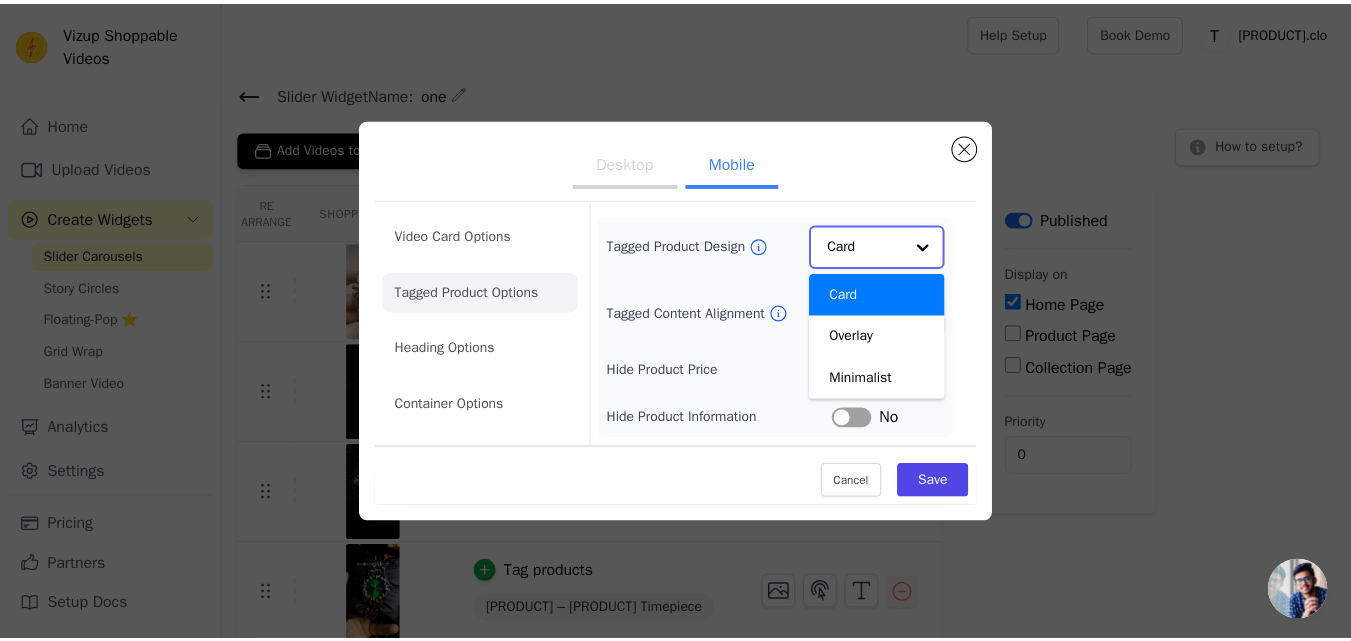 scroll, scrollTop: 0, scrollLeft: 0, axis: both 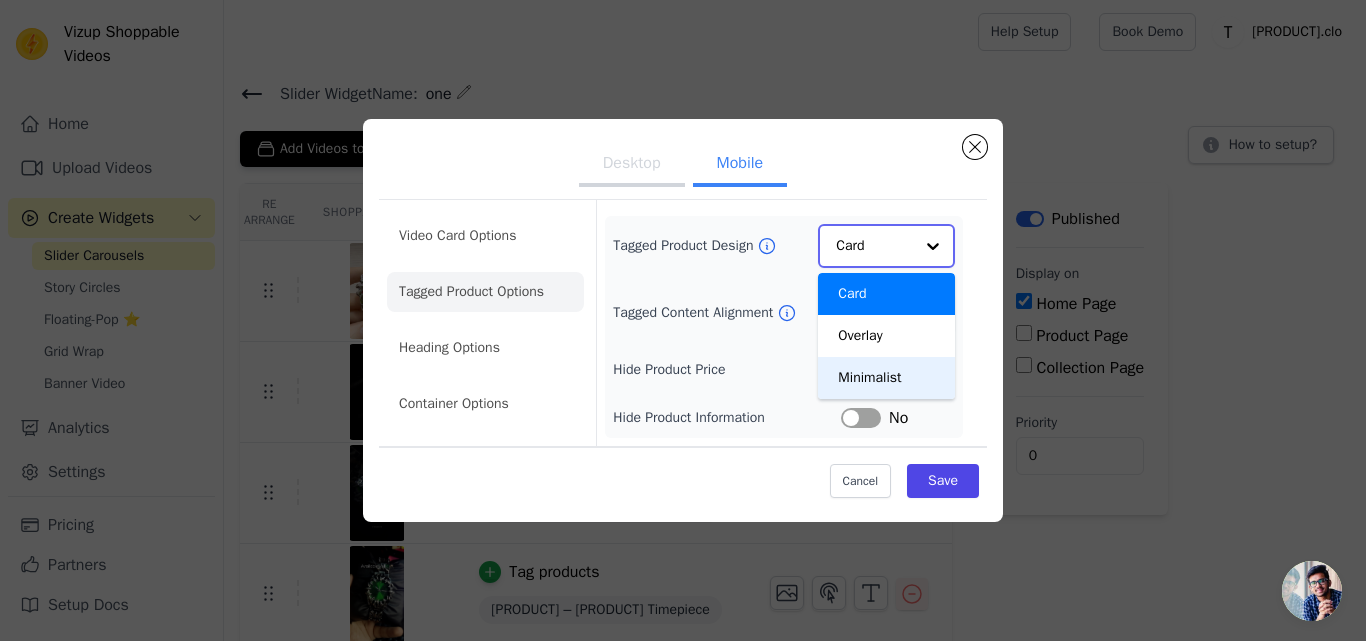 click on "Minimalist" at bounding box center (886, 378) 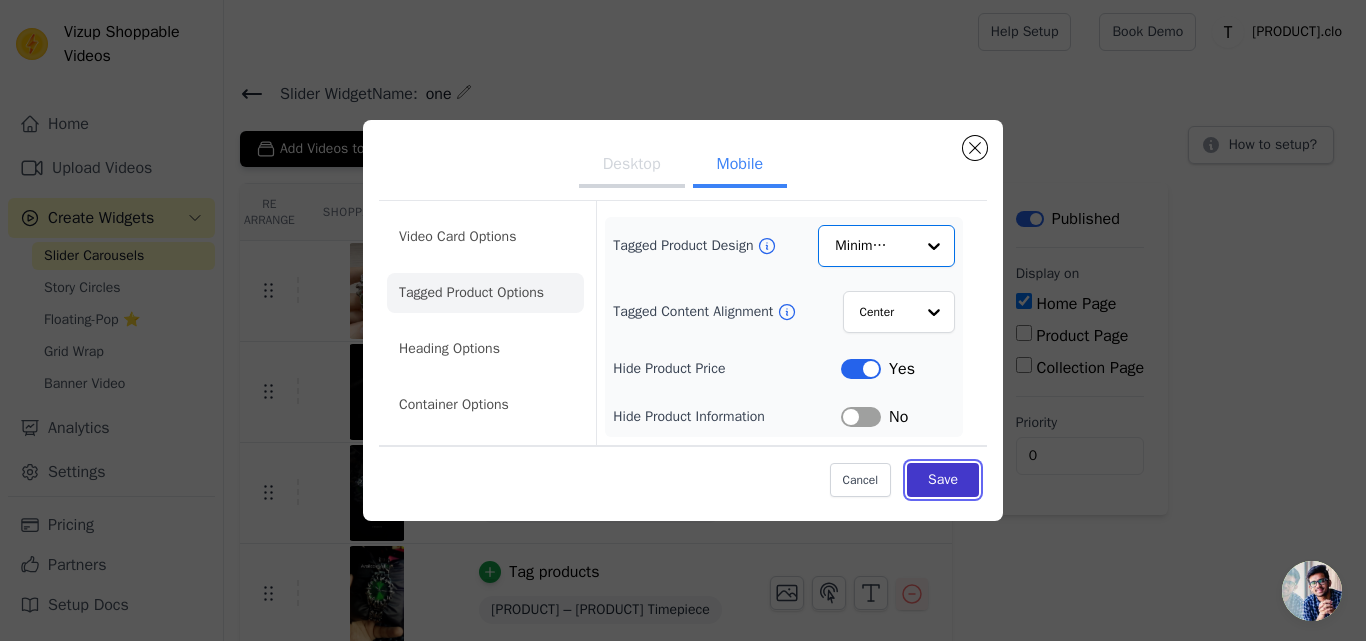 click on "Save" at bounding box center (943, 480) 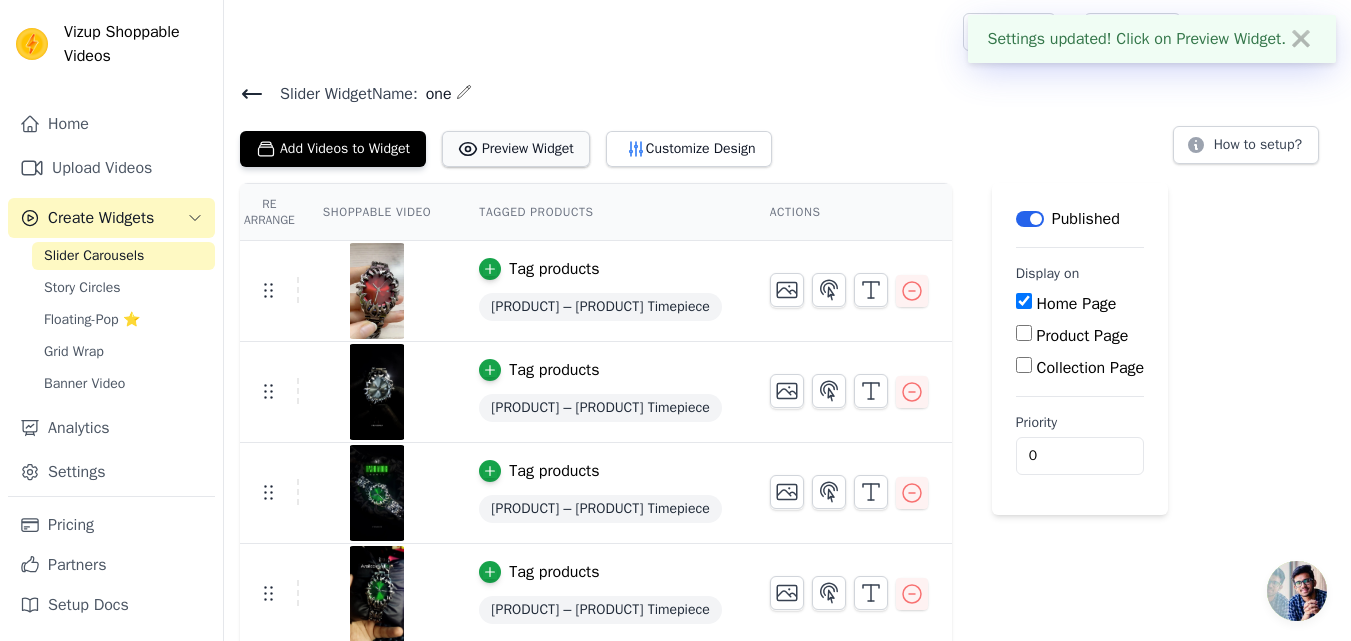 click on "Preview Widget" at bounding box center (516, 149) 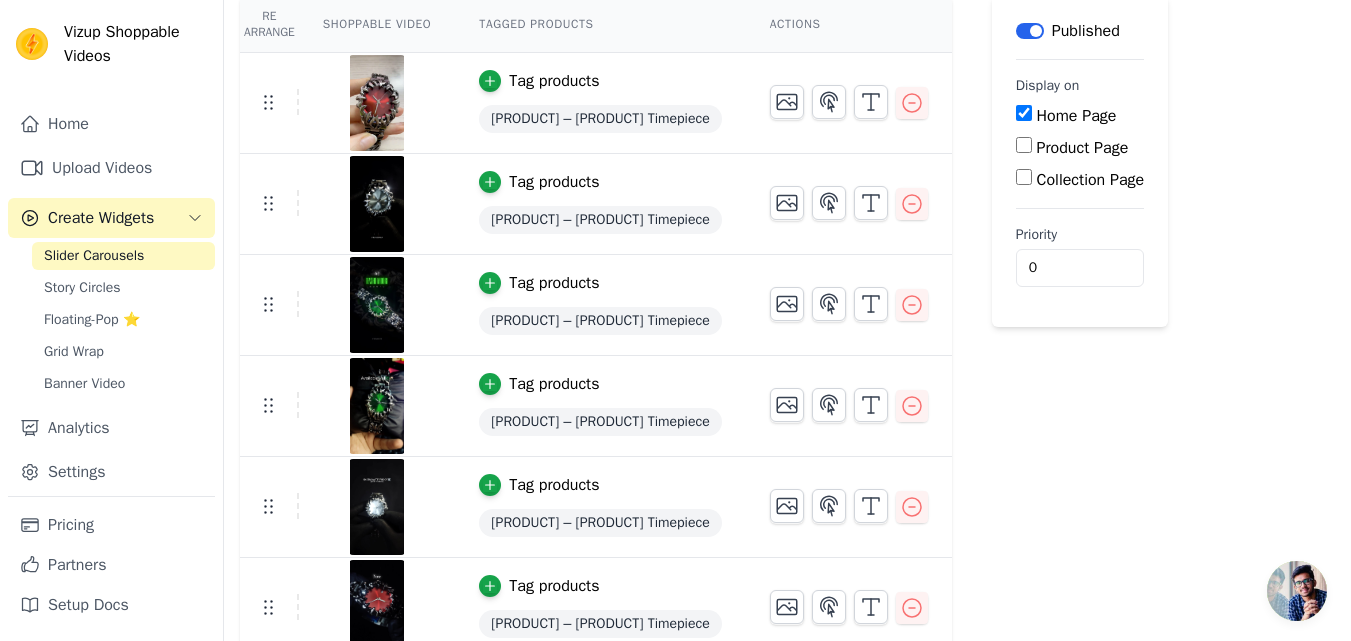 scroll, scrollTop: 0, scrollLeft: 0, axis: both 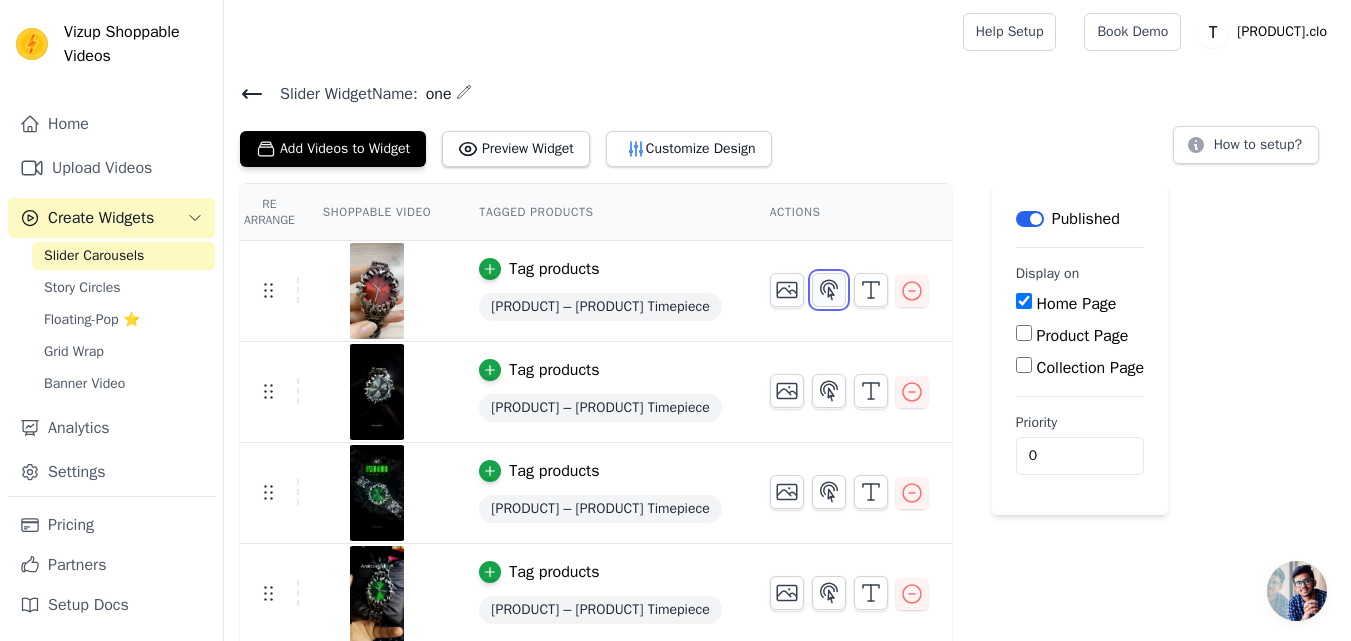 click 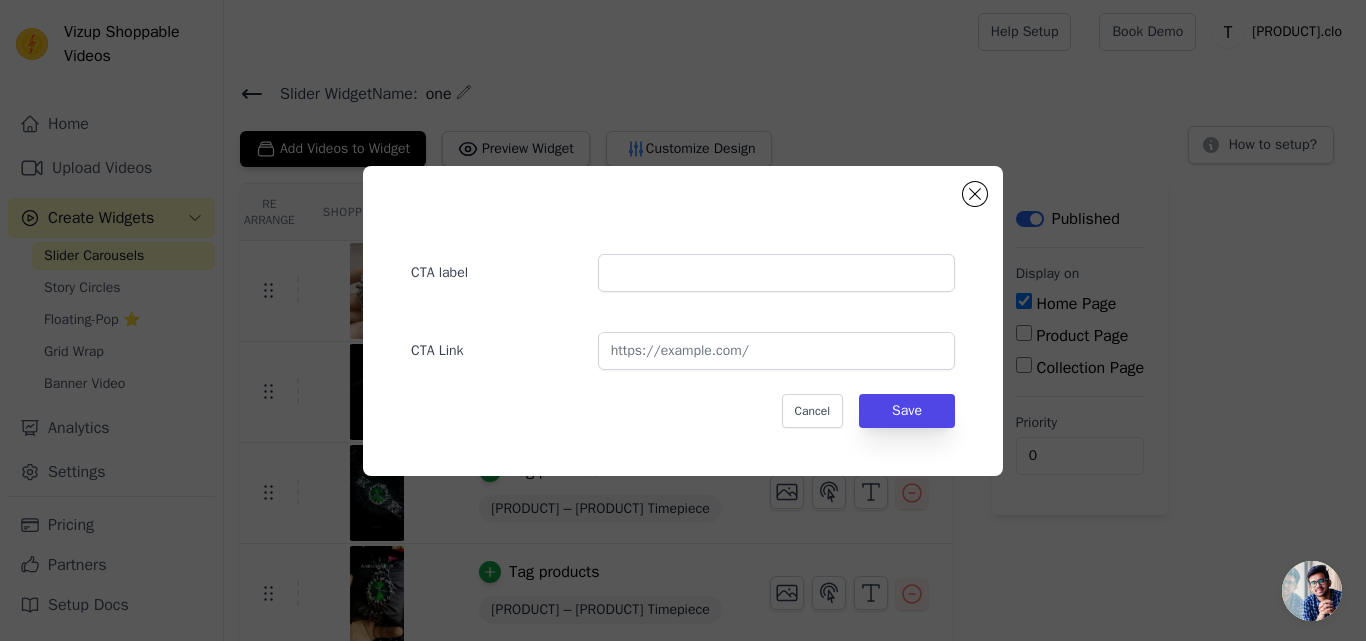 click on "CTA label     CTA Link     Cancel   Save" 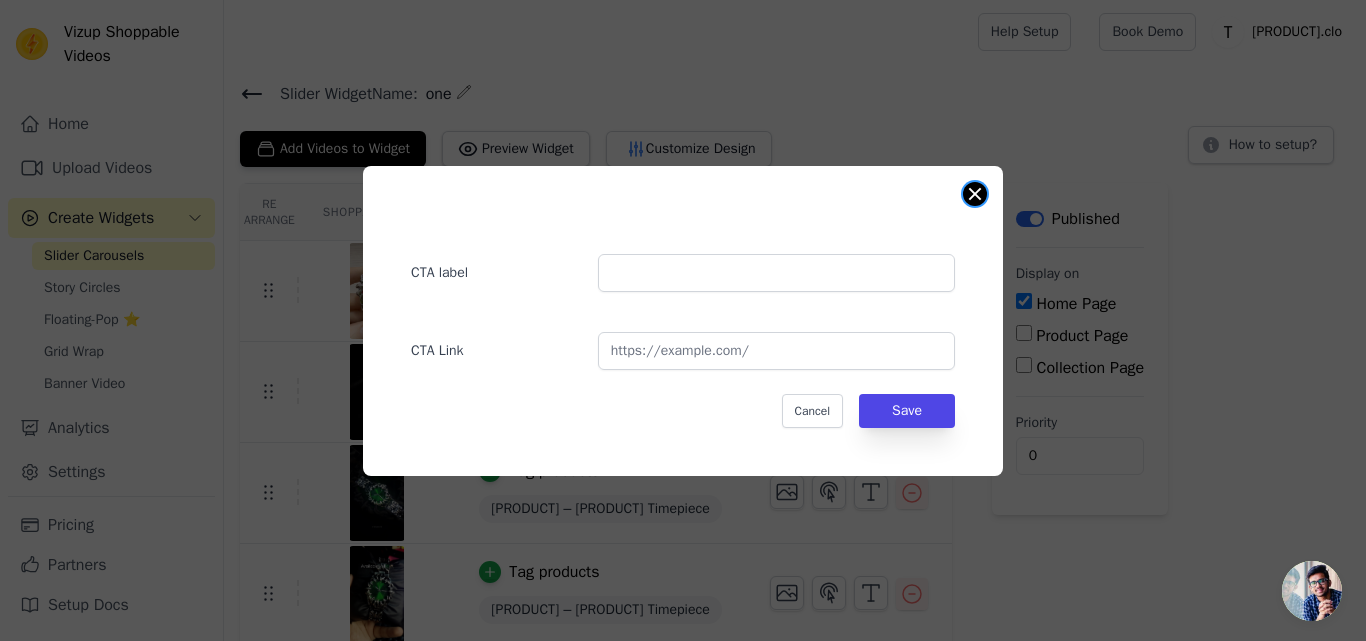 click at bounding box center (975, 194) 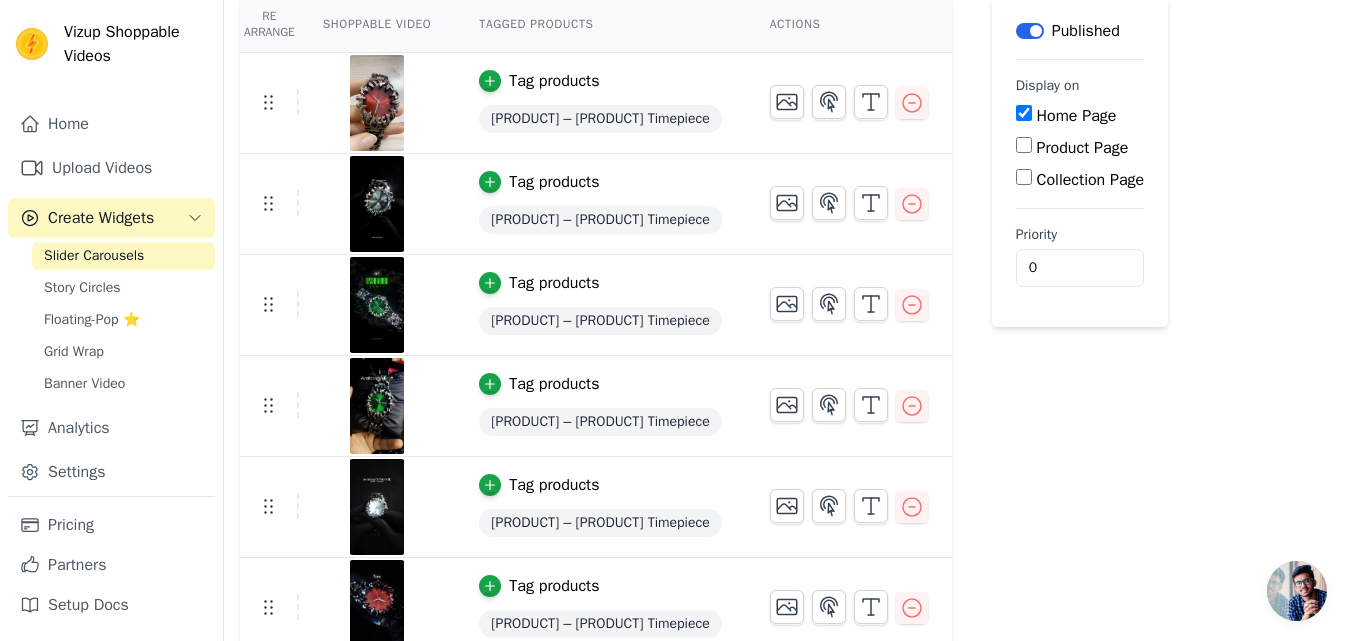 scroll, scrollTop: 202, scrollLeft: 0, axis: vertical 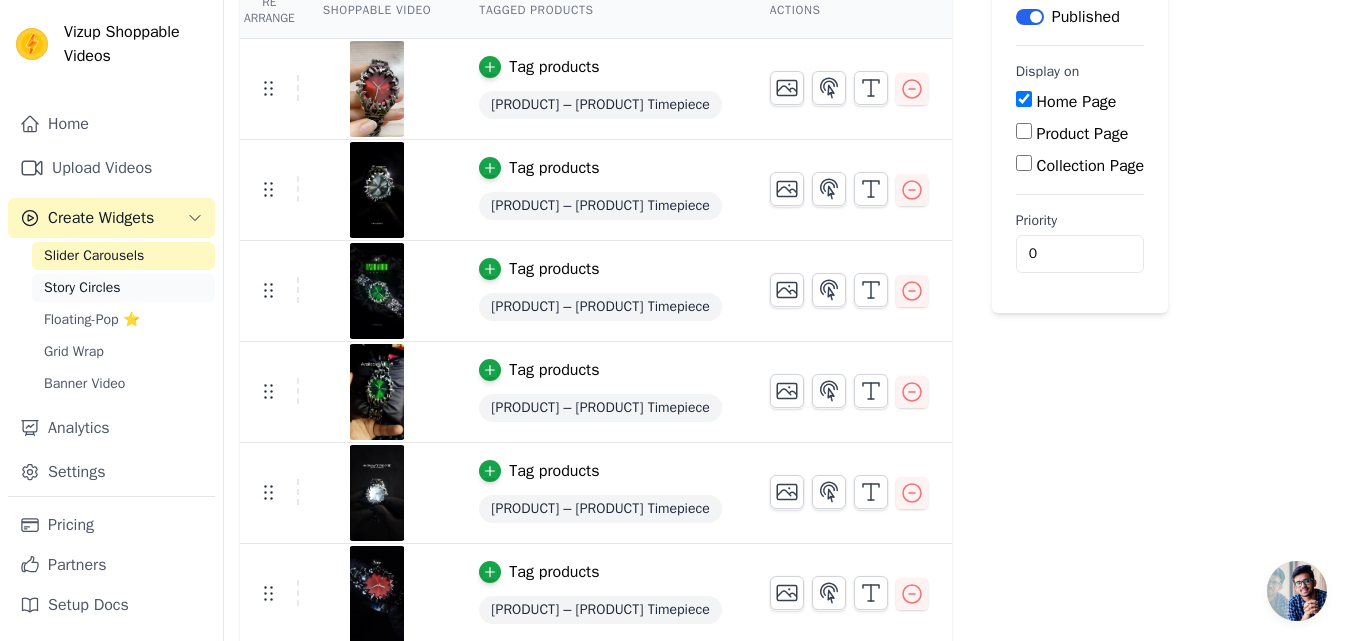 click on "Story Circles" at bounding box center (82, 288) 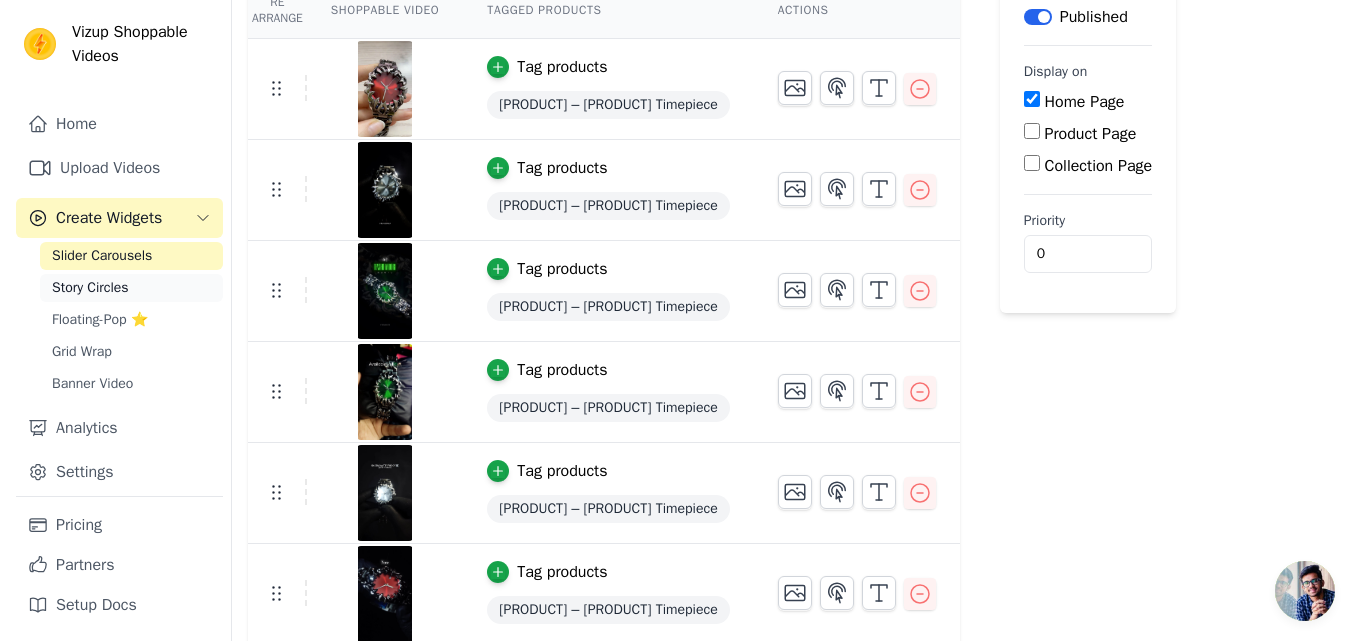scroll, scrollTop: 0, scrollLeft: 0, axis: both 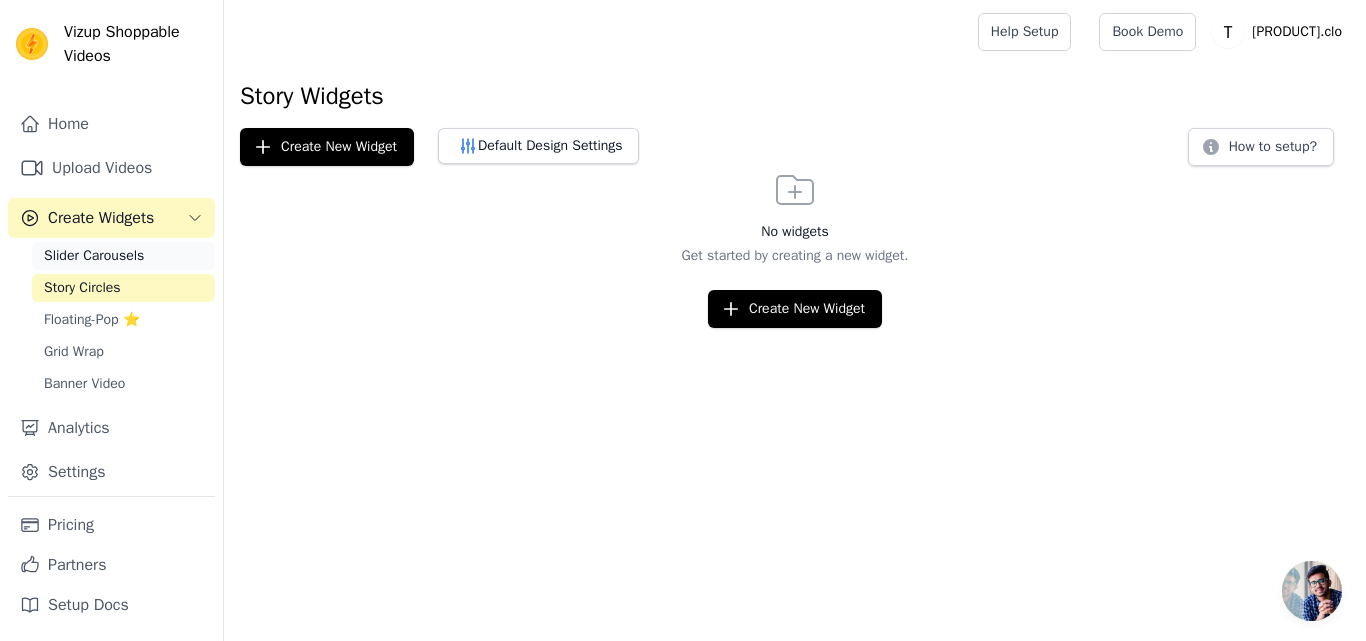 click on "Slider Carousels" at bounding box center (123, 256) 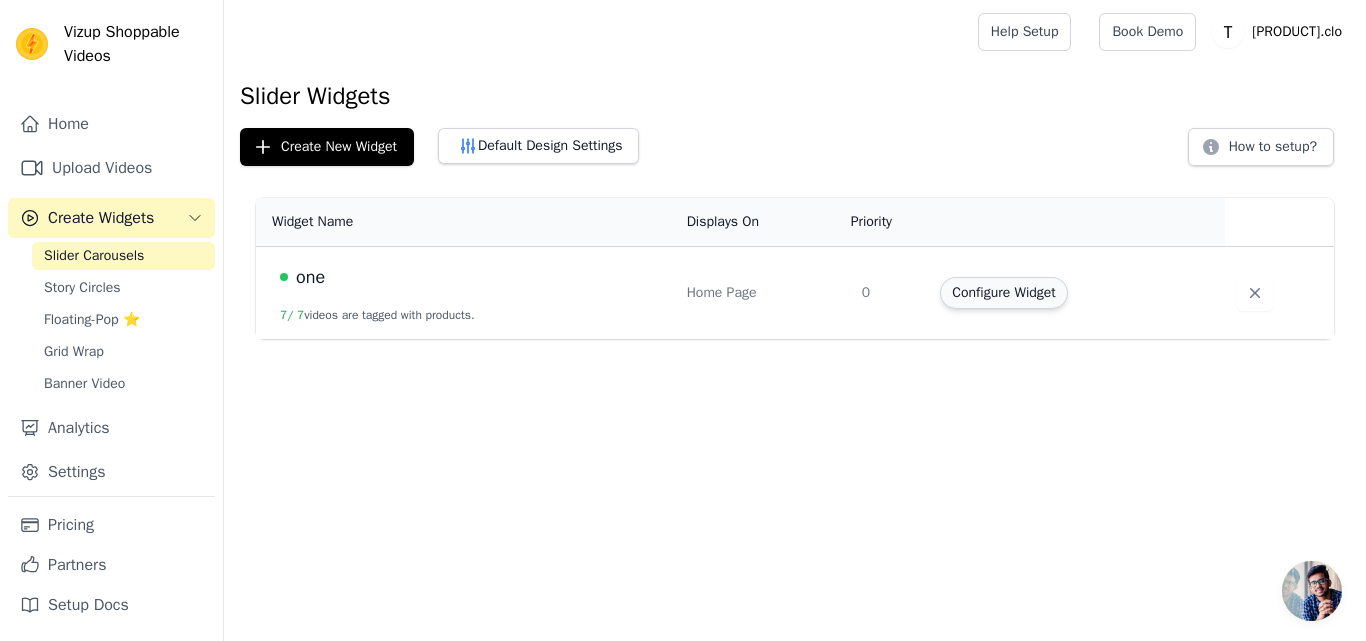 click on "Configure Widget" at bounding box center [1003, 293] 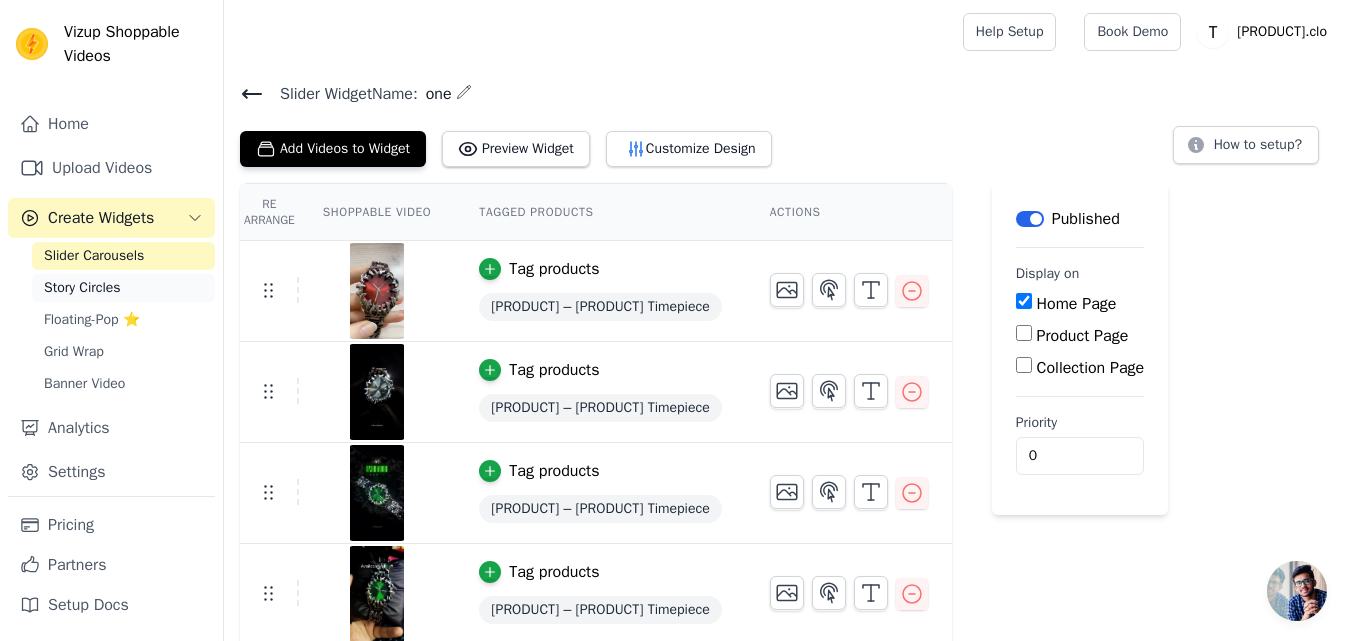 click on "Story Circles" at bounding box center (123, 288) 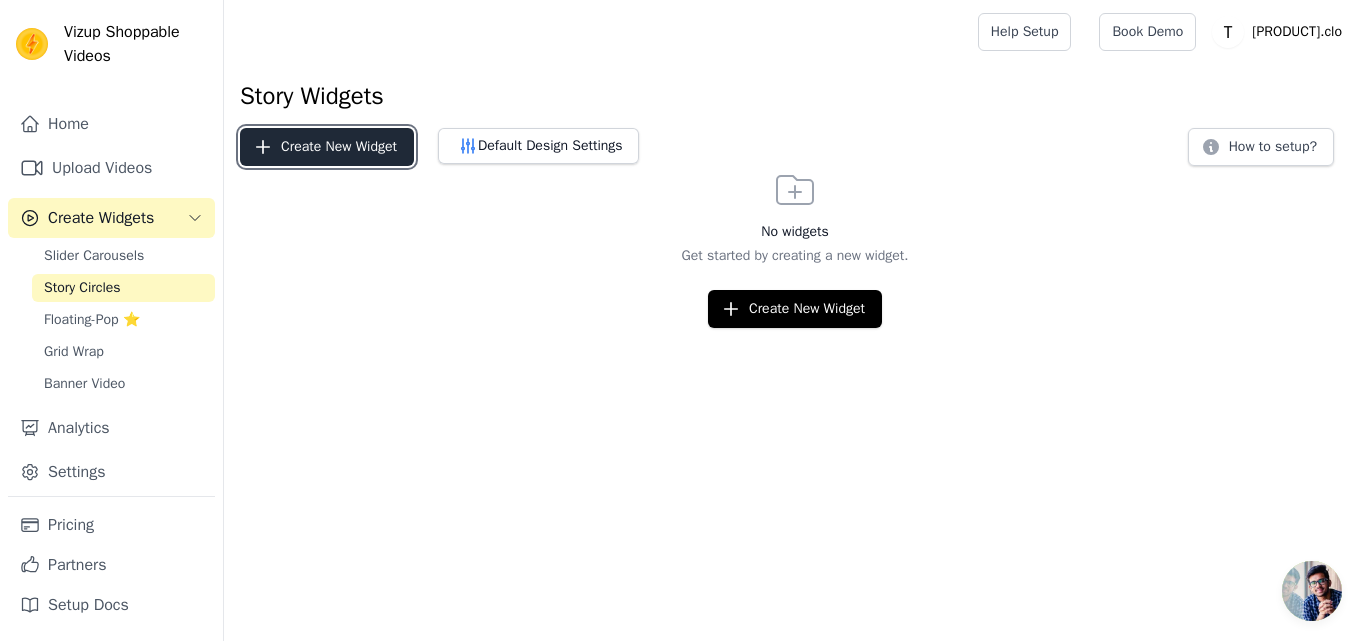click on "Create New Widget" at bounding box center (327, 147) 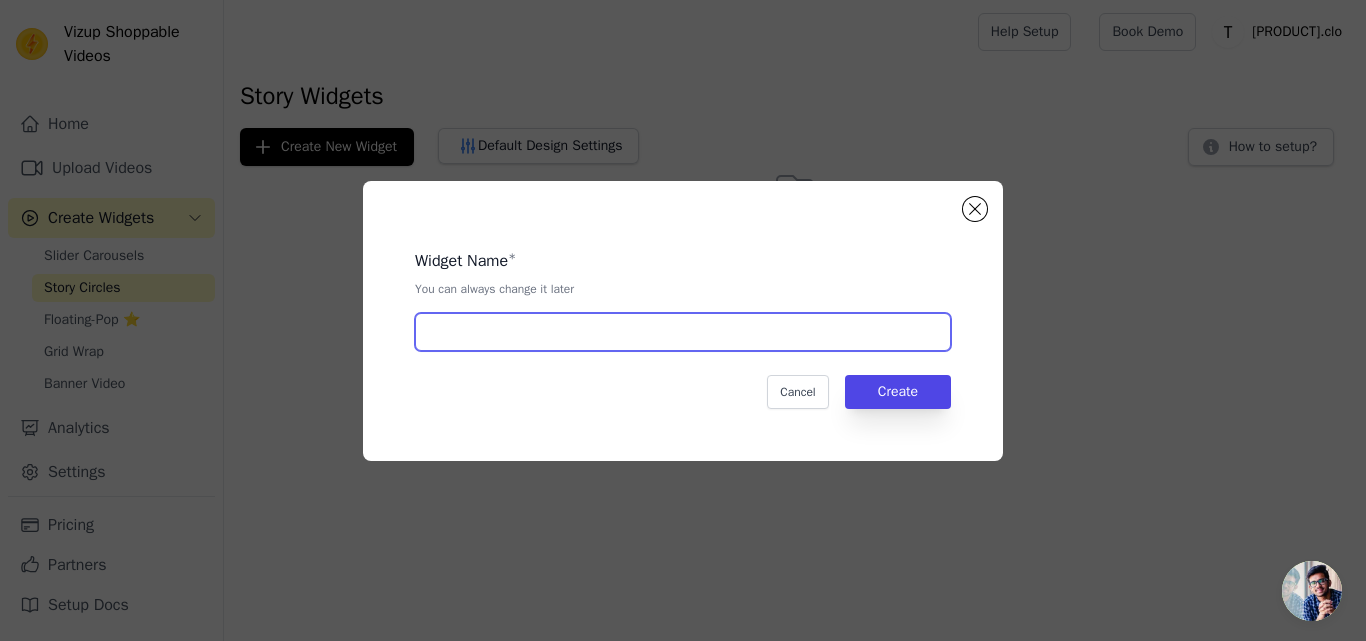 click at bounding box center (683, 332) 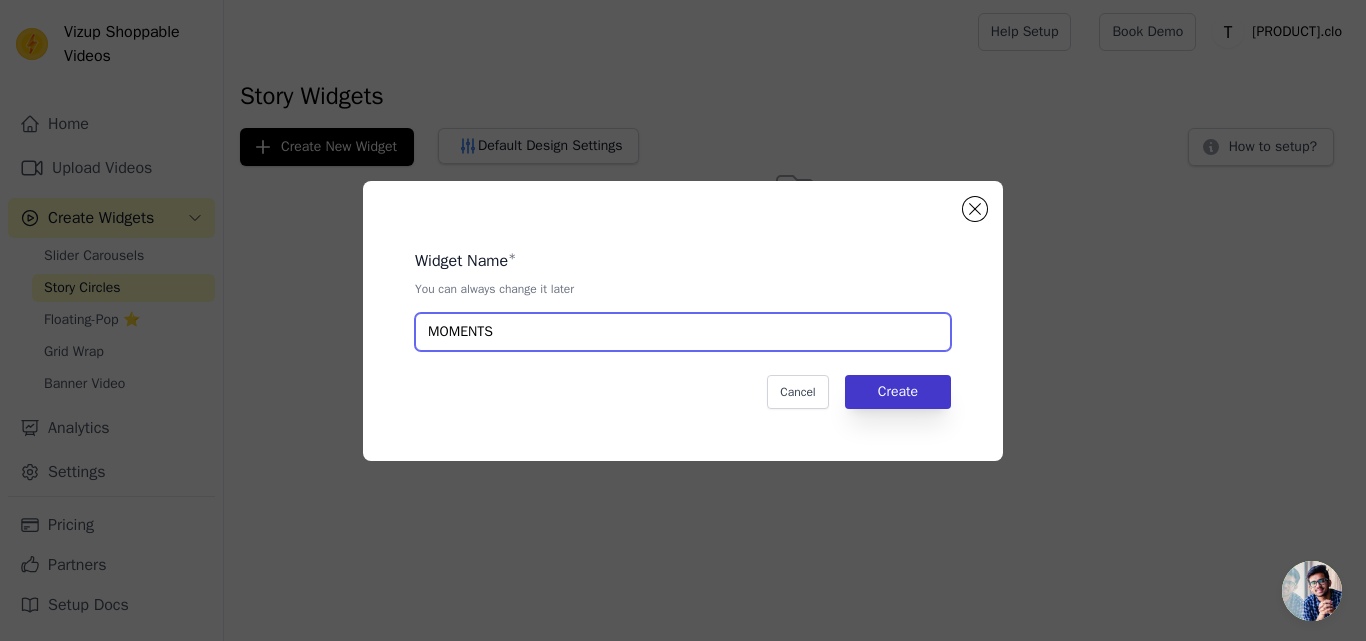 type on "MOMENTS" 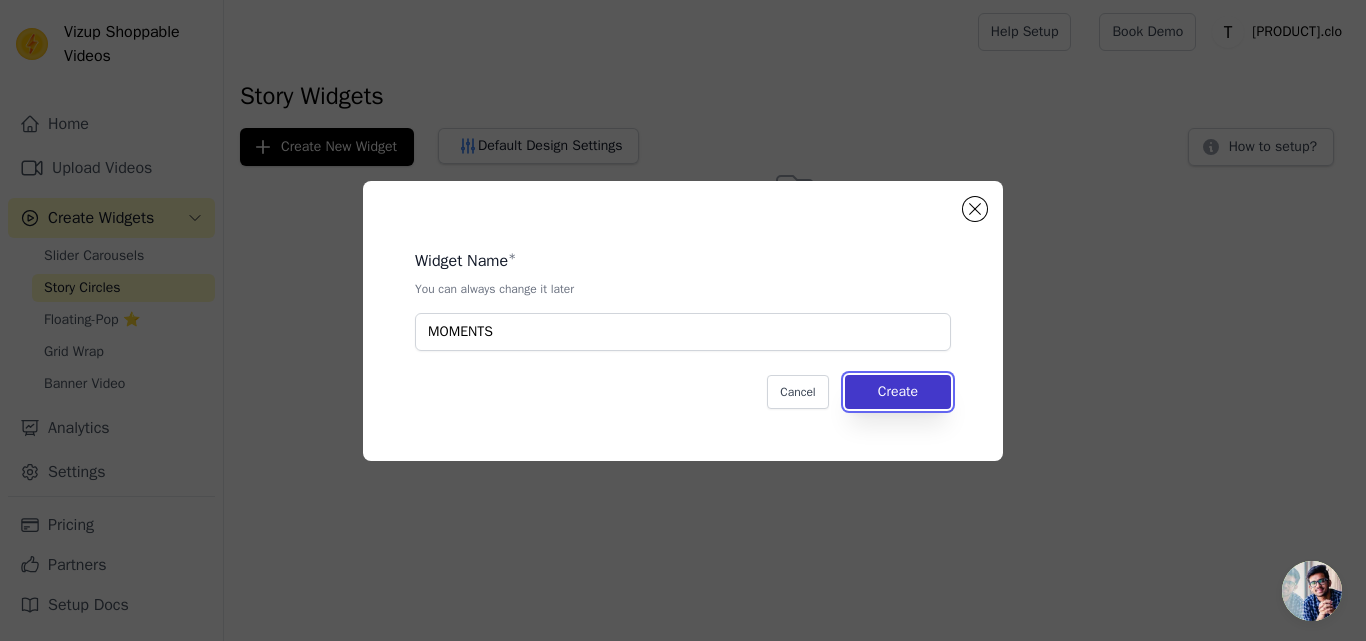 click on "Create" at bounding box center (898, 392) 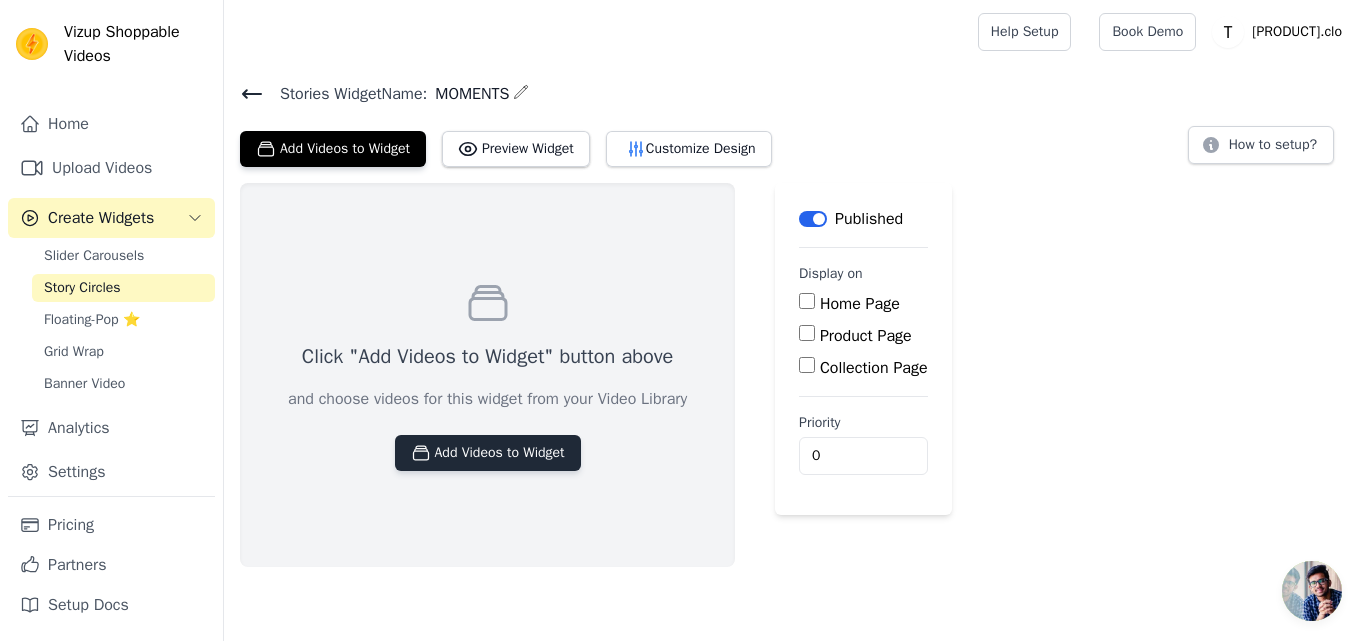 click on "Add Videos to Widget" at bounding box center (488, 453) 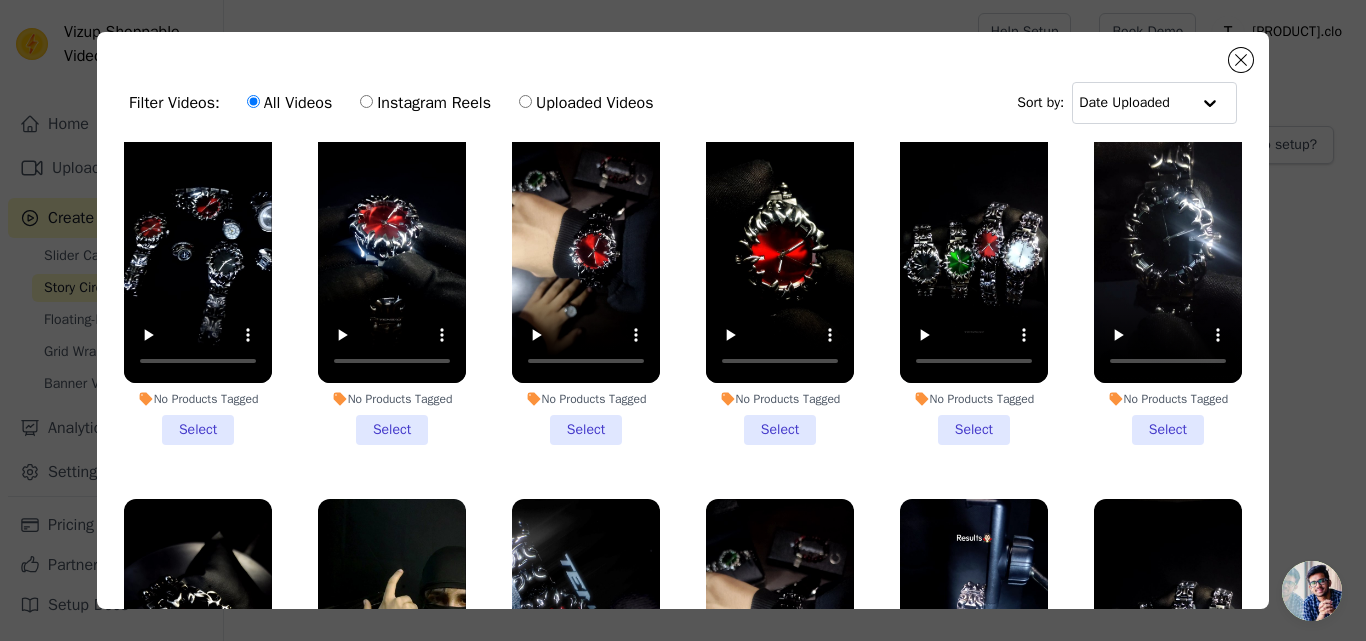 scroll, scrollTop: 0, scrollLeft: 0, axis: both 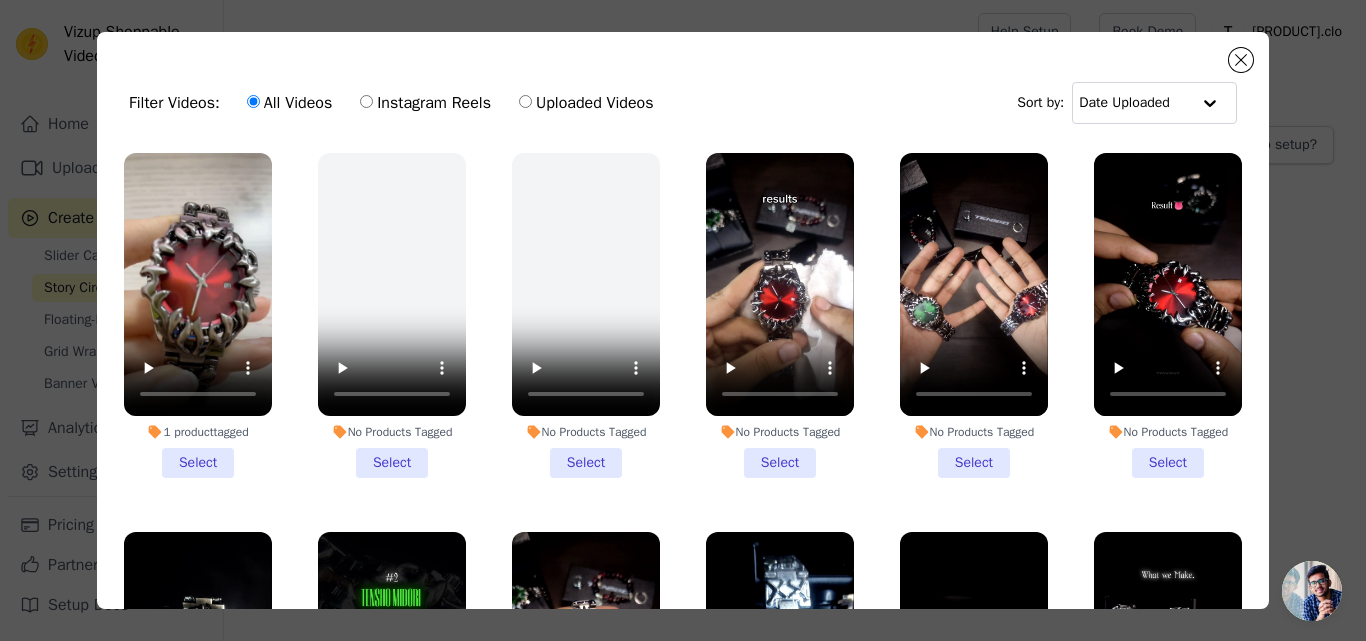 click on "Filter Videos:
All Videos
Instagram Reels
Uploaded Videos   Sort by:
Date Uploaded" at bounding box center (683, 103) 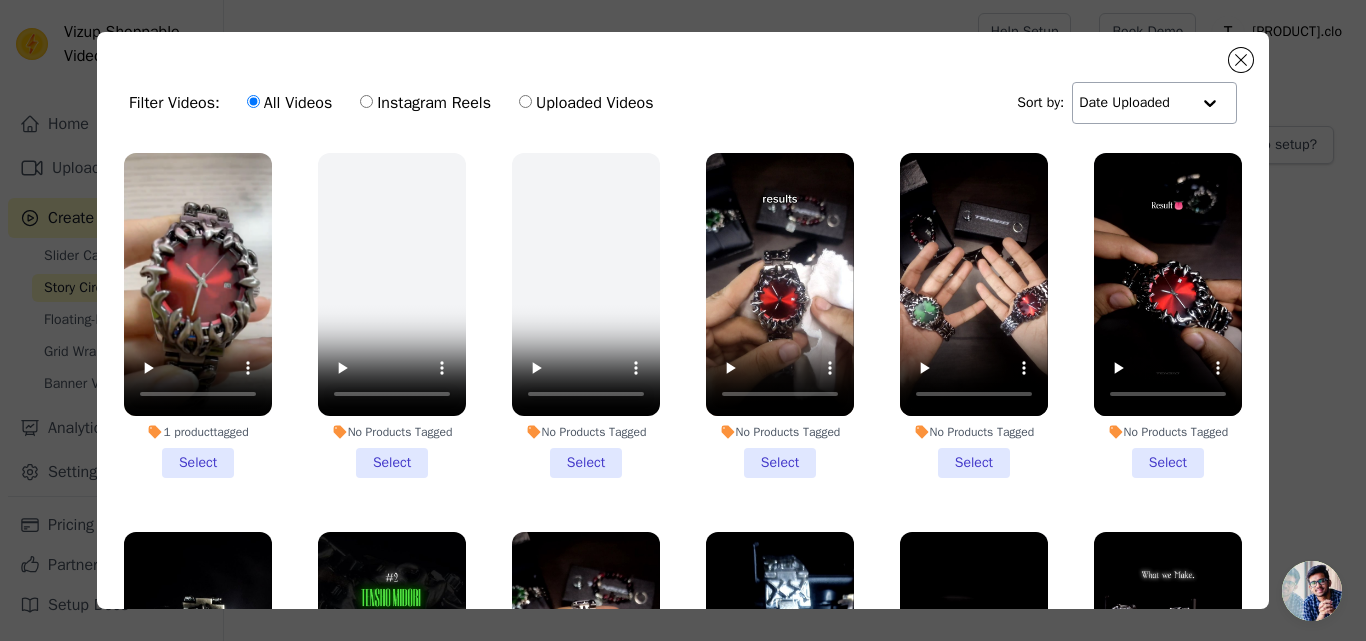 click 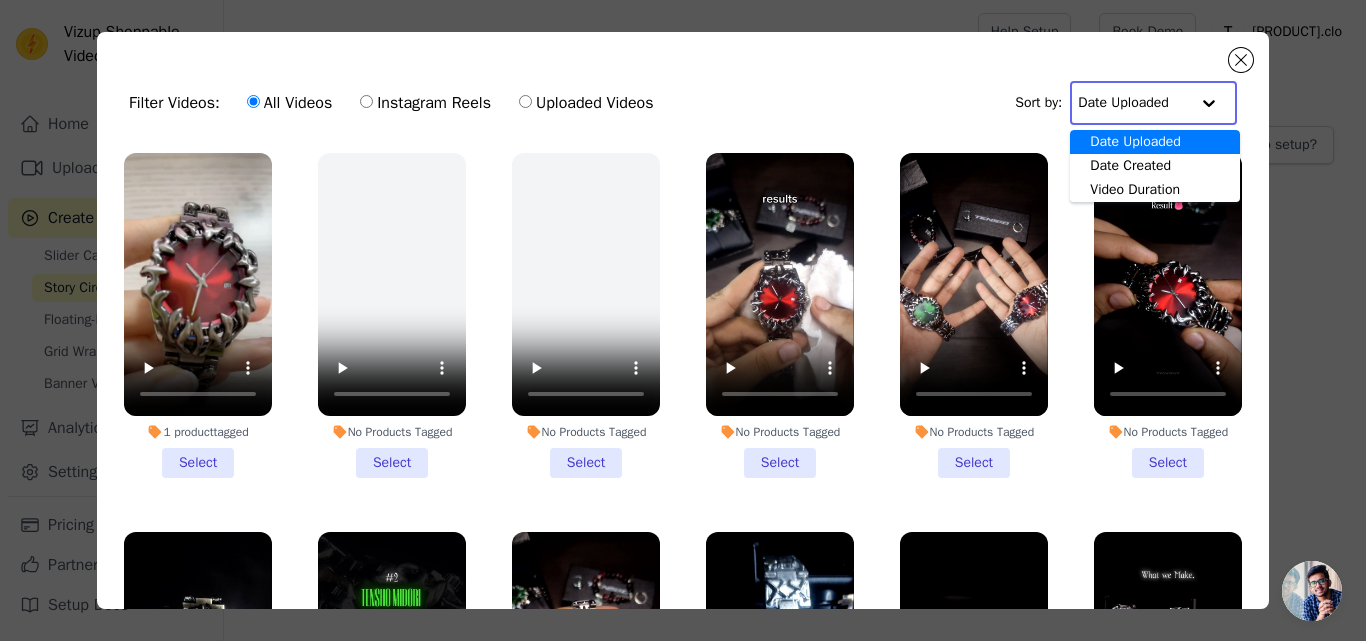 click 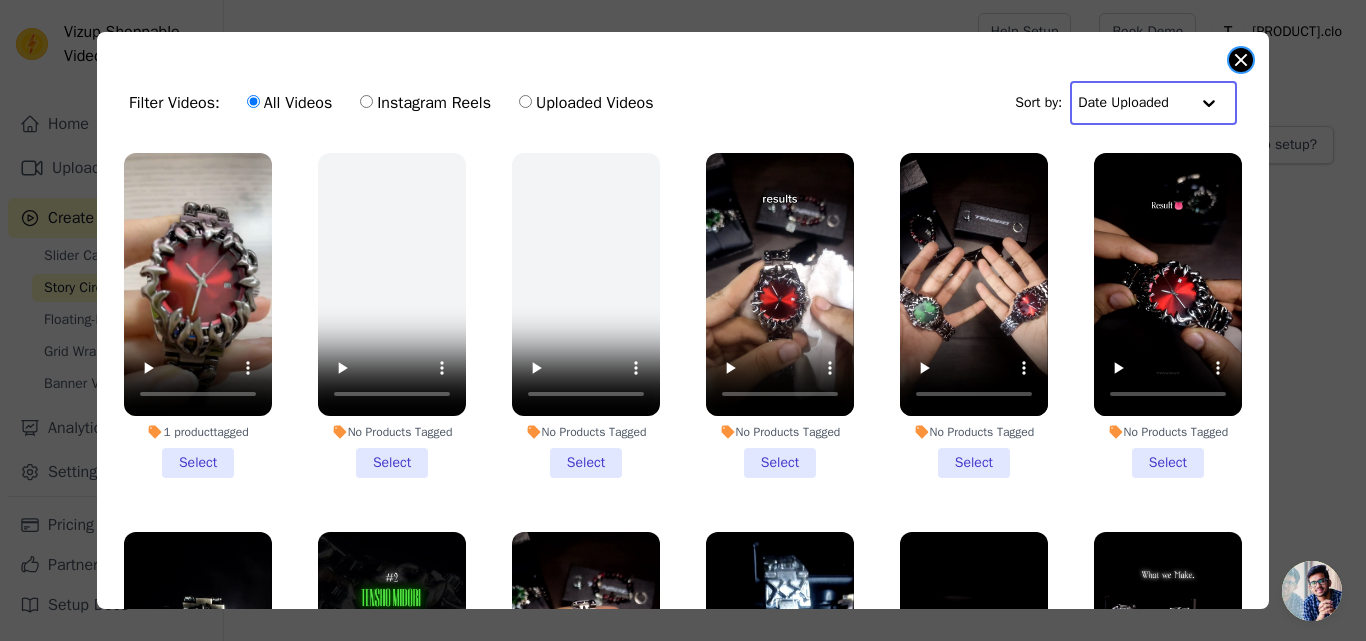 click at bounding box center (1241, 60) 